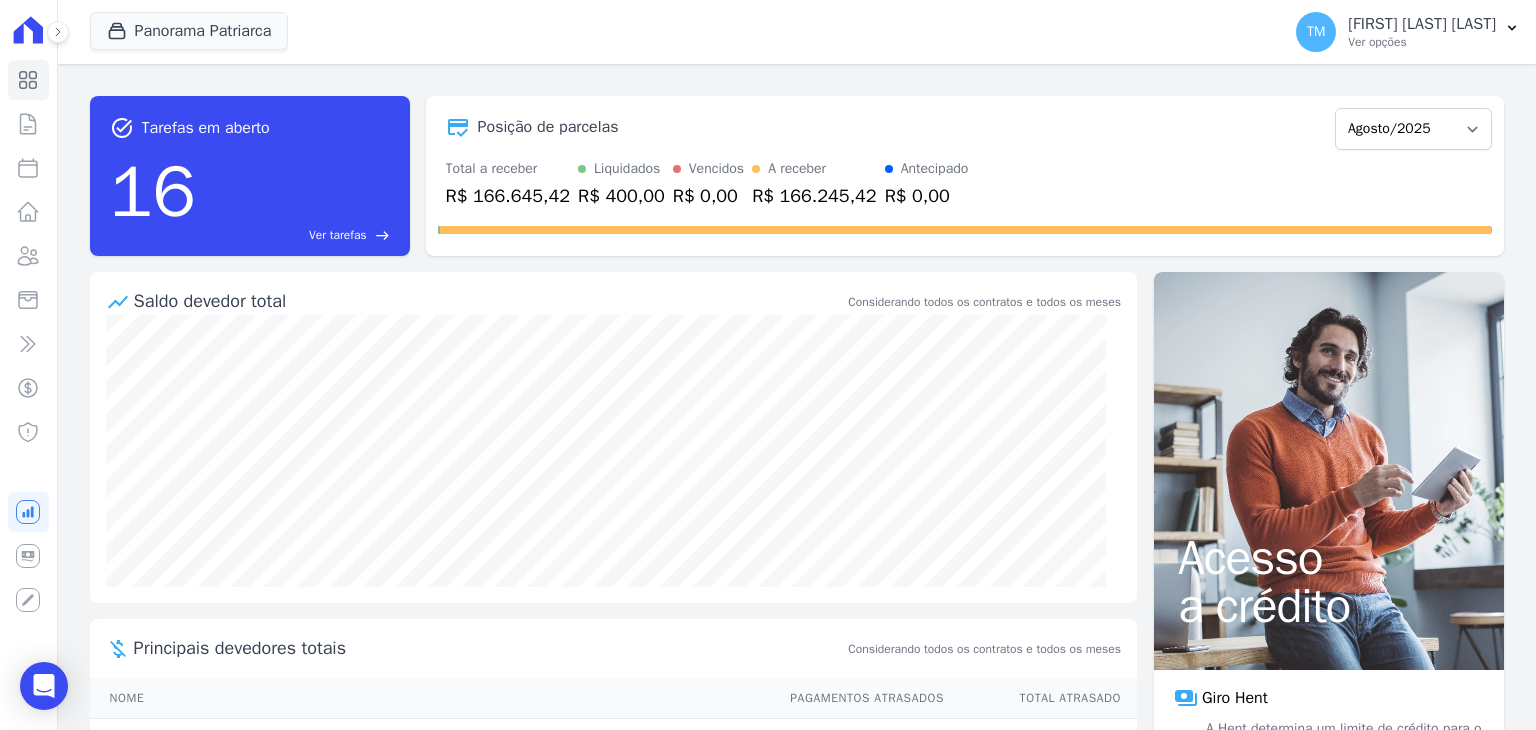 scroll, scrollTop: 0, scrollLeft: 0, axis: both 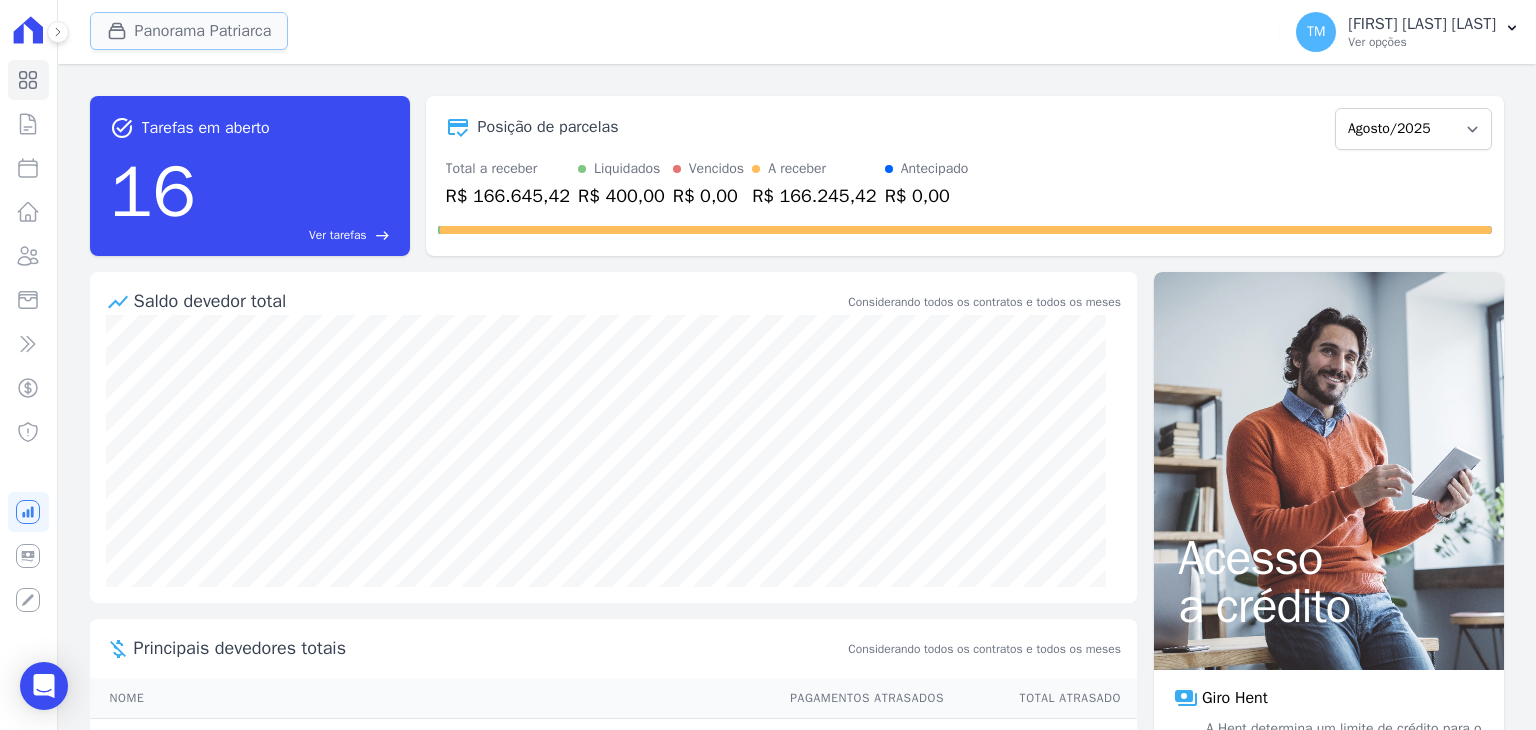 click on "Panorama Patriarca" at bounding box center [189, 31] 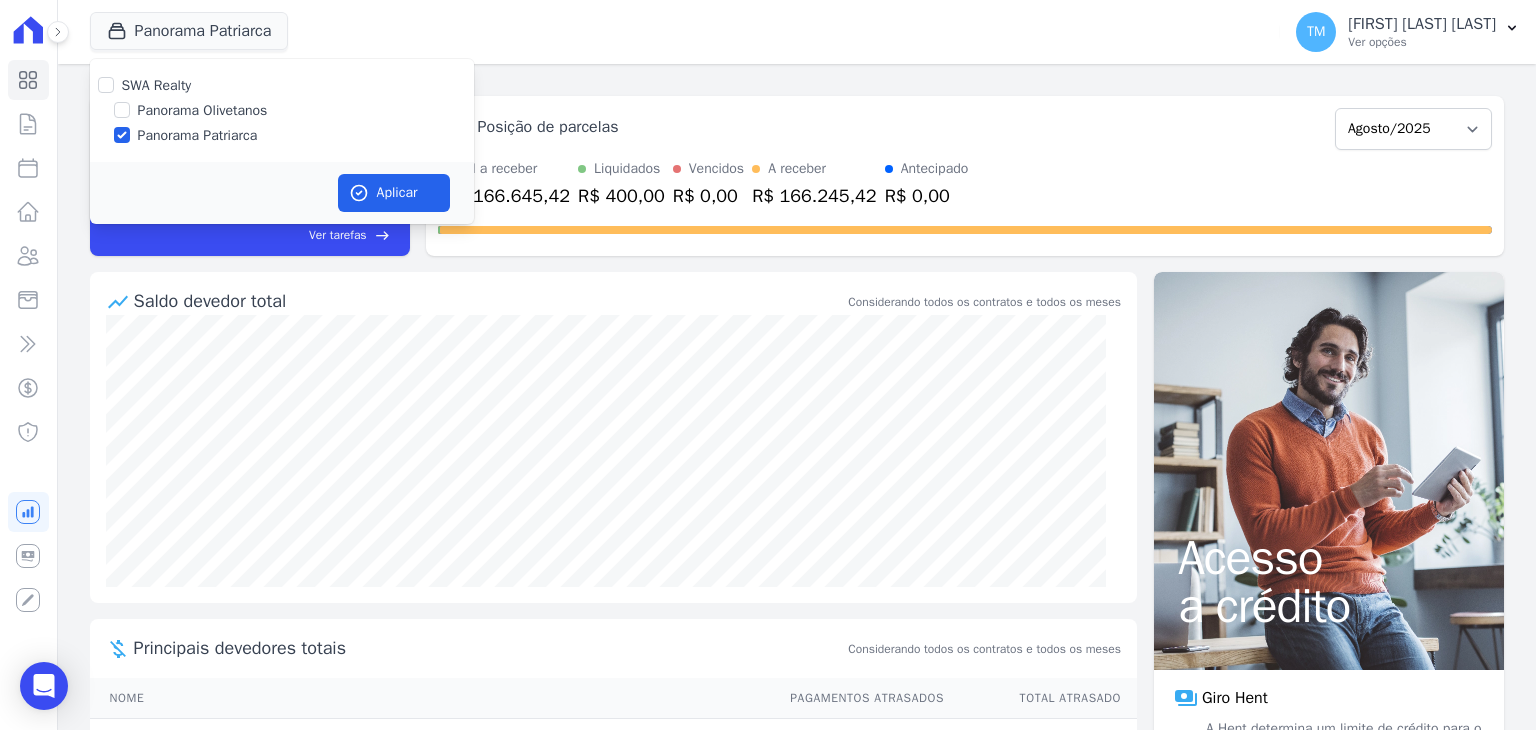 click on "Panorama Olivetanos" at bounding box center [203, 110] 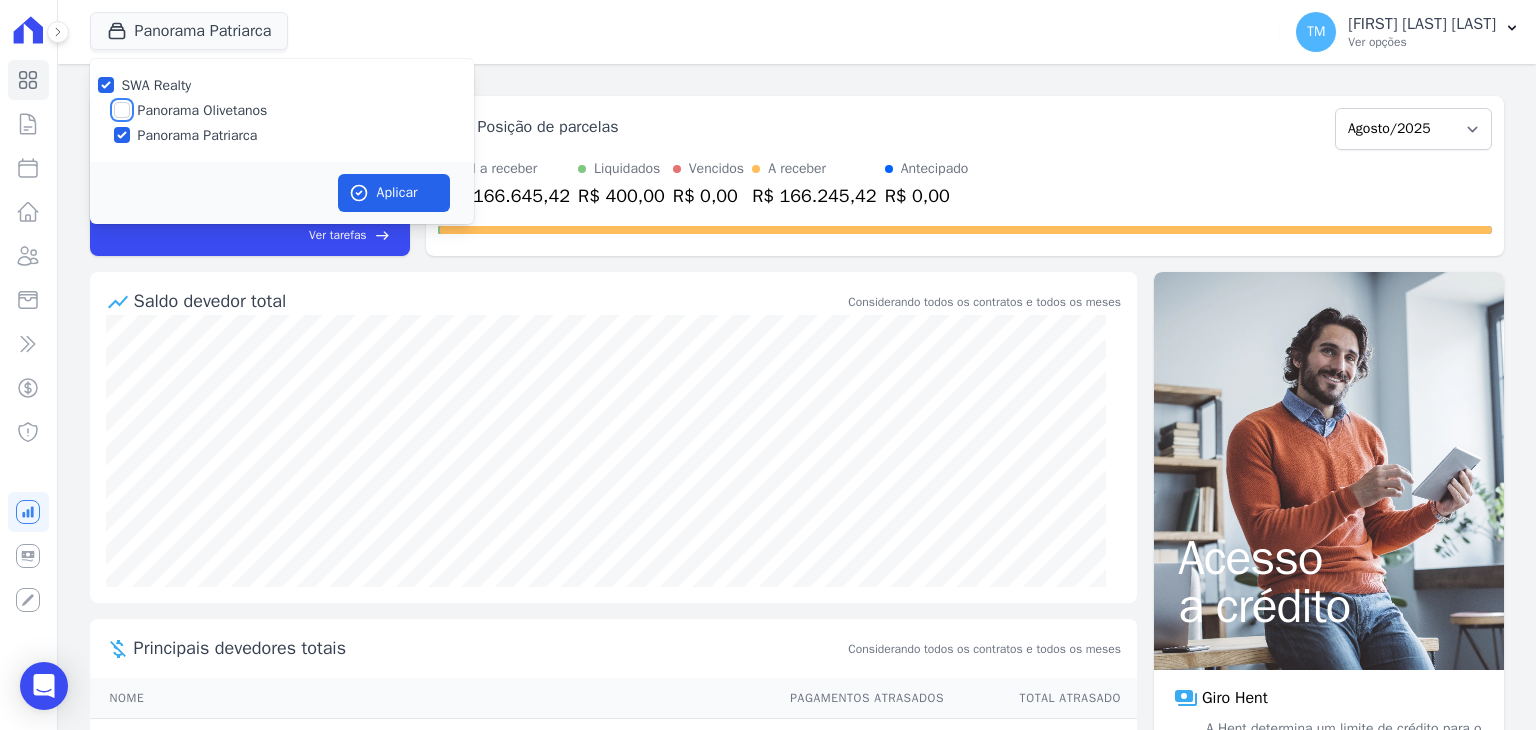 checkbox on "true" 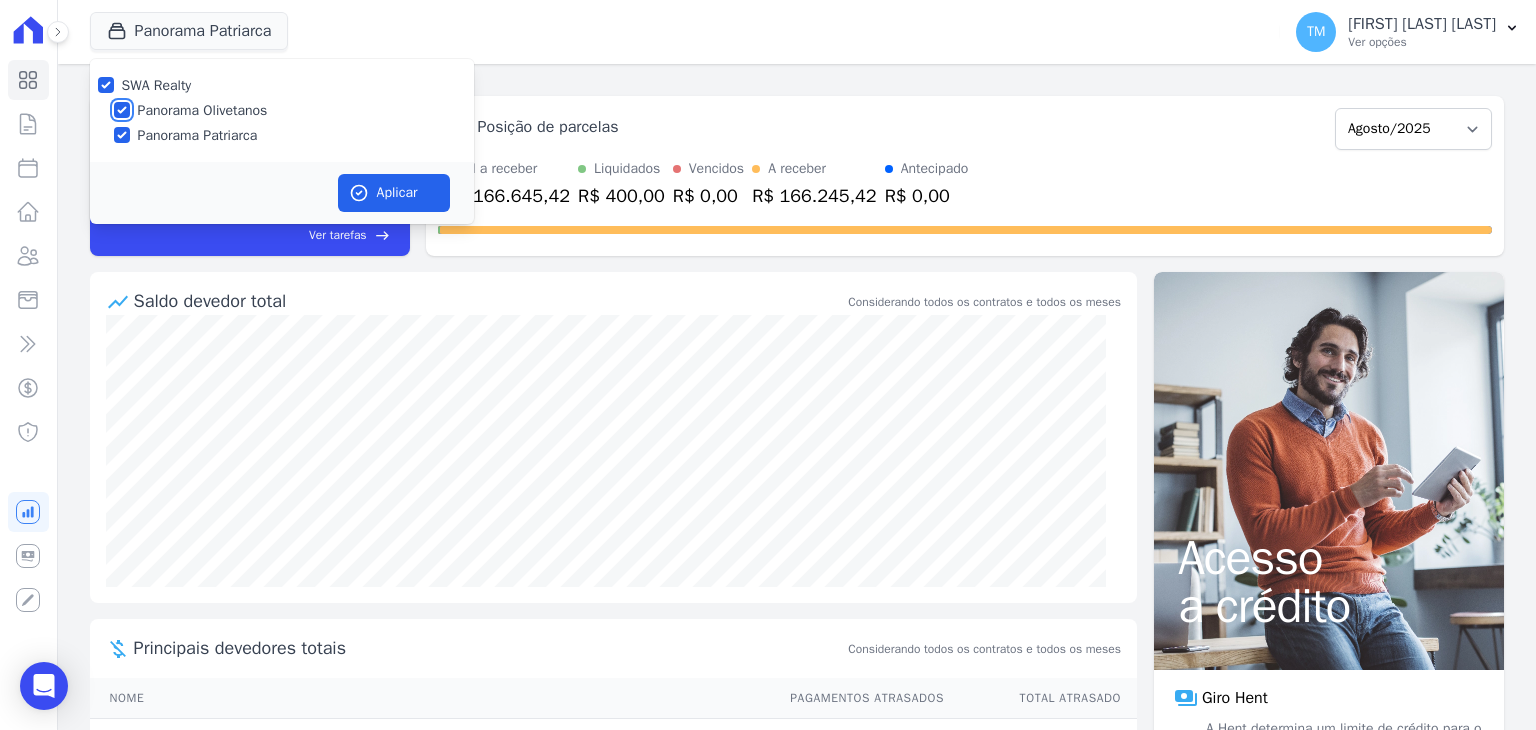 checkbox on "true" 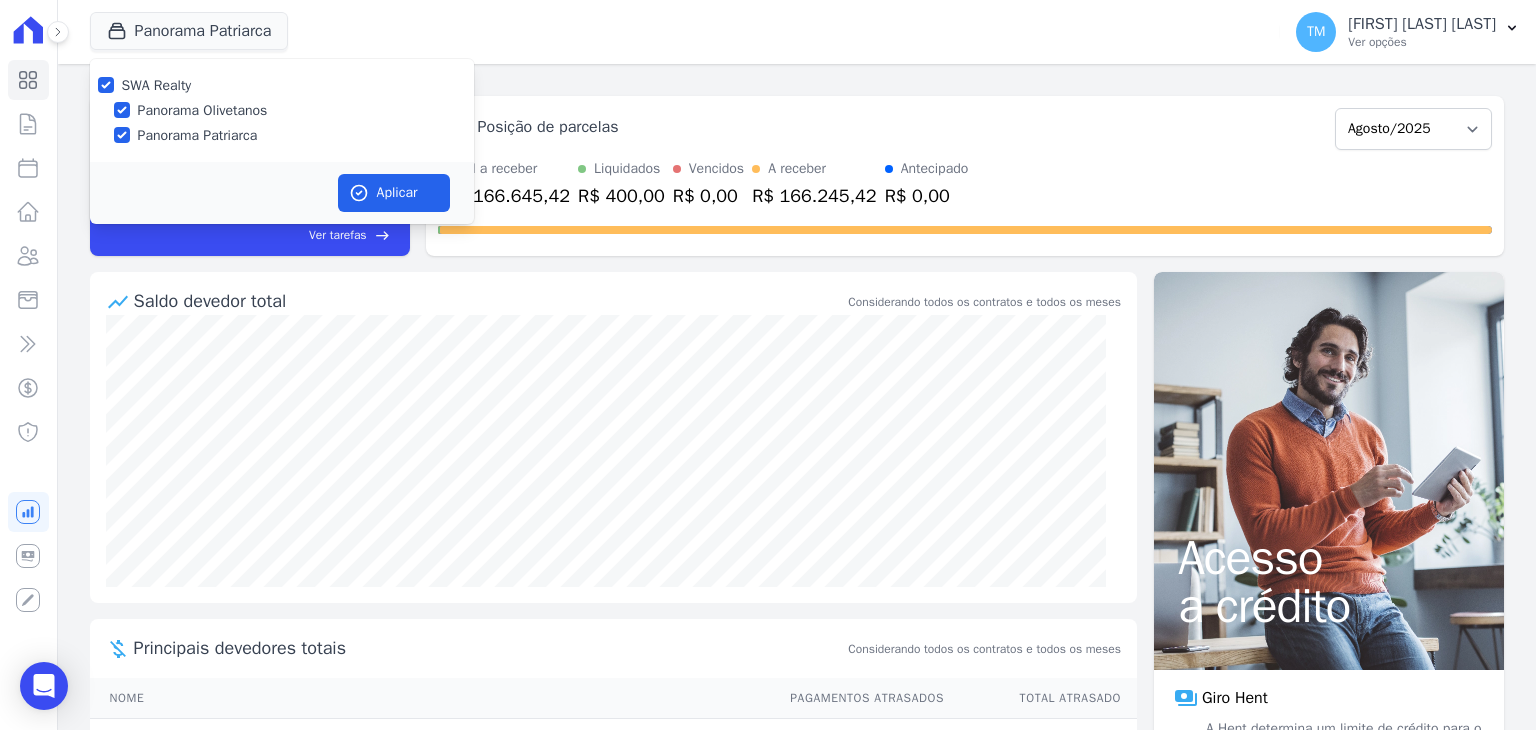 click on "Panorama Patriarca" at bounding box center [198, 135] 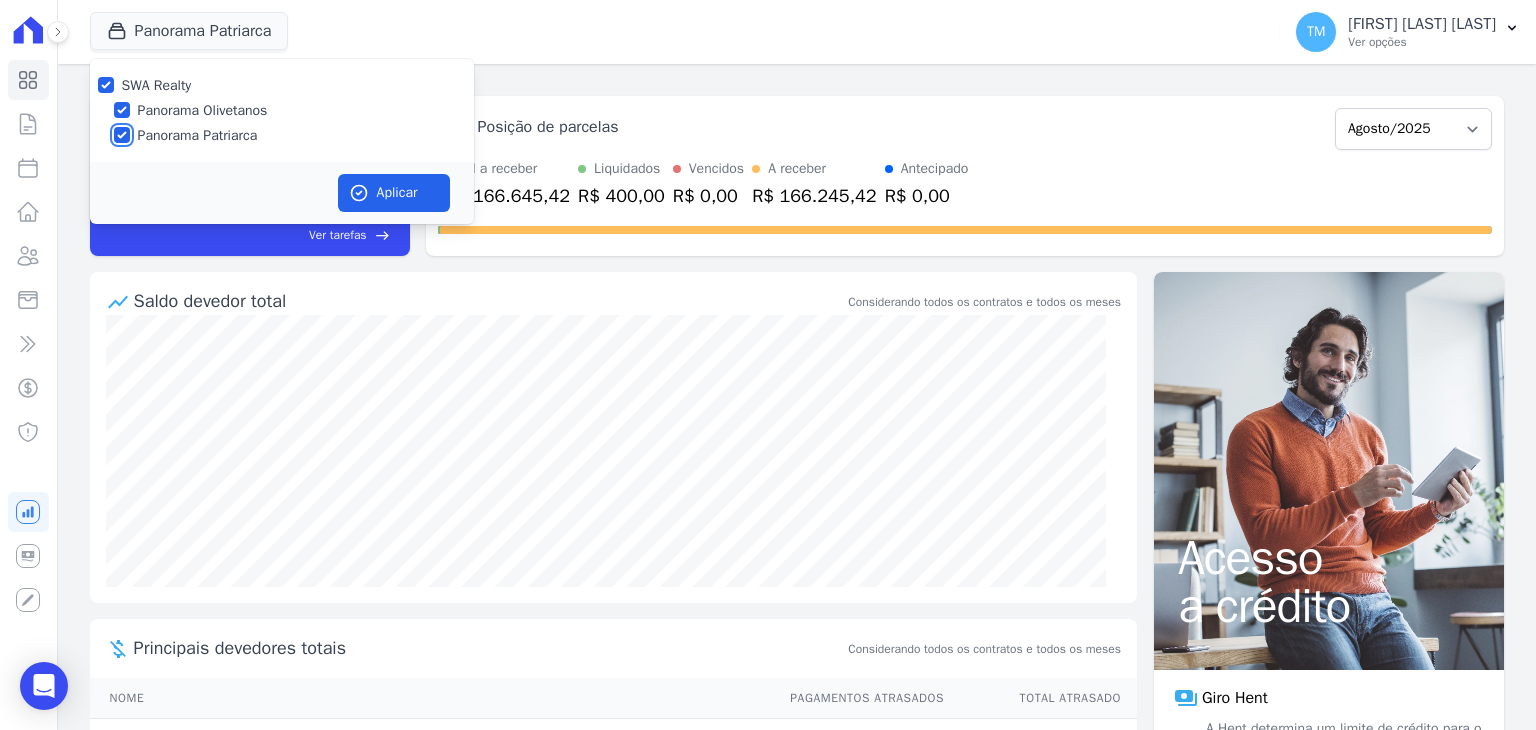 checkbox on "false" 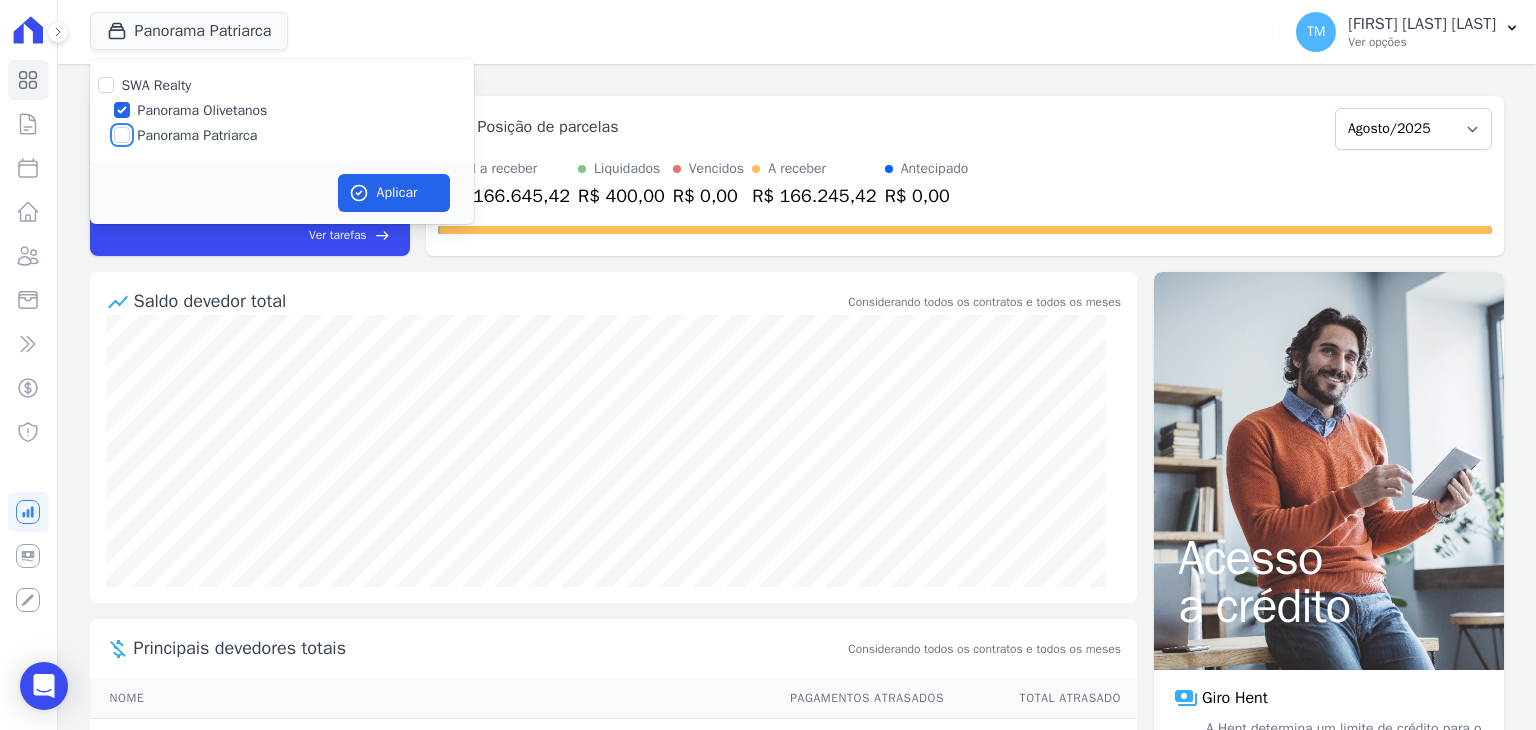checkbox on "false" 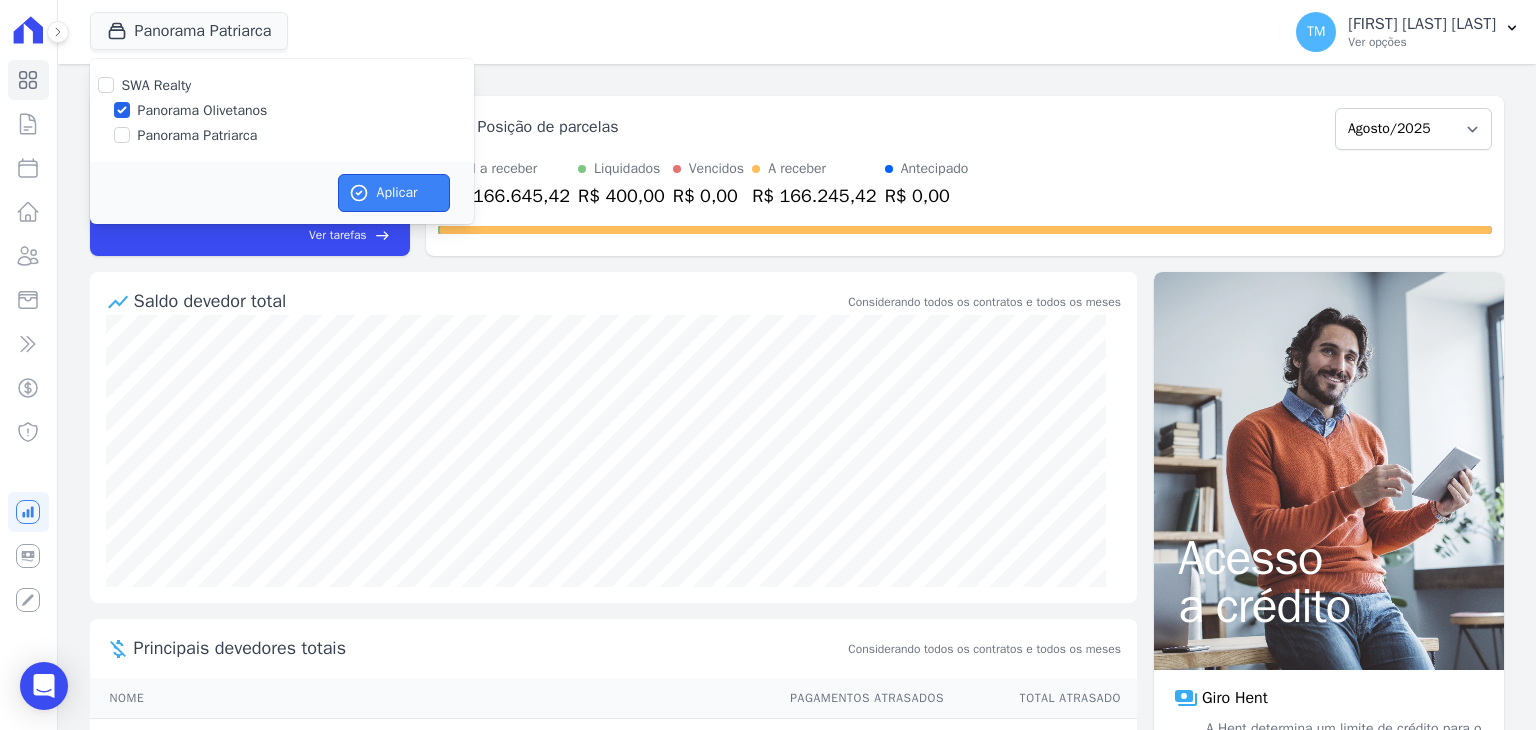 click on "Aplicar" at bounding box center [394, 193] 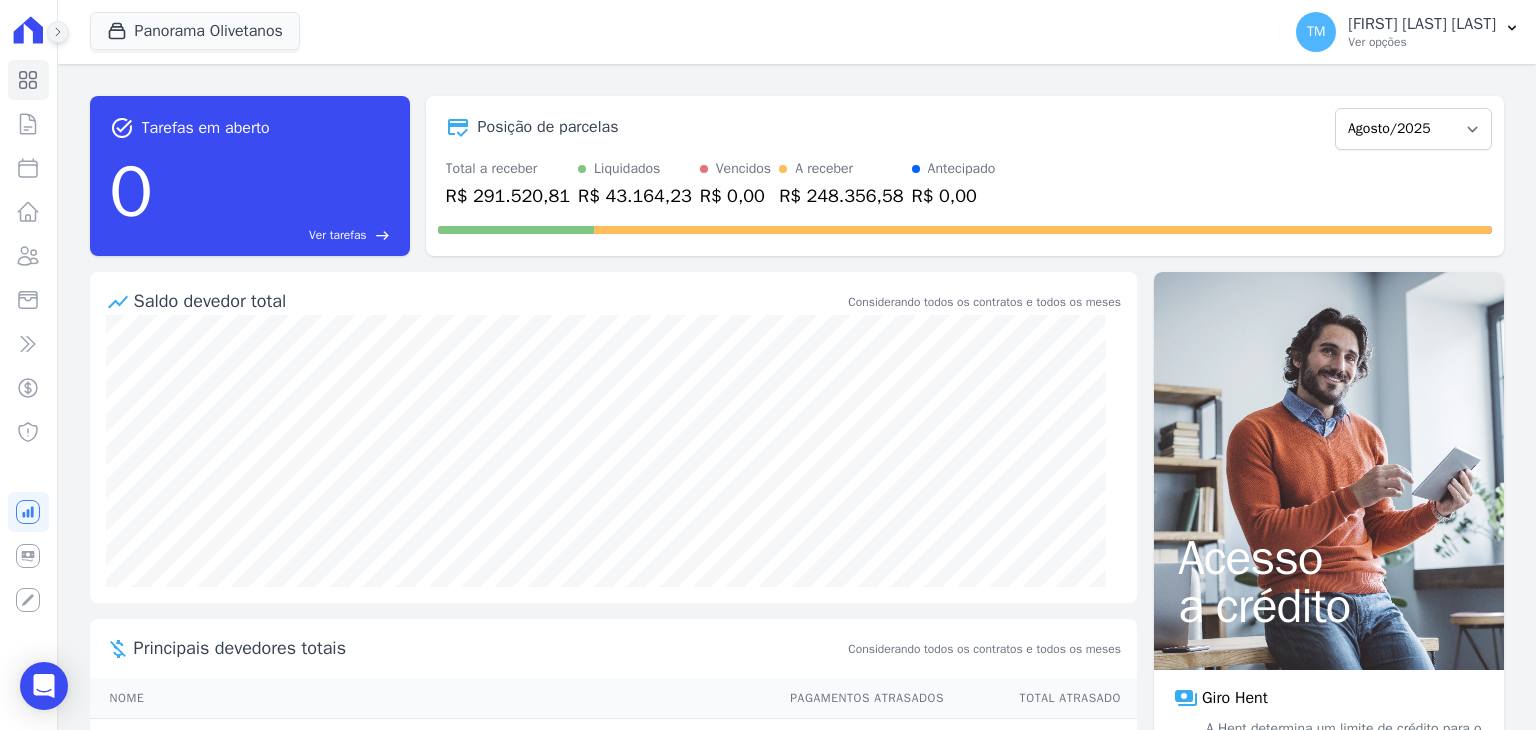 click at bounding box center (58, 32) 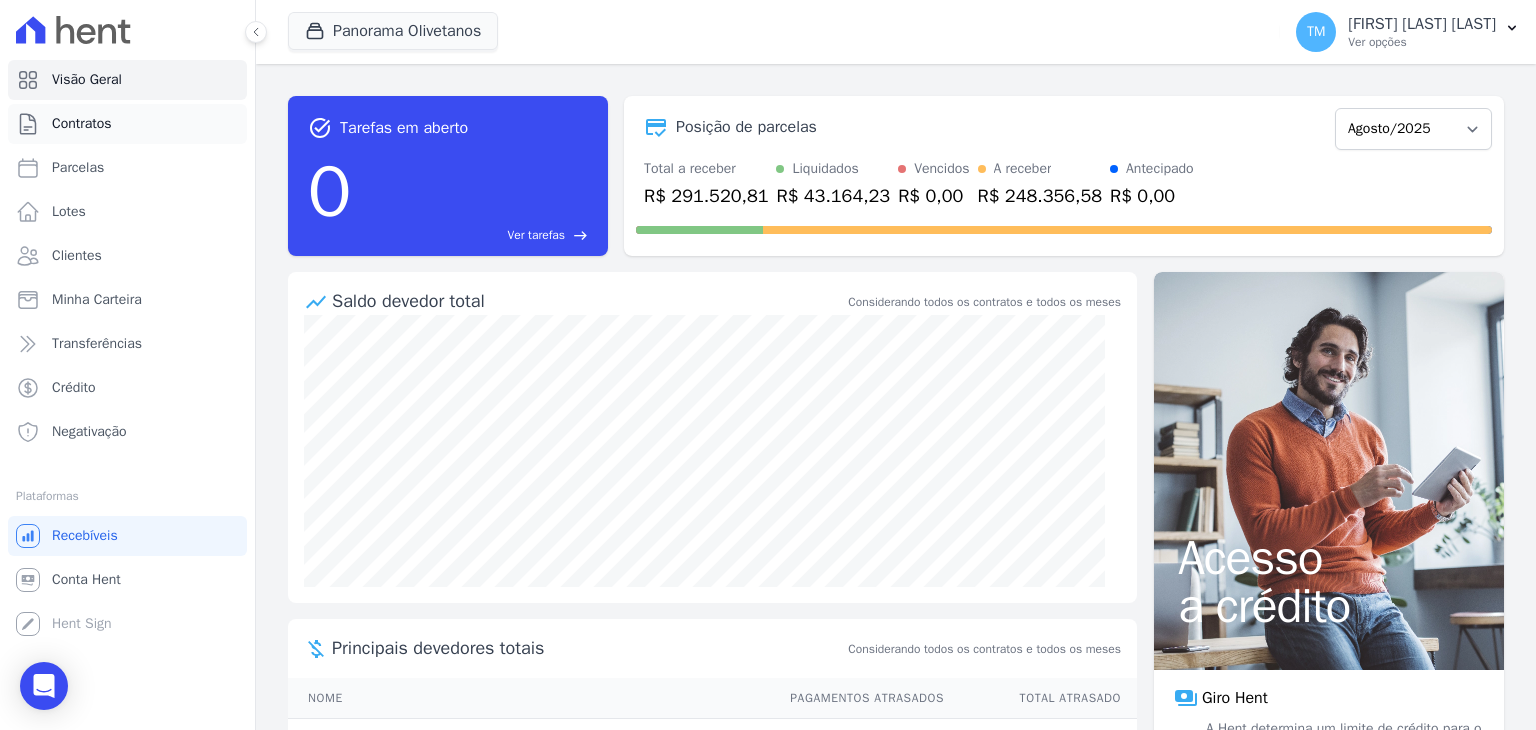 click on "Contratos" at bounding box center [127, 124] 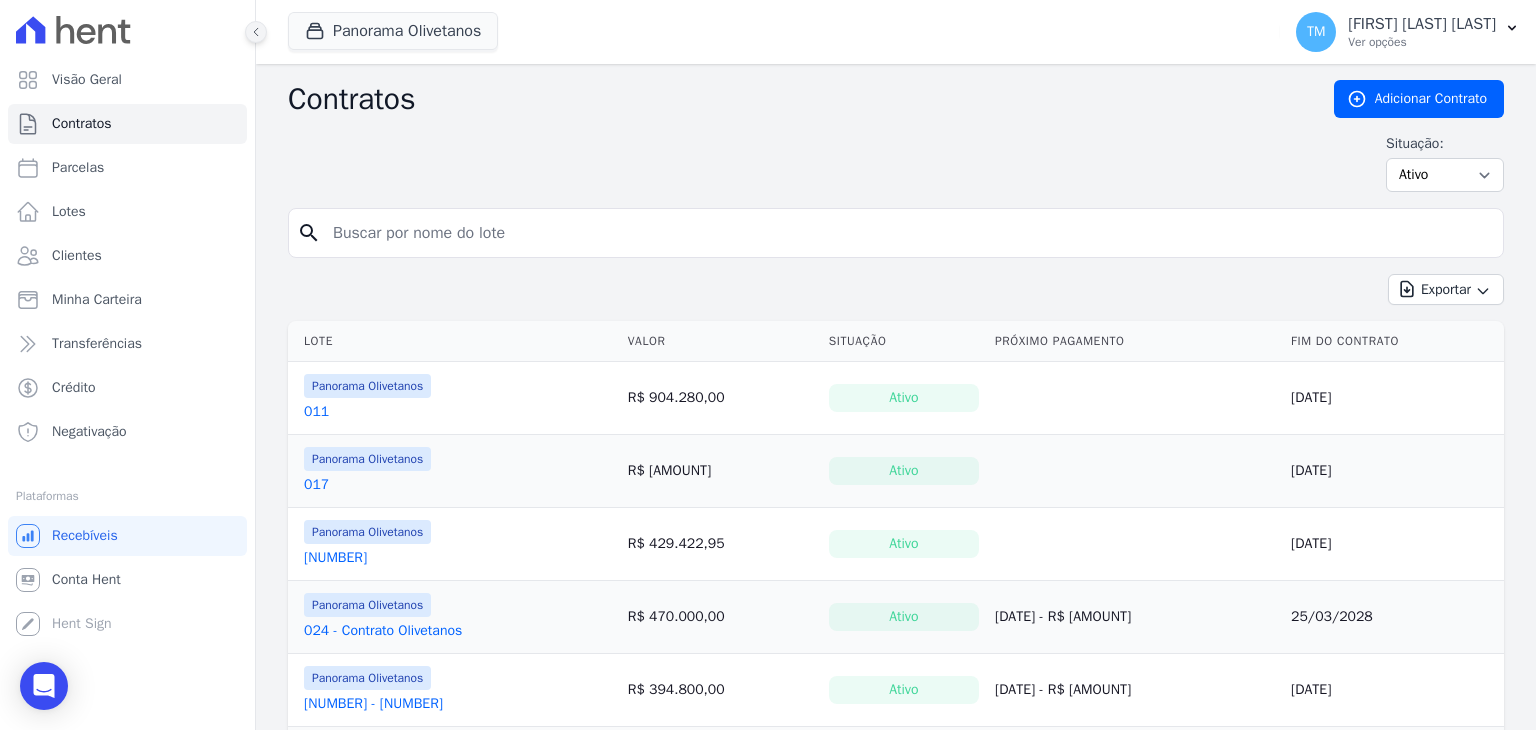 click at bounding box center (256, 32) 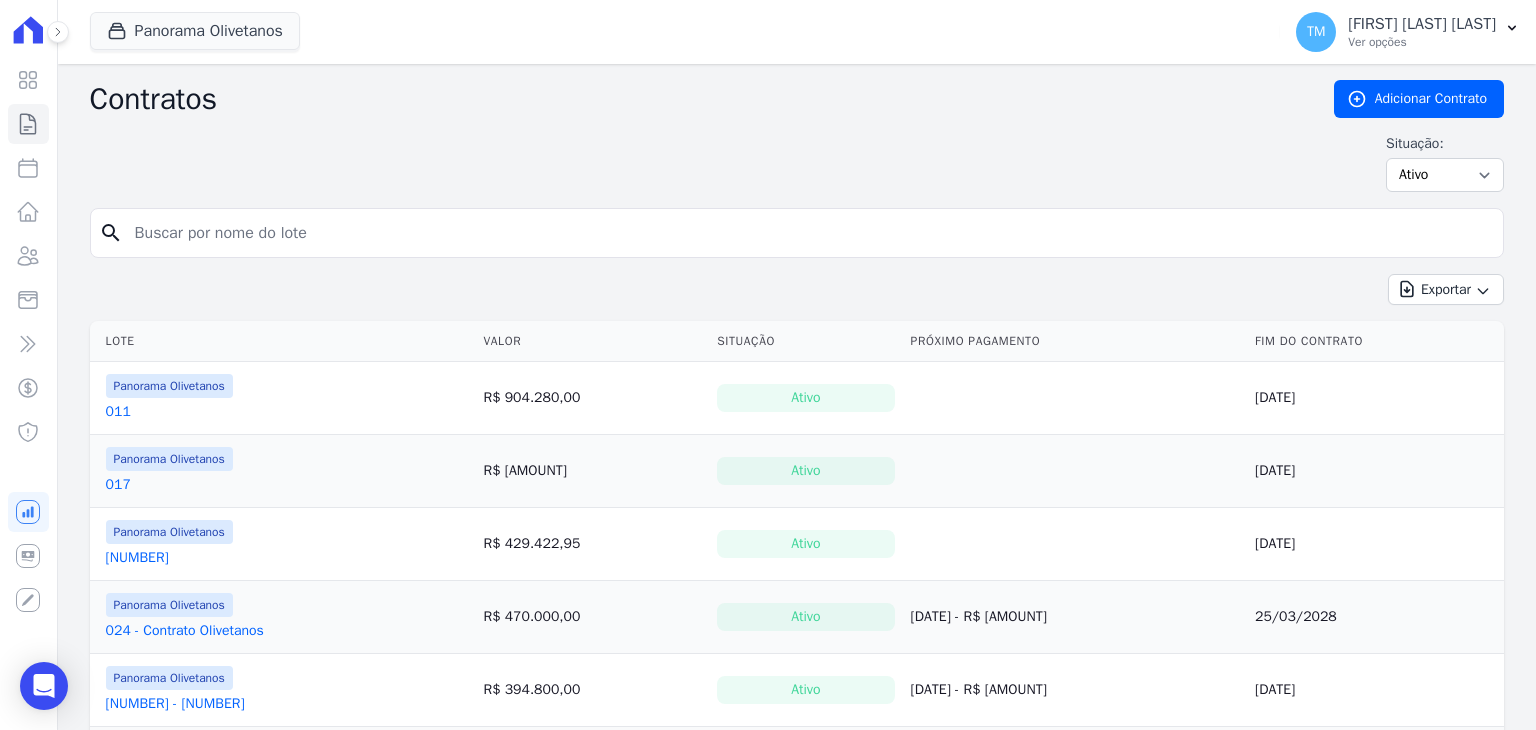 click on "011" at bounding box center (118, 412) 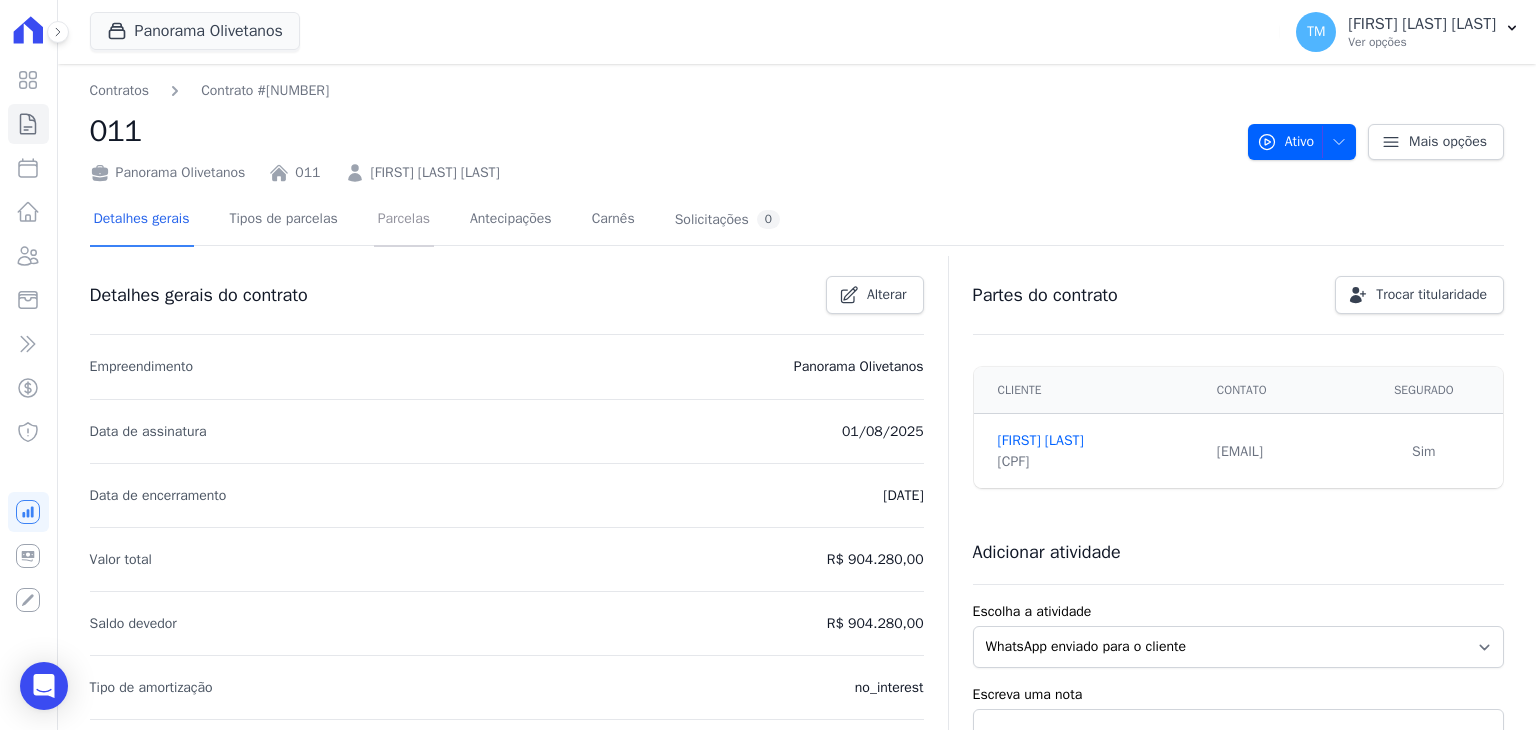 click on "Parcelas" at bounding box center [404, 220] 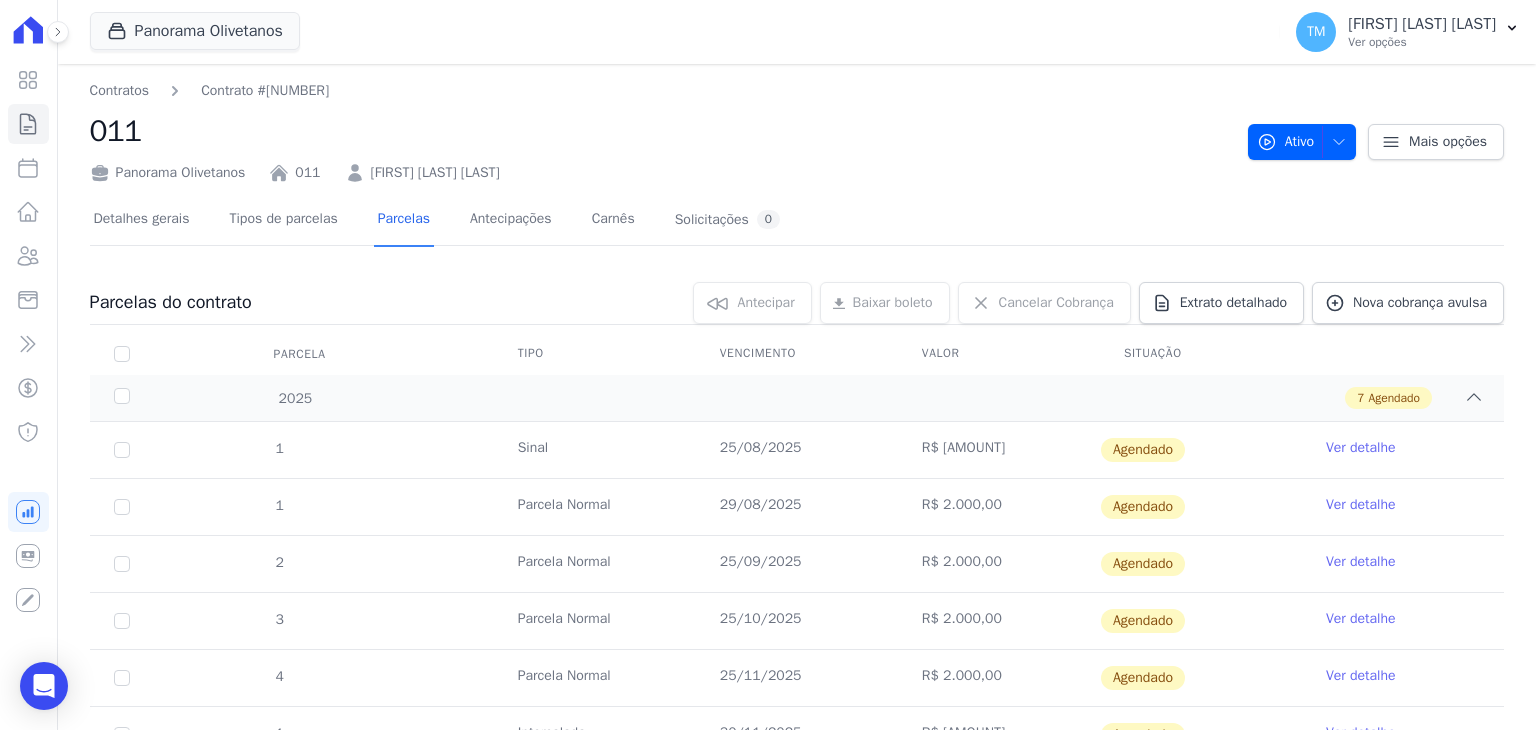 scroll, scrollTop: 100, scrollLeft: 0, axis: vertical 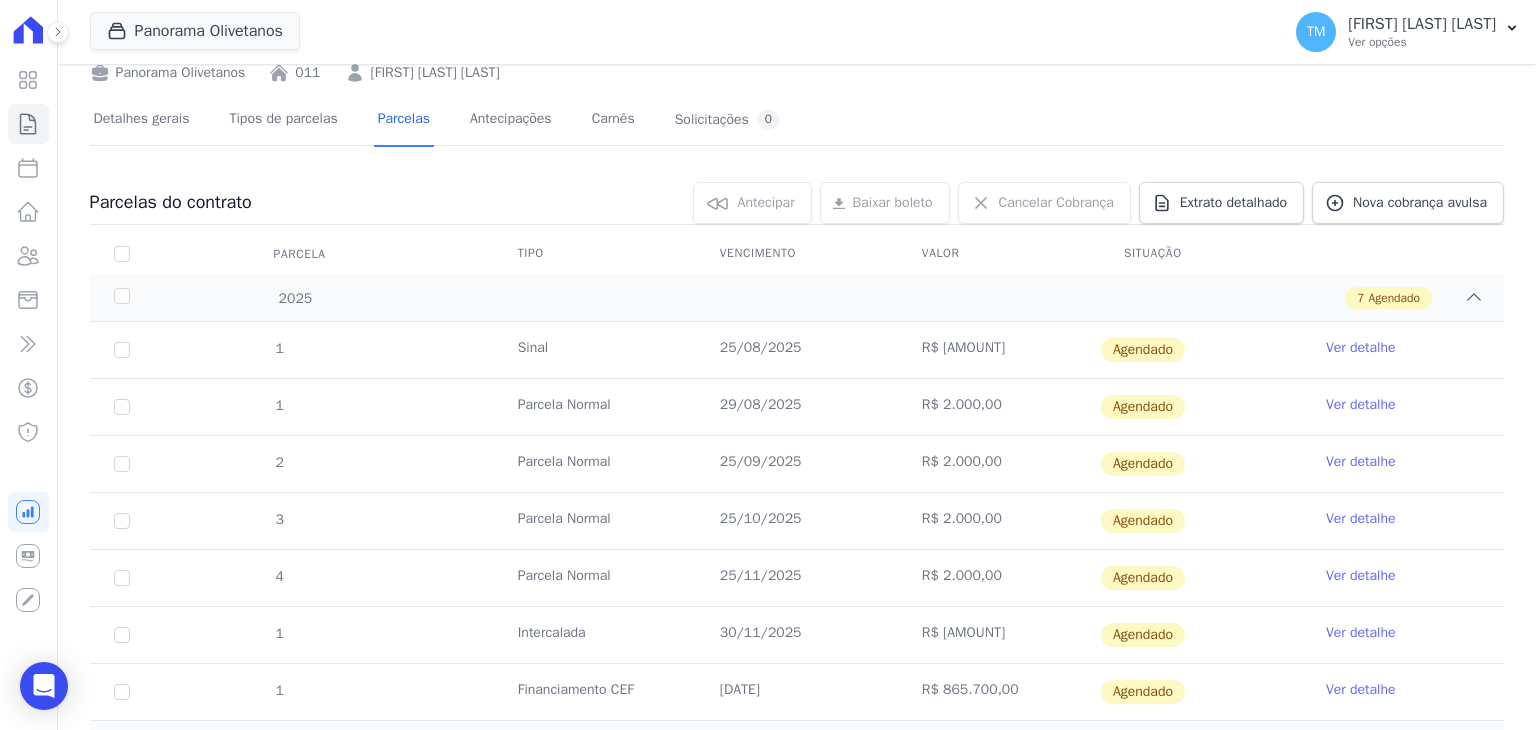 click on "Ver detalhe" at bounding box center (1361, 348) 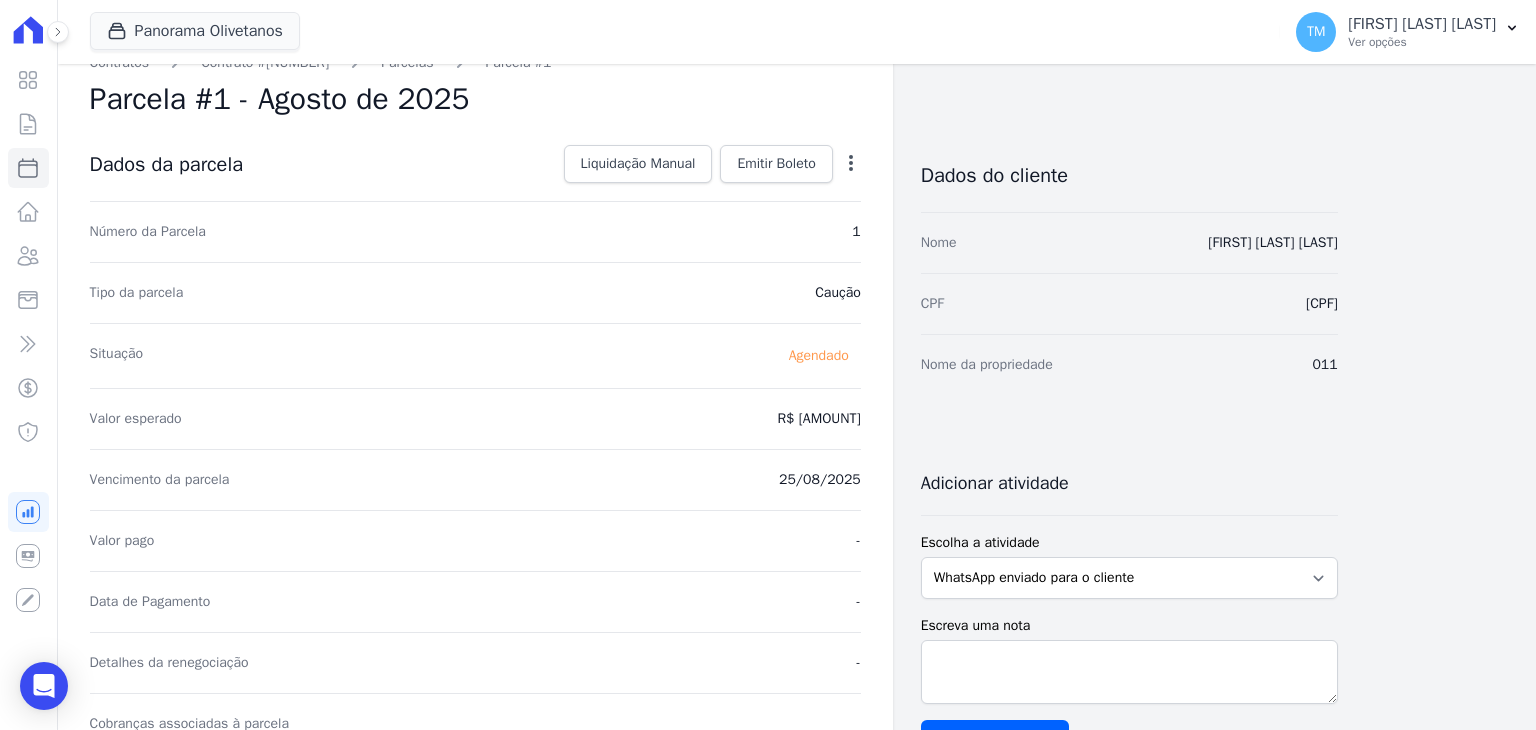 scroll, scrollTop: 0, scrollLeft: 0, axis: both 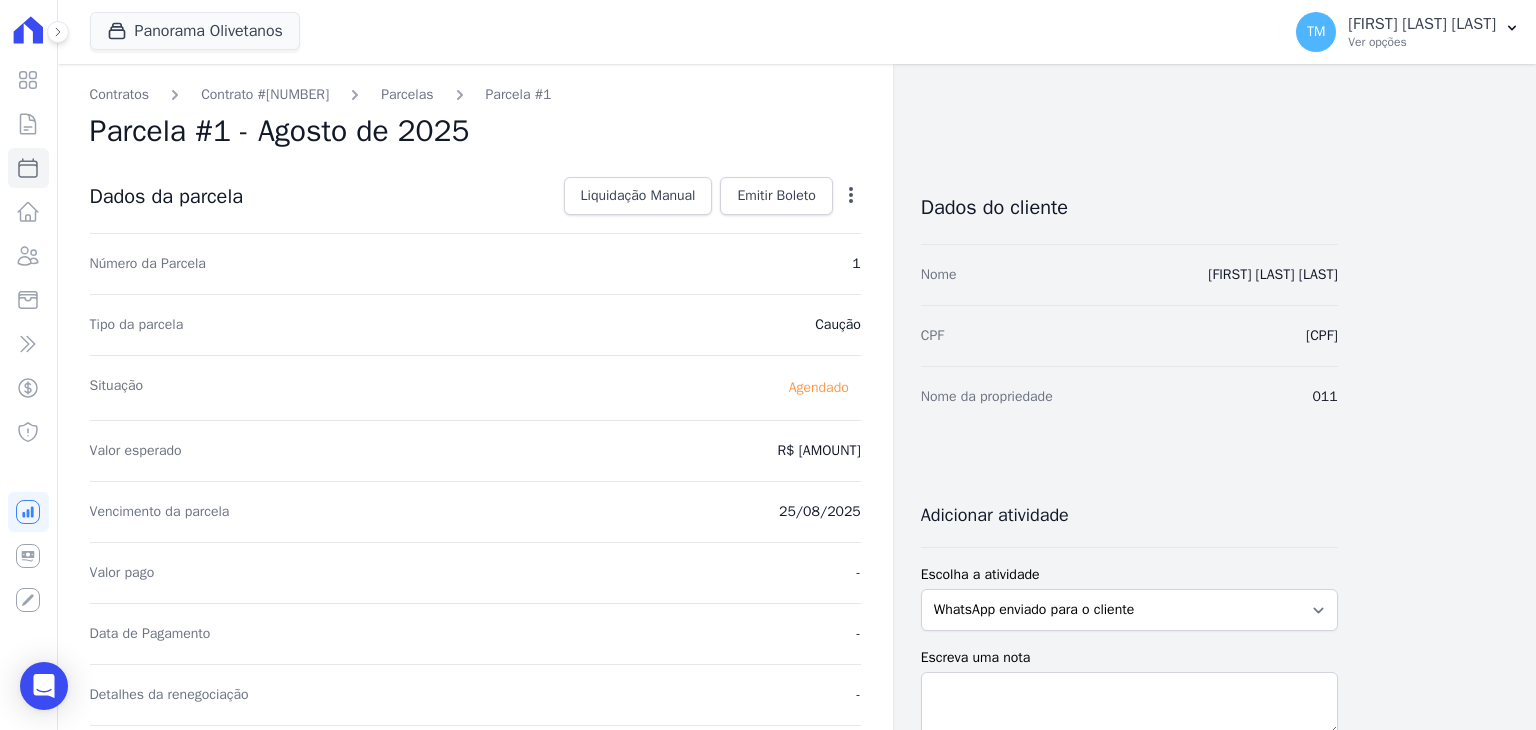 click on "Dados da parcela
Liquidação Manual
Liquidação Manual
Data de Pagamento
[DATE]
Valor pago
R$
[AMOUNT]
Escreva uma nota
Cancelar
Dar baixa
Emitir Boleto
Gerar Boleto da Parcela" at bounding box center [475, 197] 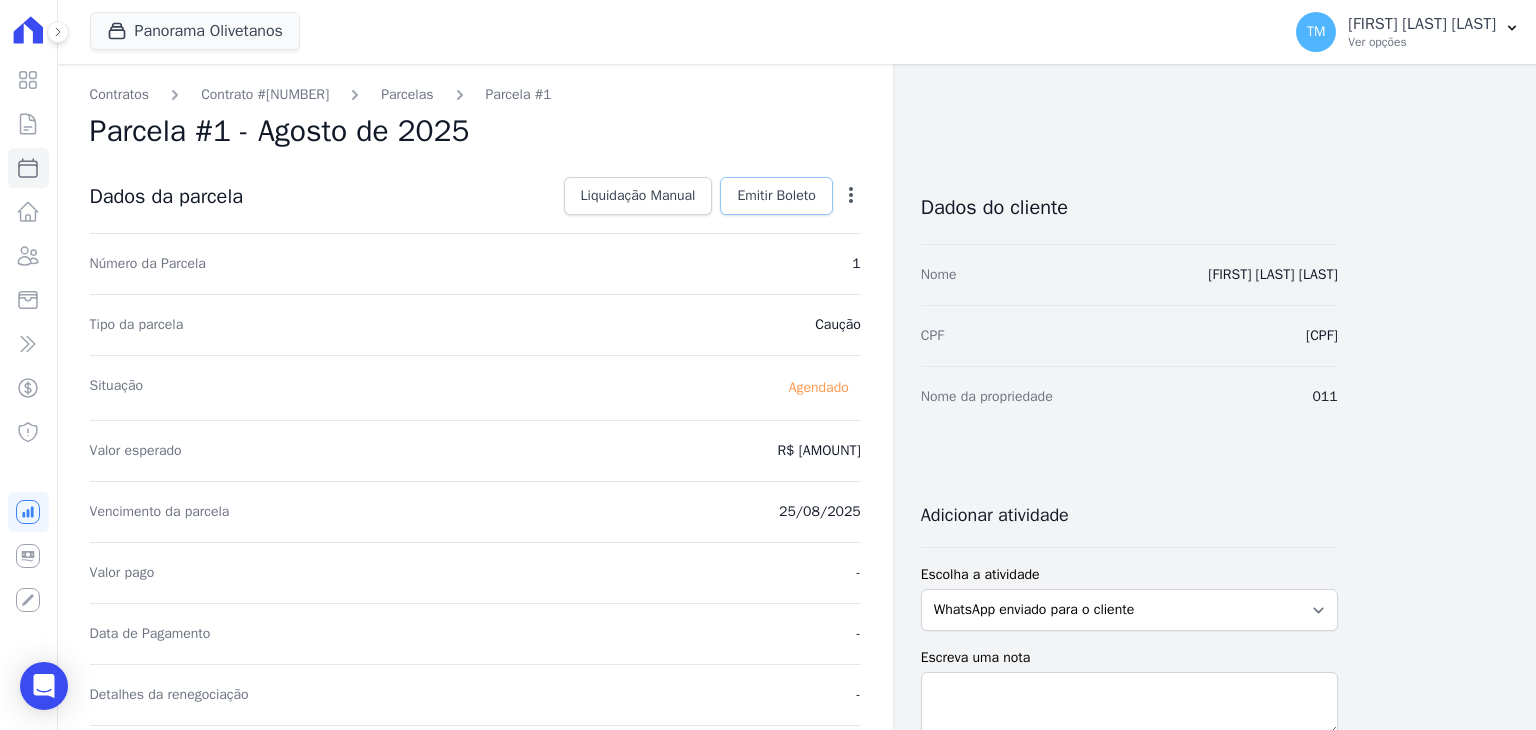 click on "Emitir Boleto" at bounding box center [776, 196] 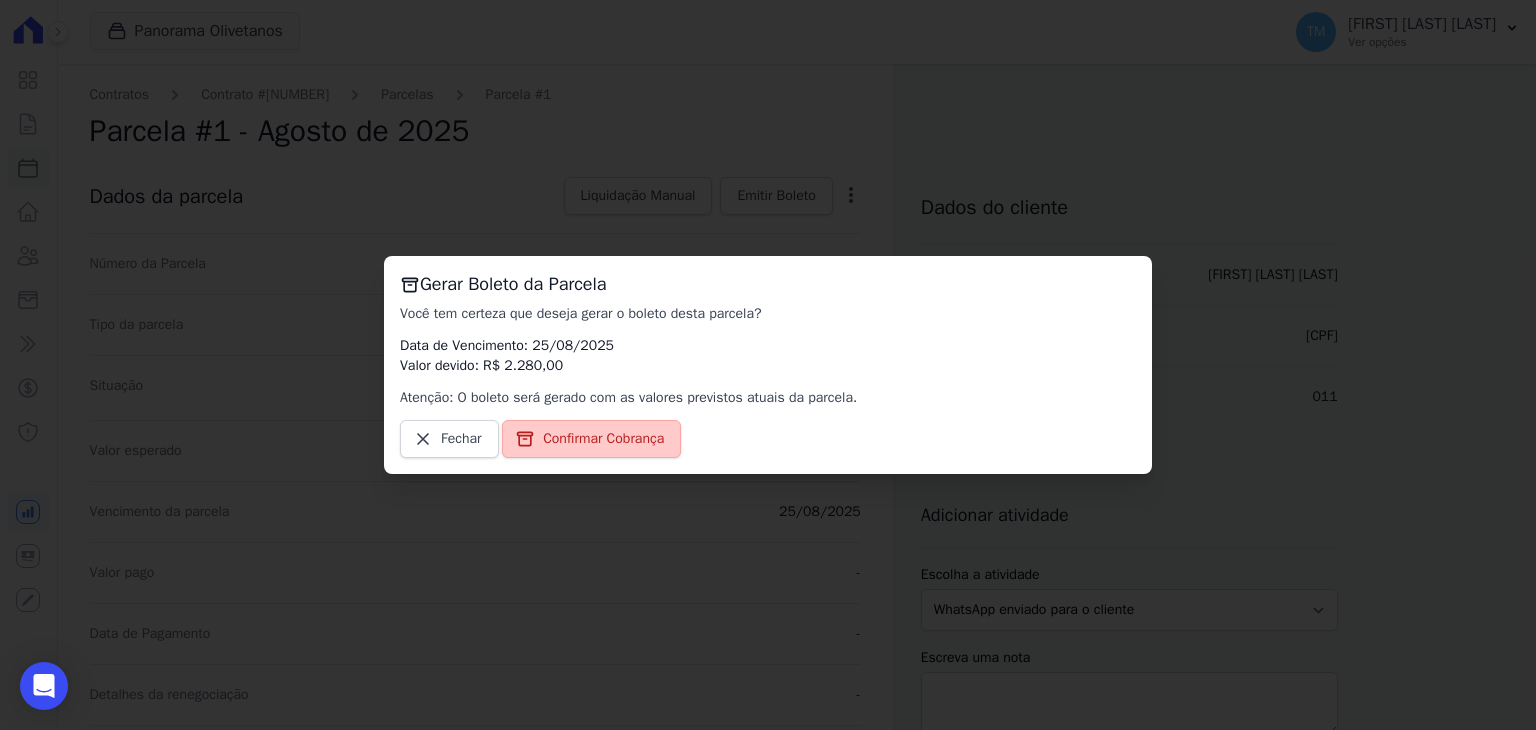 click on "Confirmar Cobrança" at bounding box center (603, 439) 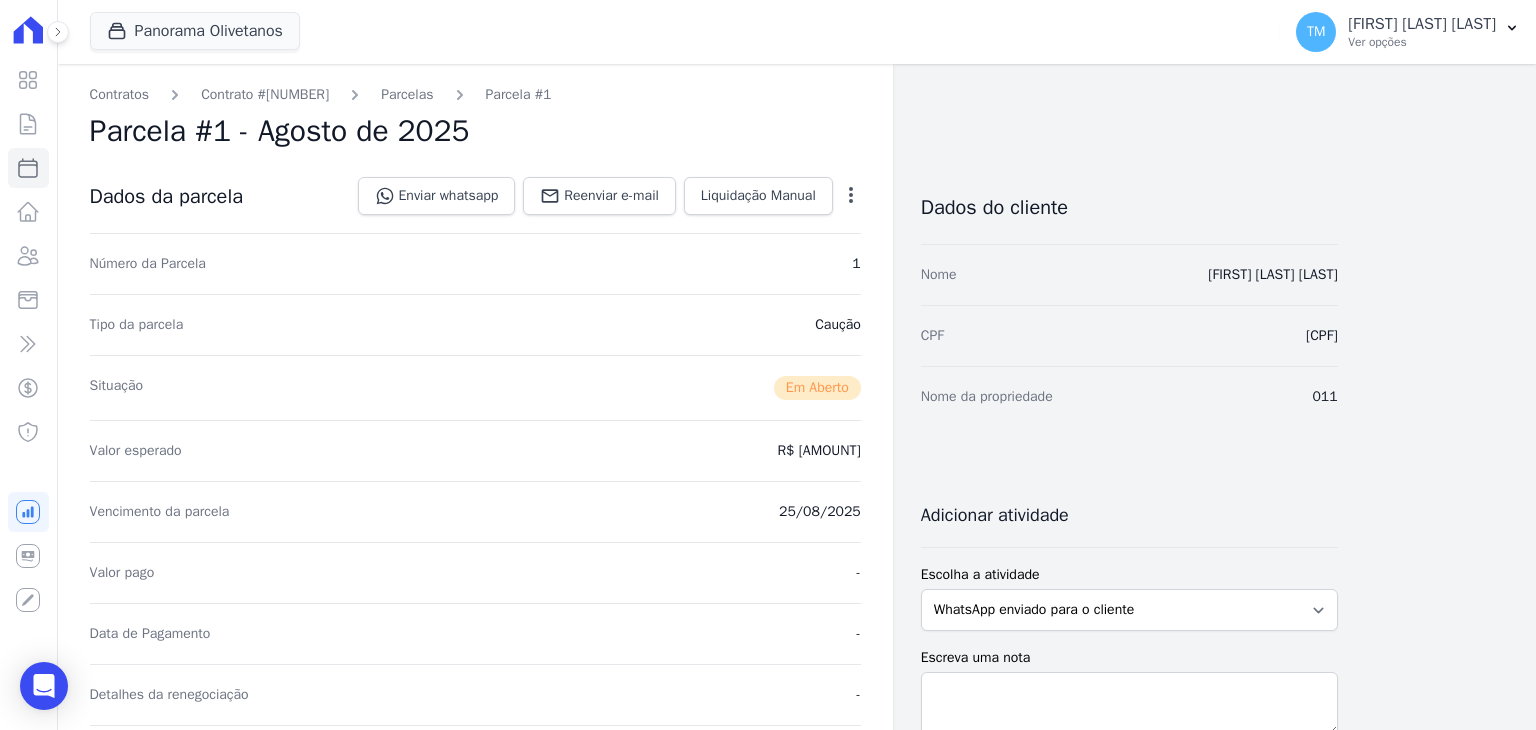 click on "Situação
Em Aberto" at bounding box center [475, 387] 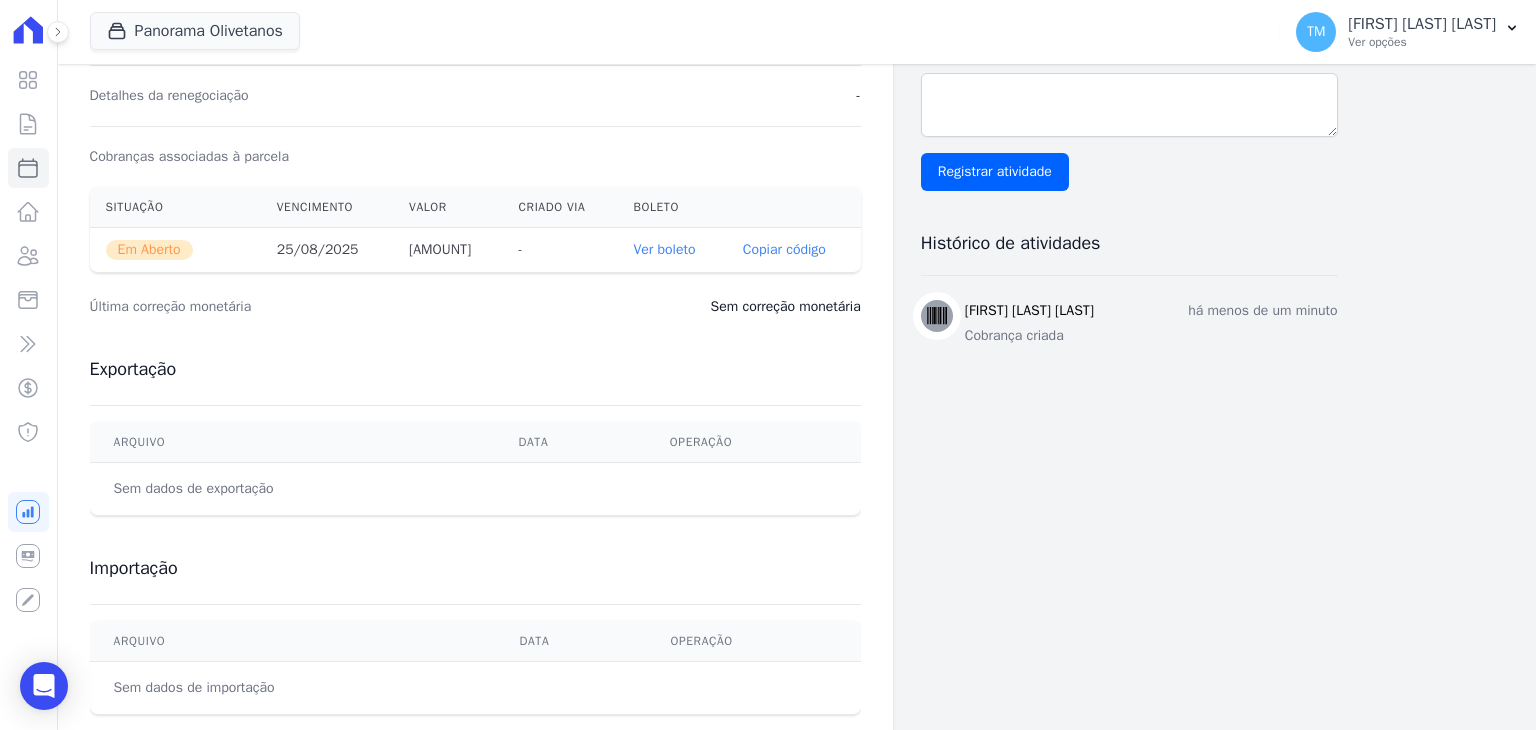 scroll, scrollTop: 600, scrollLeft: 0, axis: vertical 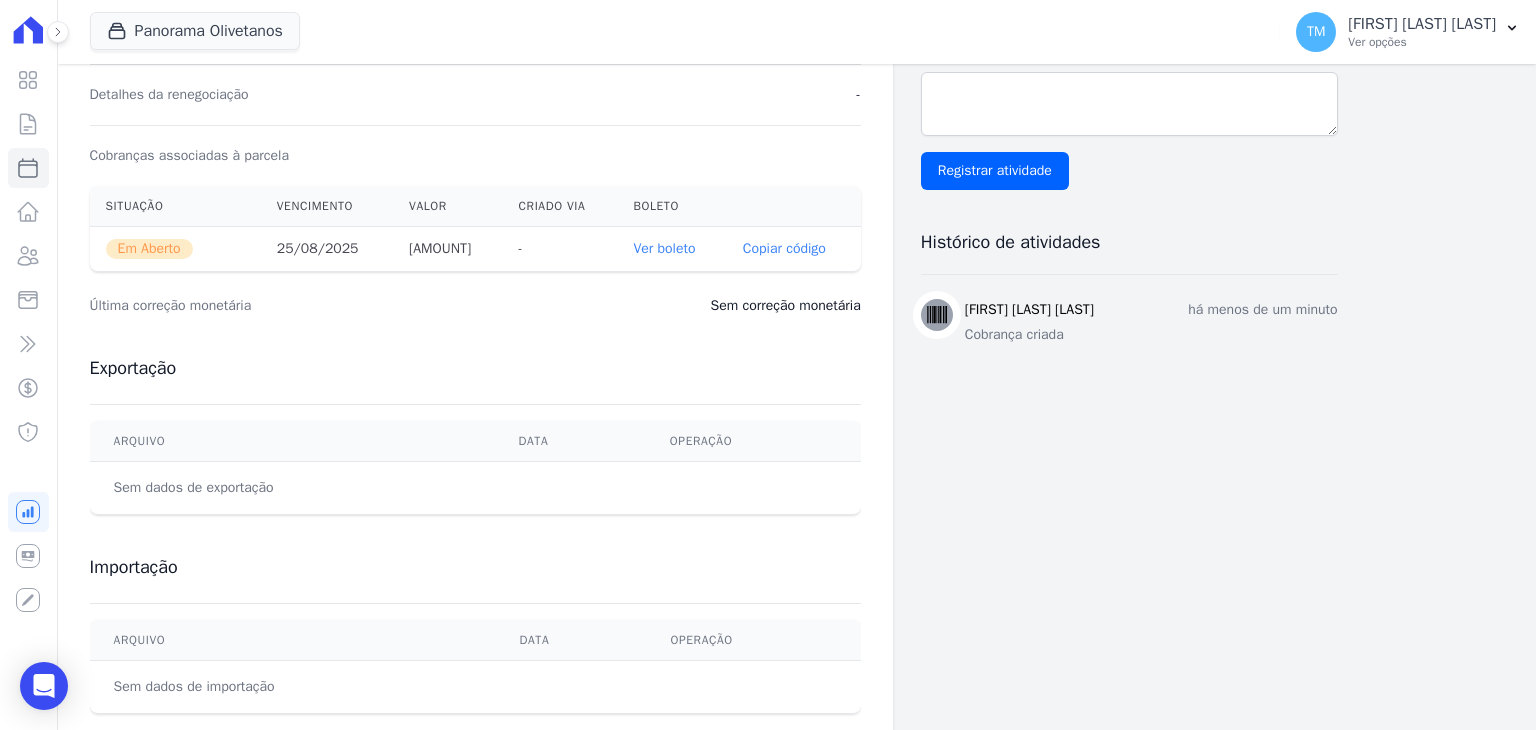 click on "Ver boleto" at bounding box center (664, 248) 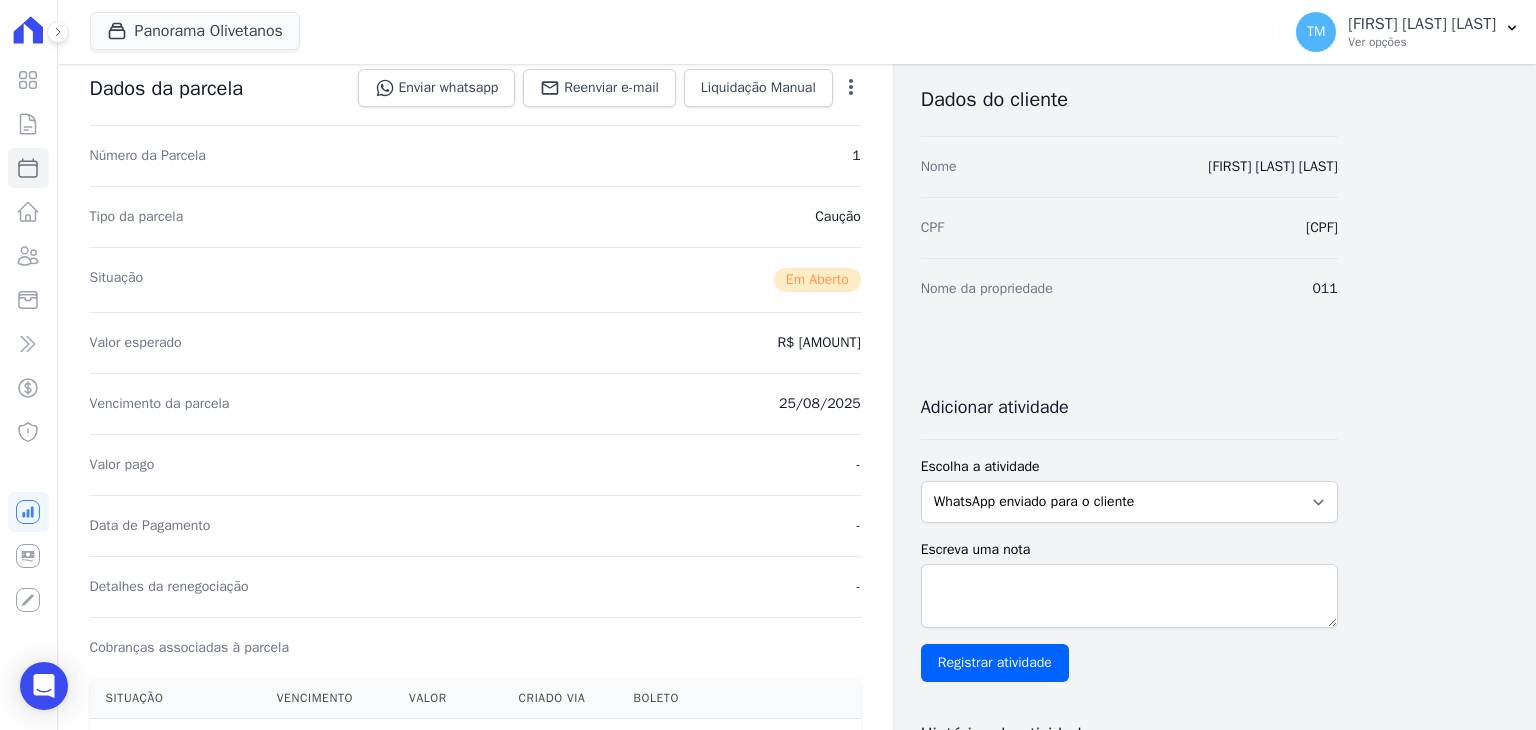 scroll, scrollTop: 0, scrollLeft: 0, axis: both 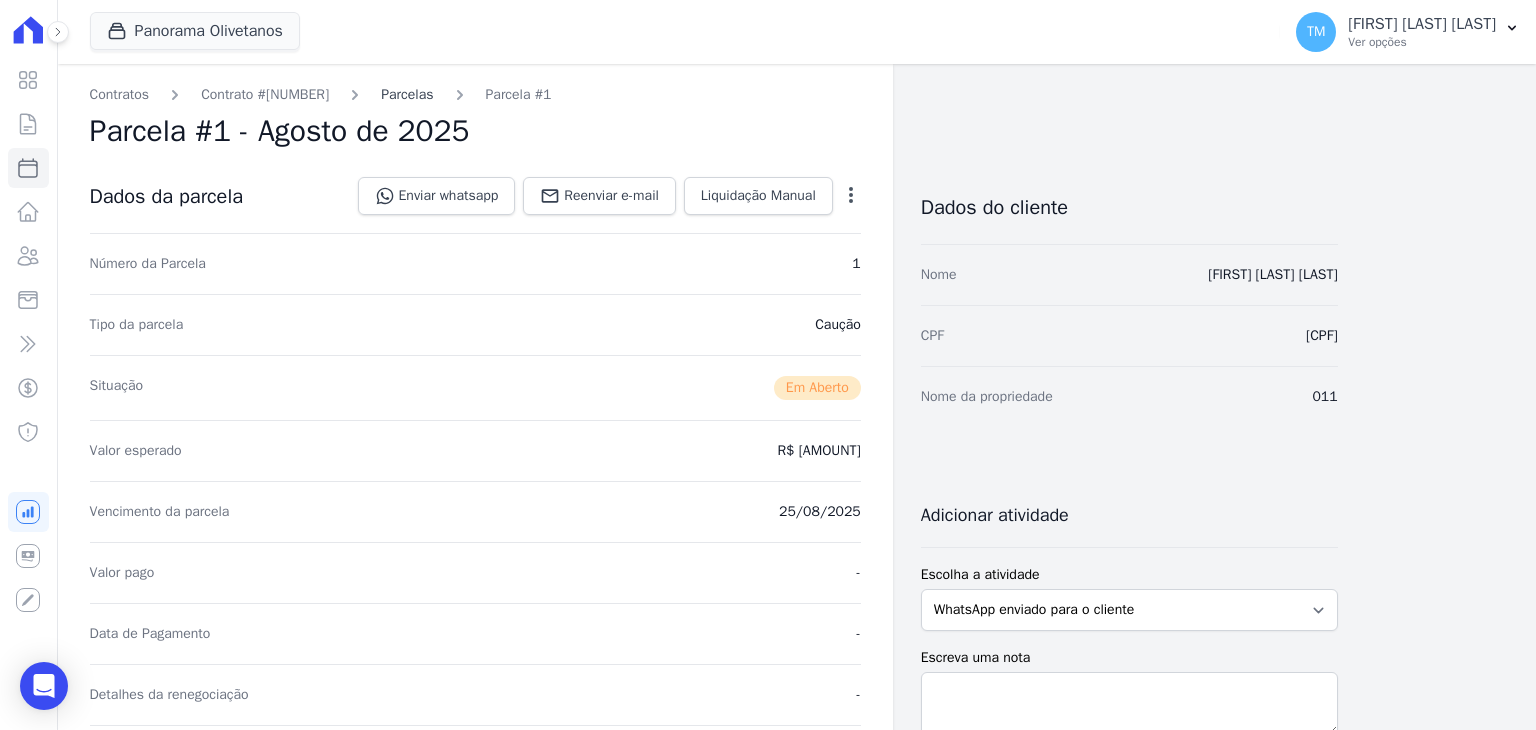 click on "Parcelas" at bounding box center [407, 94] 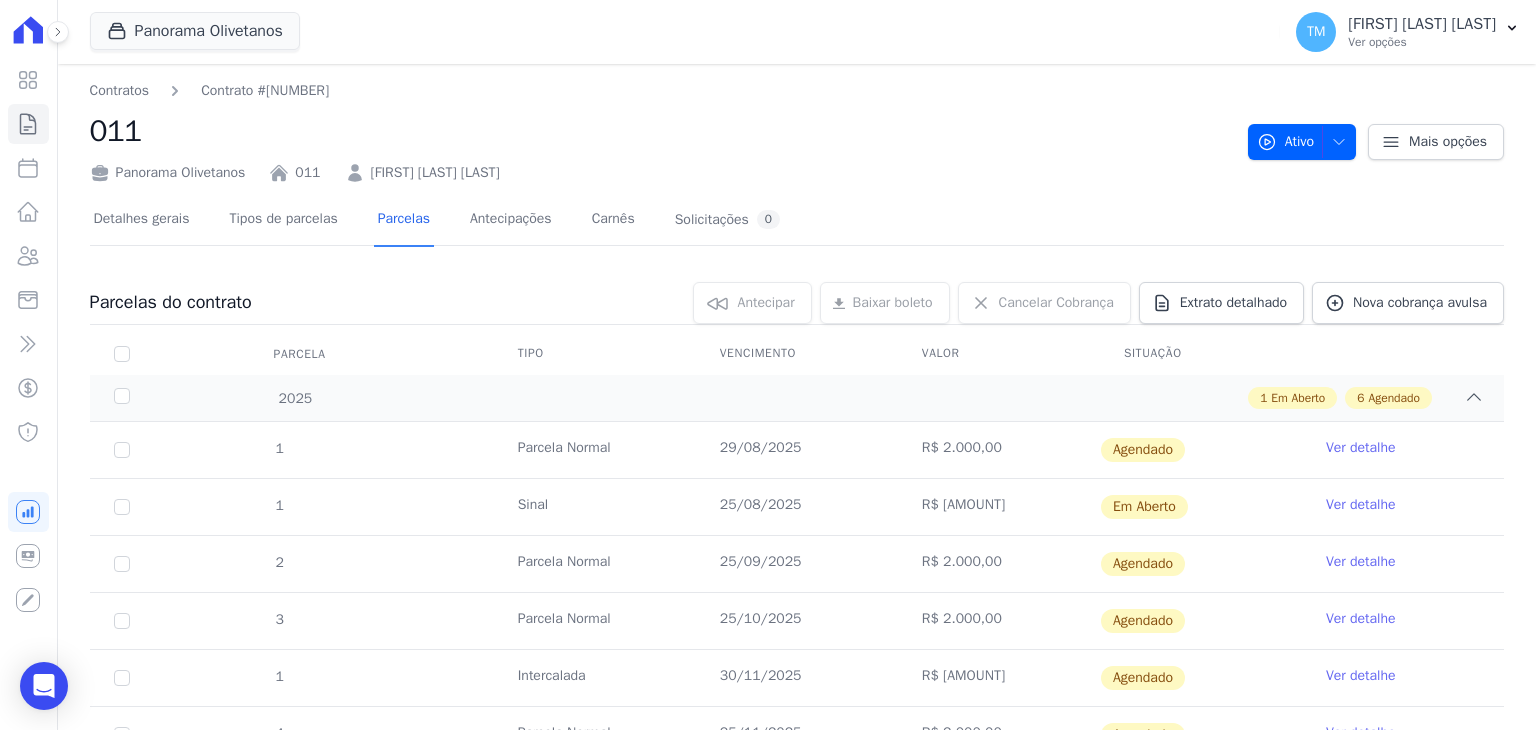 click on "Ver detalhe" at bounding box center (1361, 448) 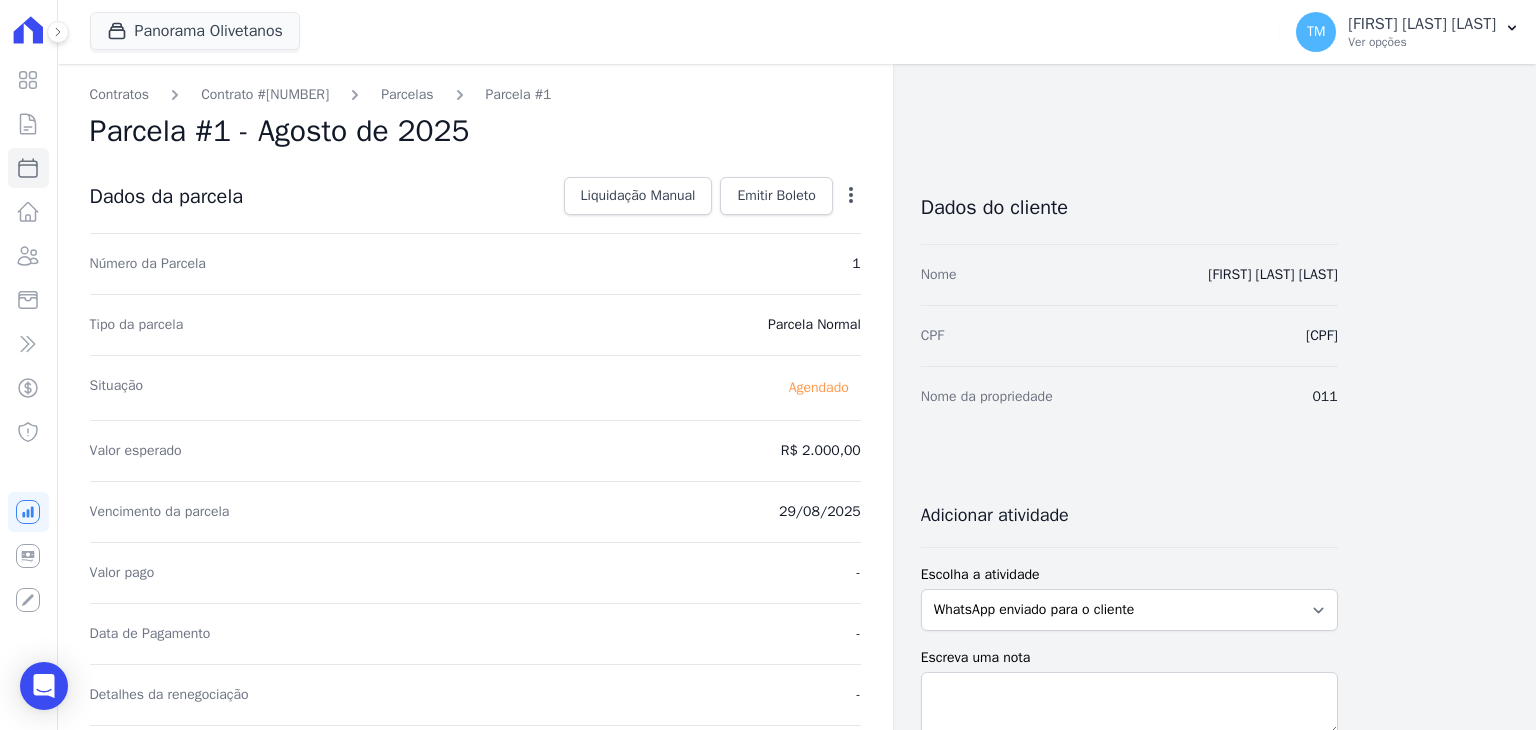 click 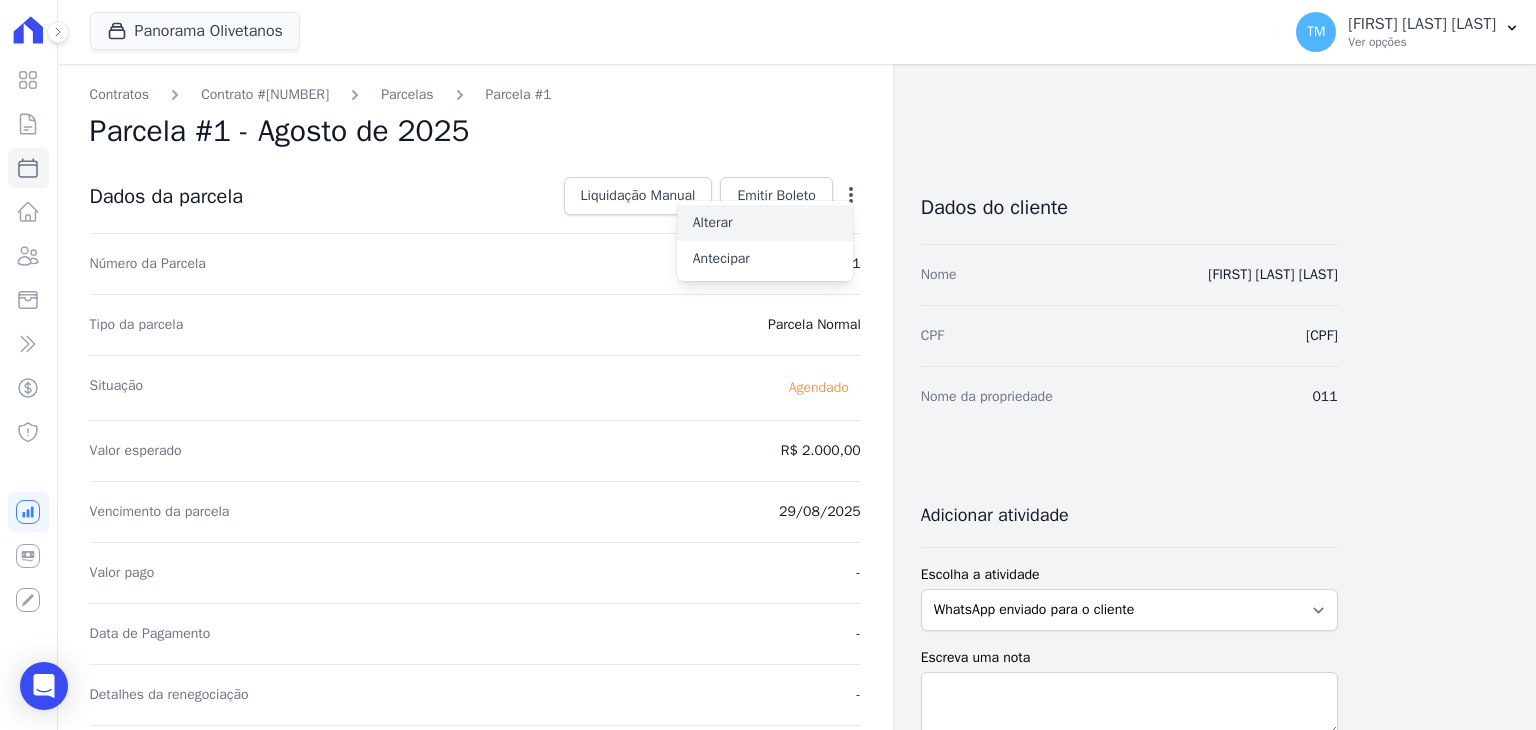 click on "Alterar" at bounding box center [765, 223] 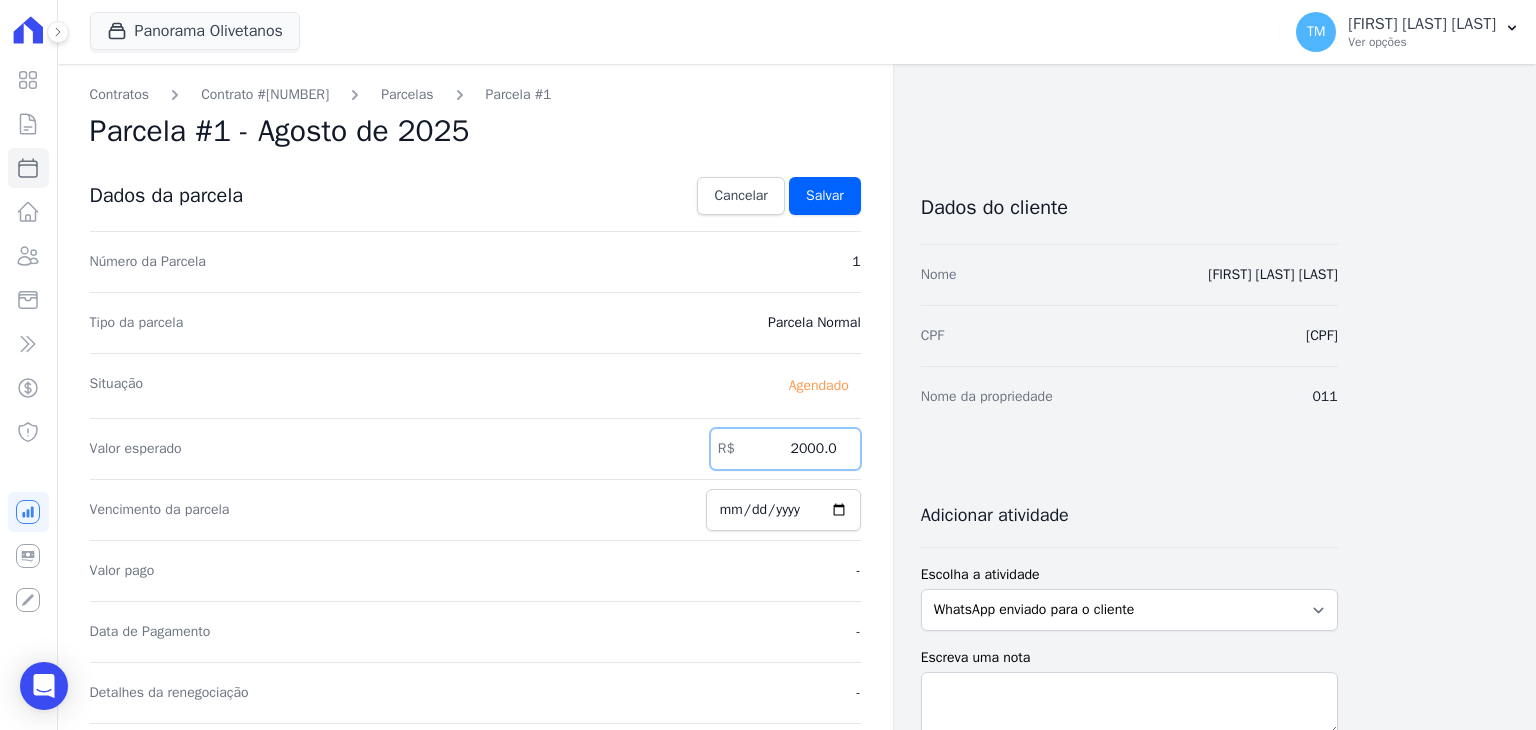 drag, startPoint x: 780, startPoint y: 449, endPoint x: 910, endPoint y: 449, distance: 130 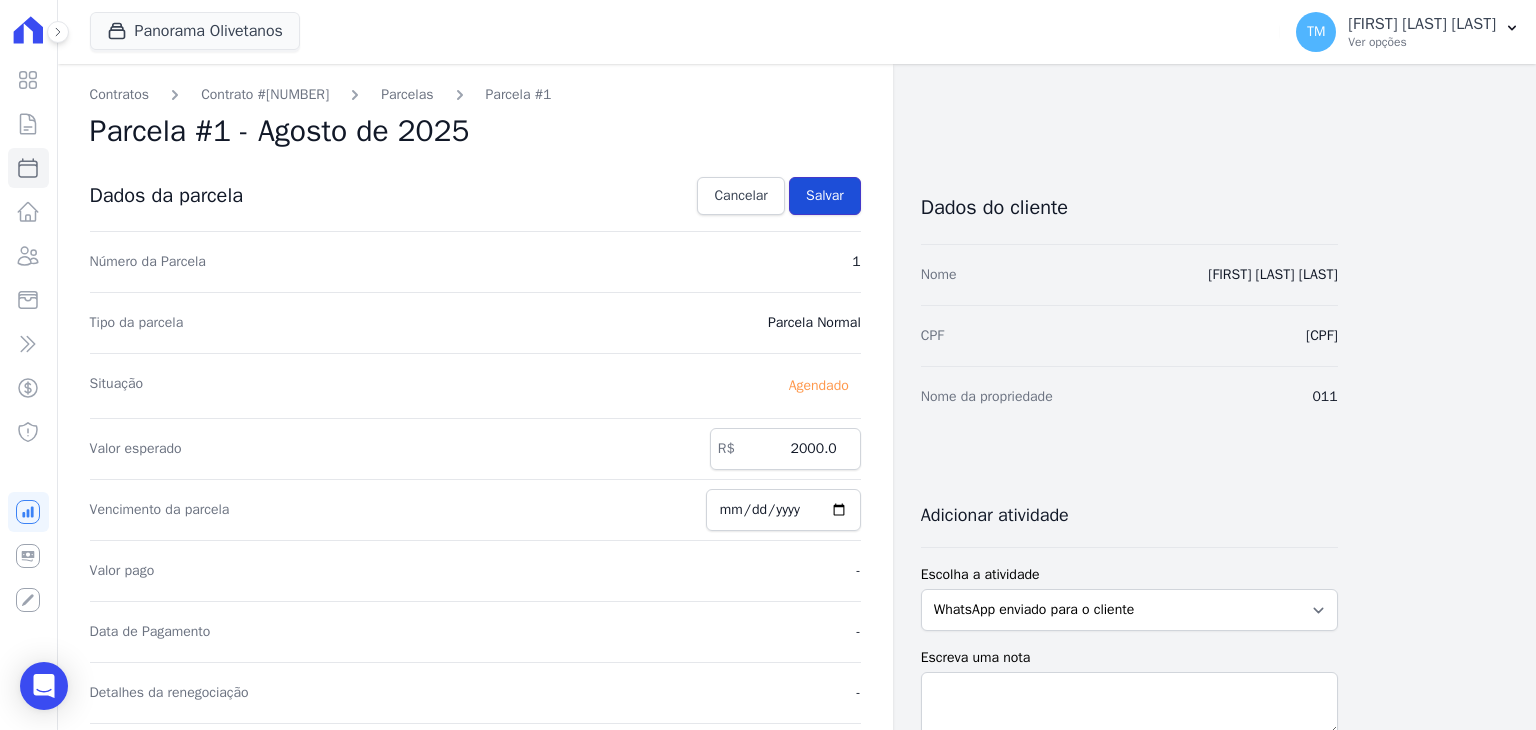 click on "Salvar" at bounding box center (825, 196) 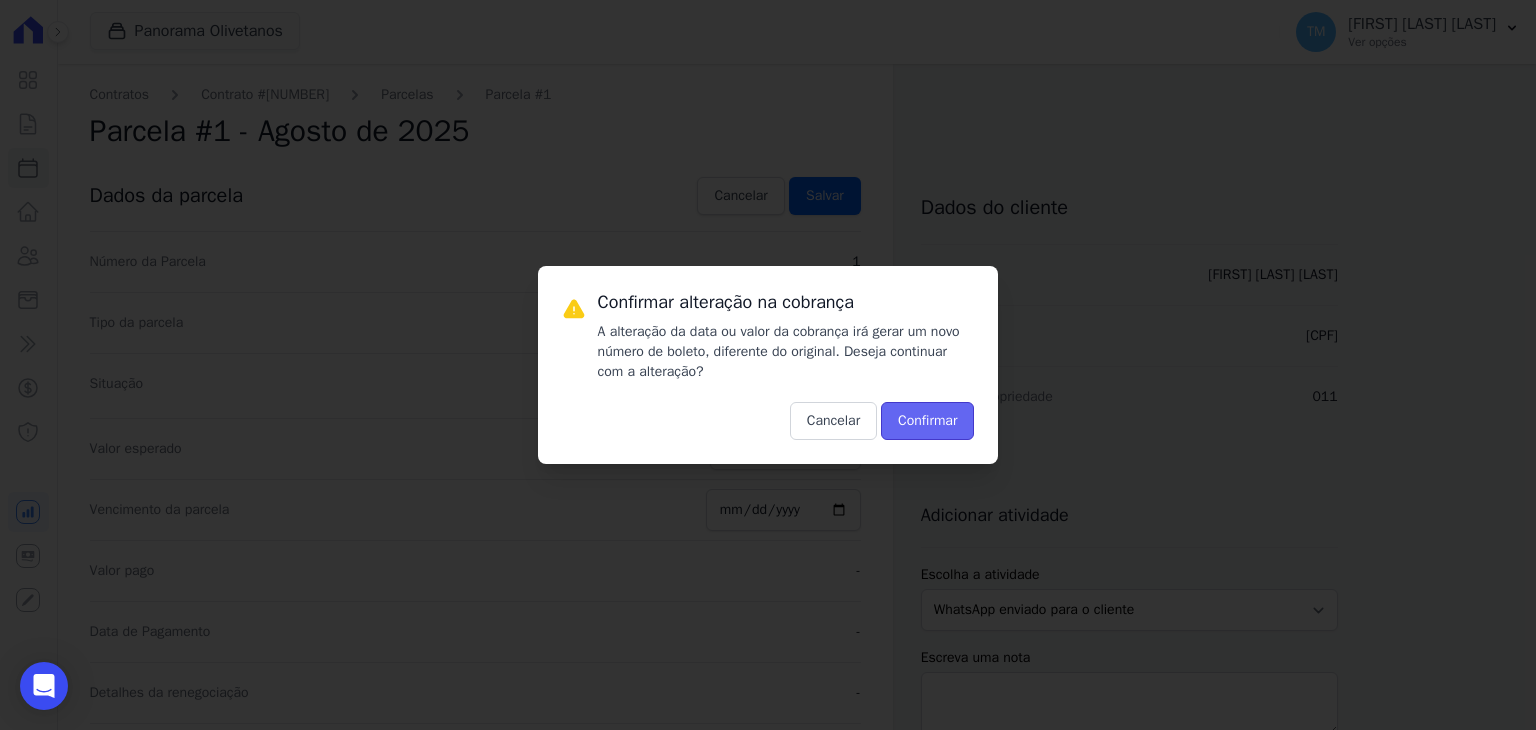 click on "Confirmar" at bounding box center (927, 421) 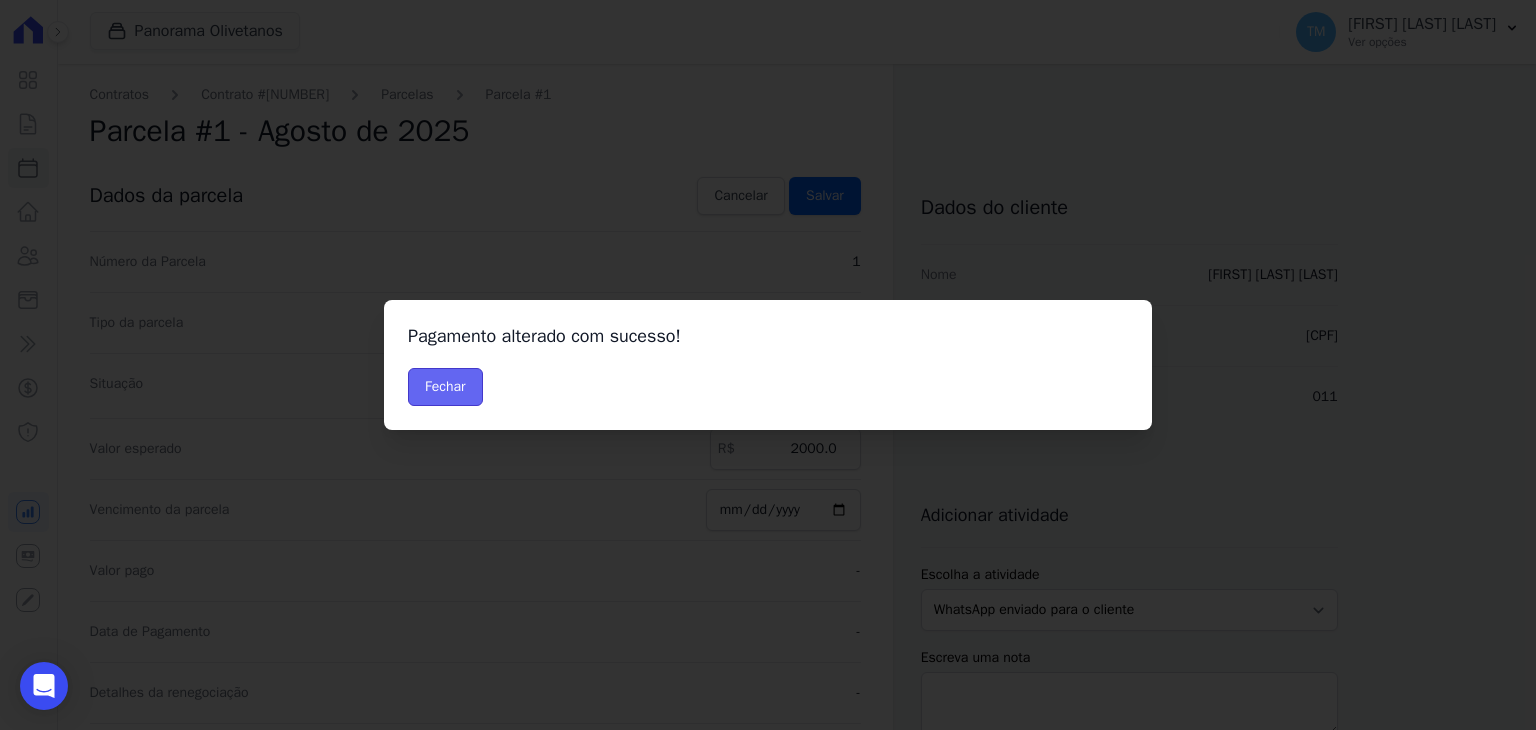 click on "Fechar" at bounding box center [445, 387] 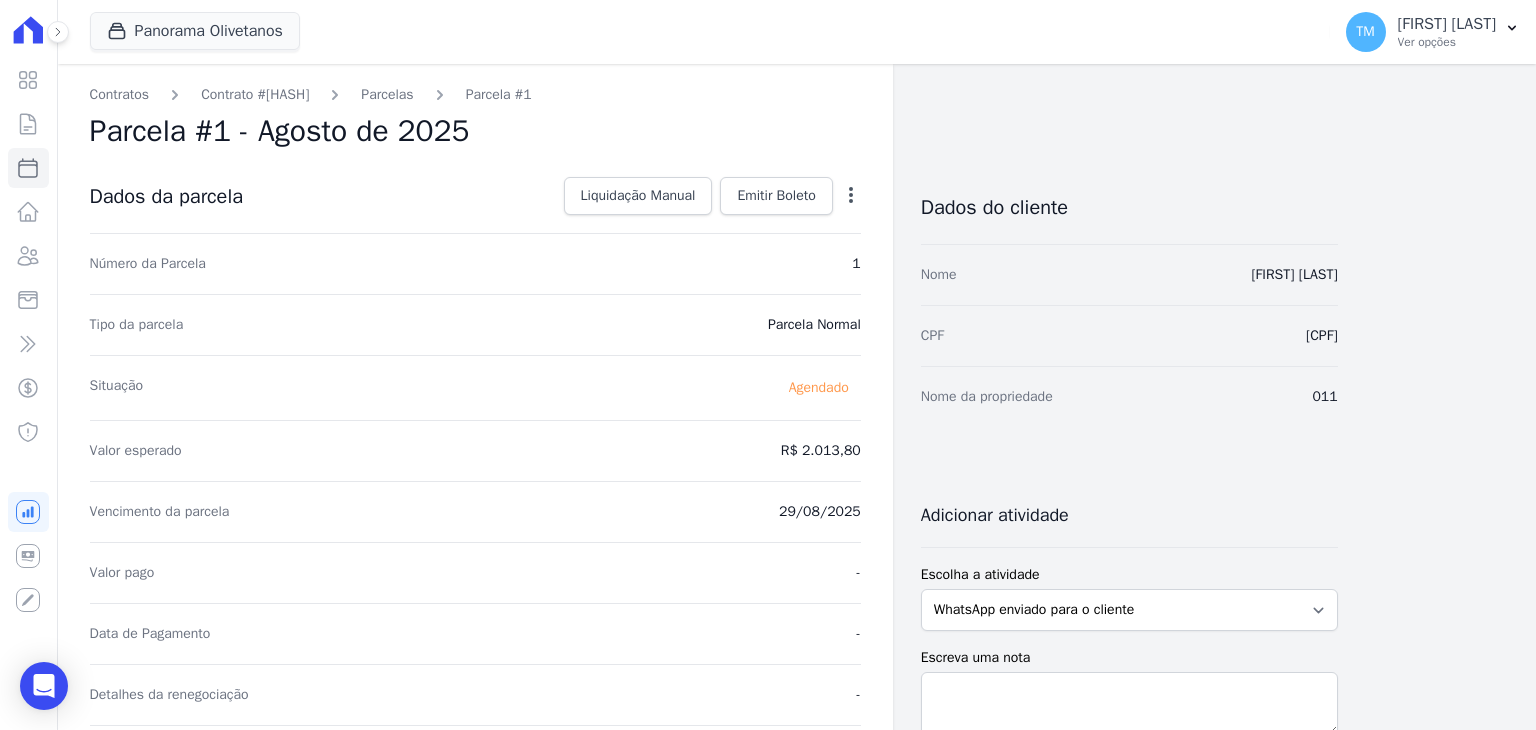 scroll, scrollTop: 0, scrollLeft: 0, axis: both 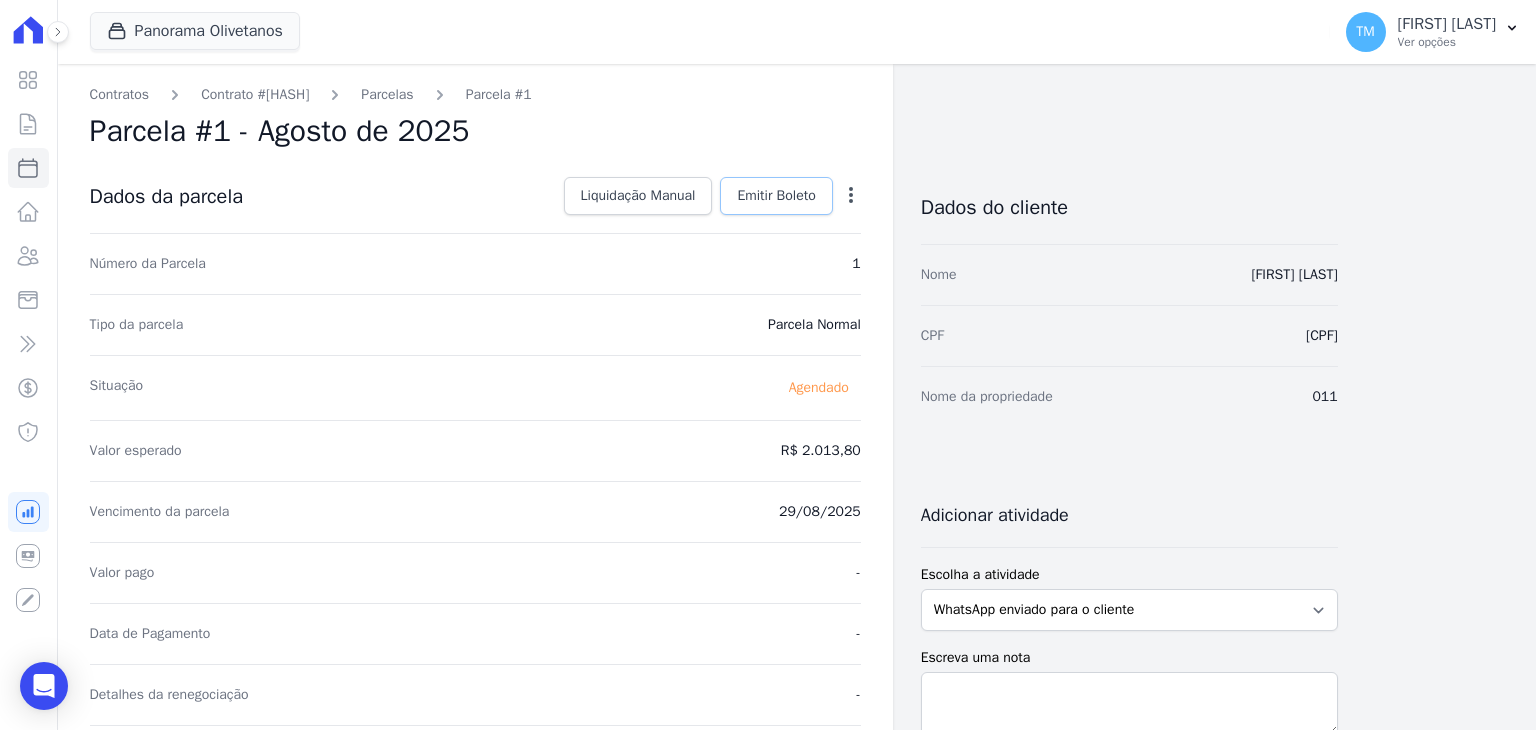 click on "Emitir Boleto" at bounding box center (776, 196) 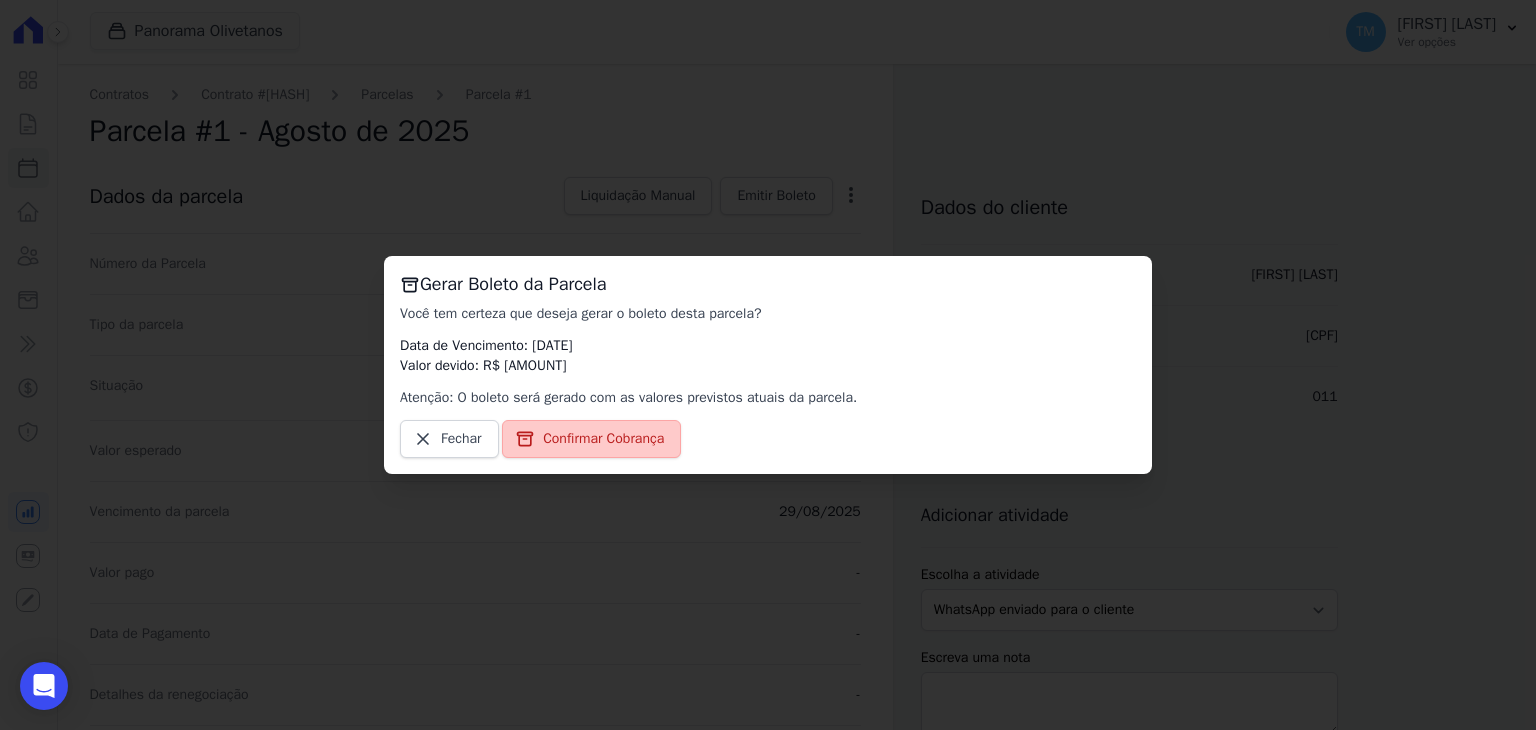click on "Confirmar Cobrança" at bounding box center (603, 439) 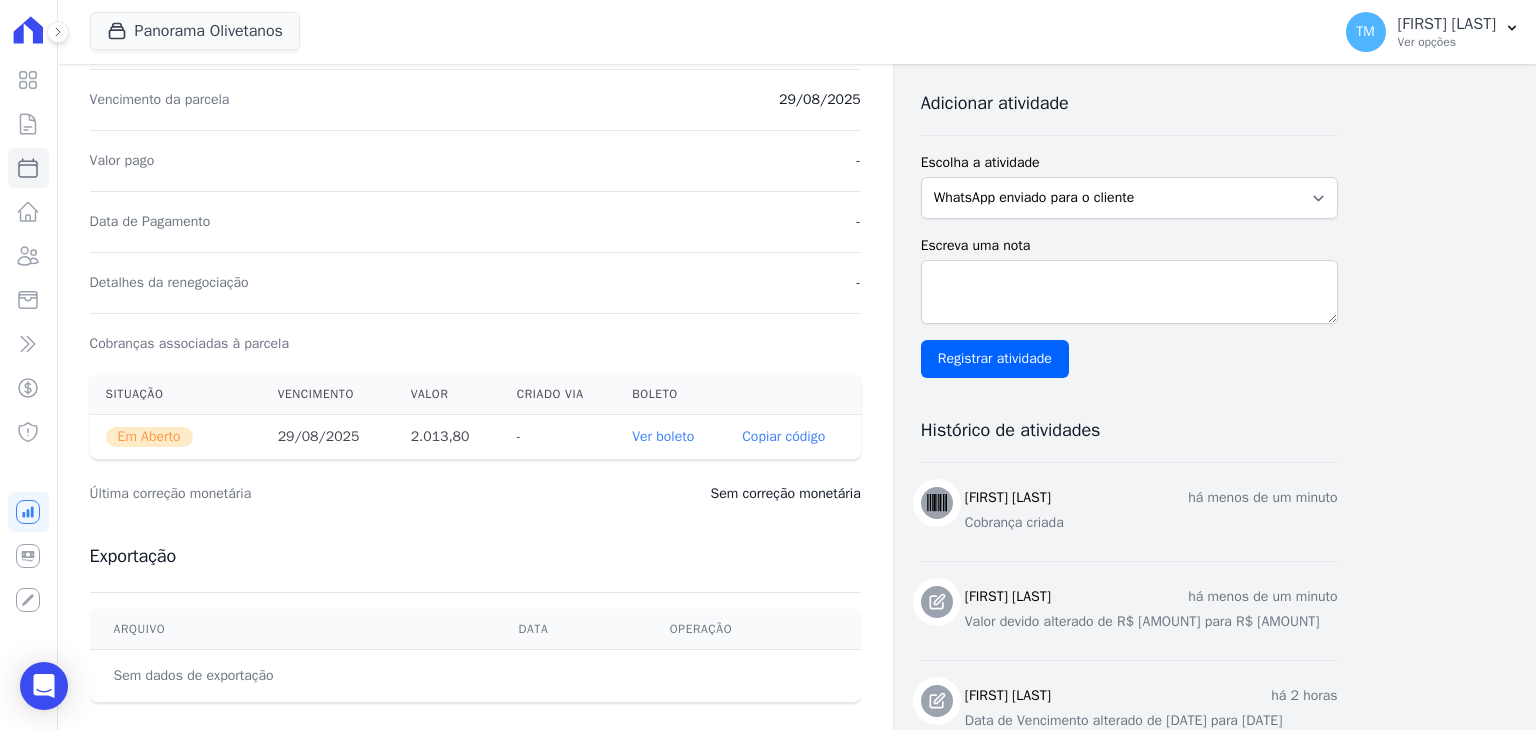scroll, scrollTop: 500, scrollLeft: 0, axis: vertical 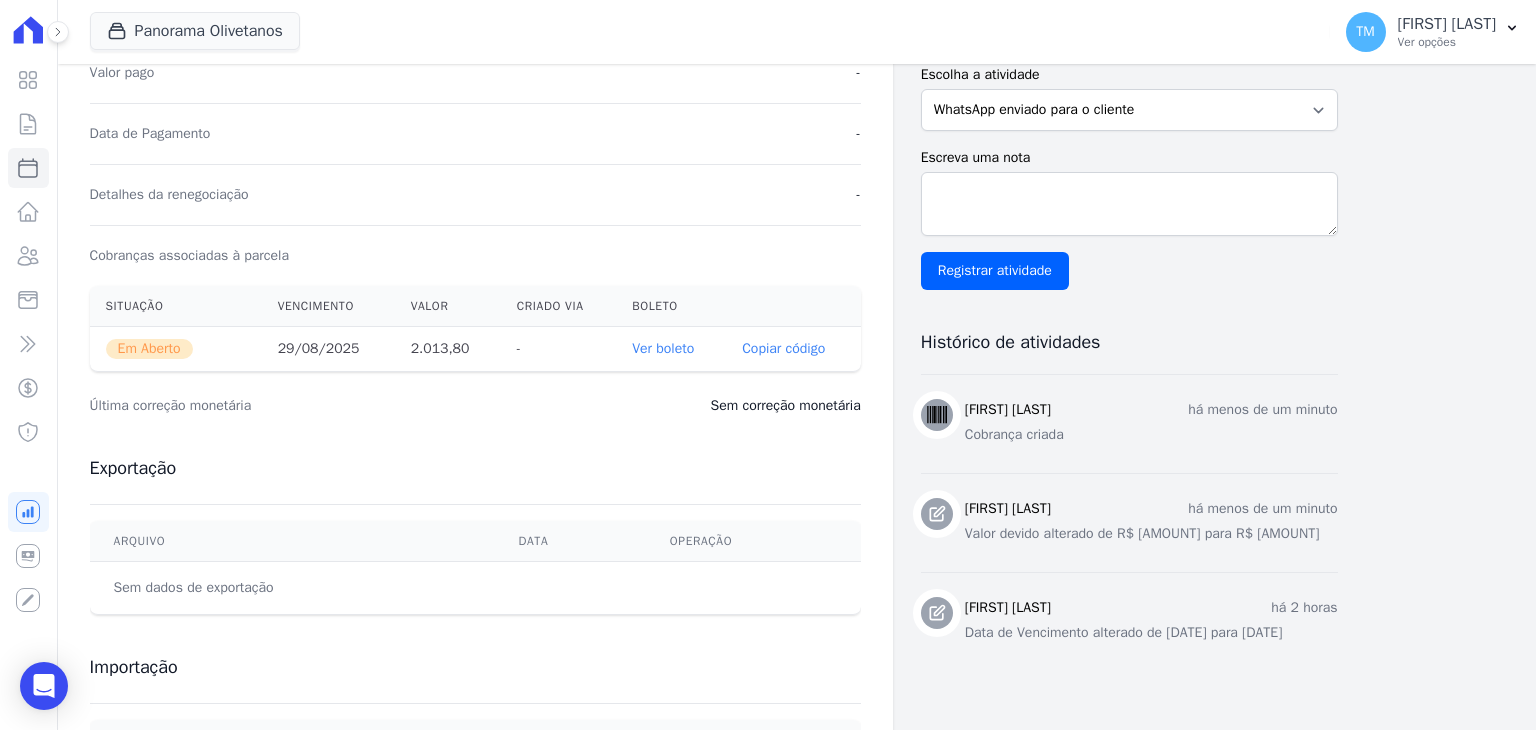 click on "Ver boleto" at bounding box center [663, 348] 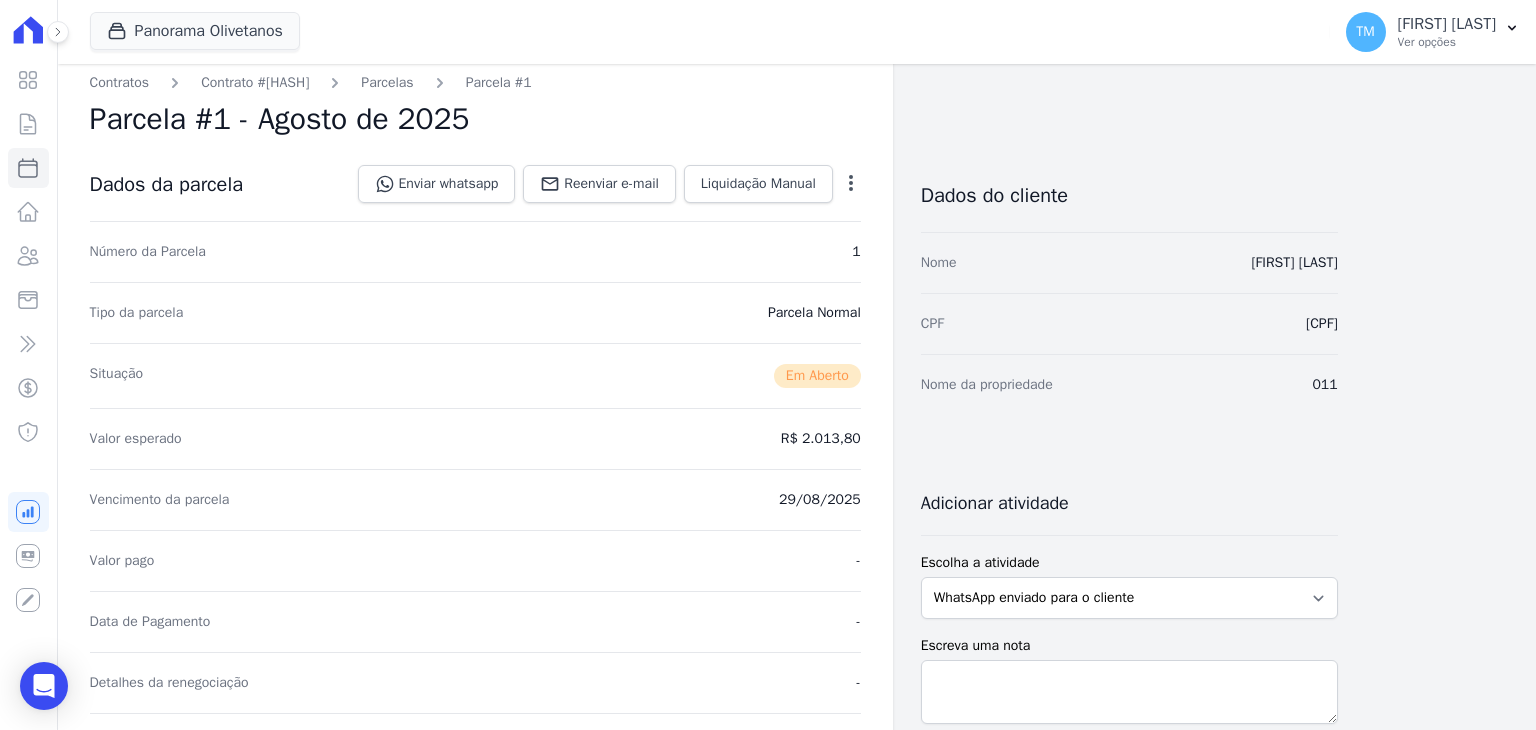 scroll, scrollTop: 0, scrollLeft: 0, axis: both 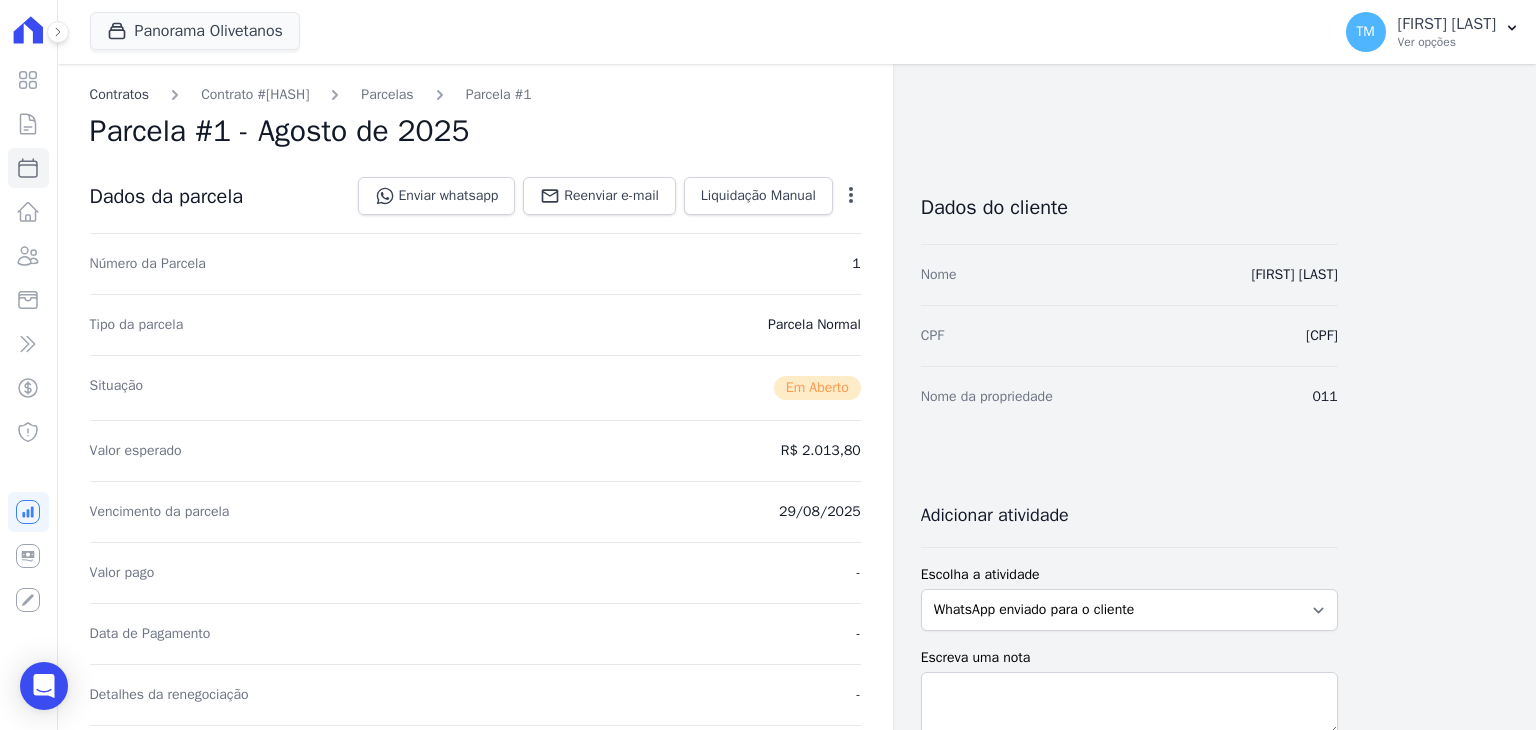 click on "Contratos" at bounding box center [120, 94] 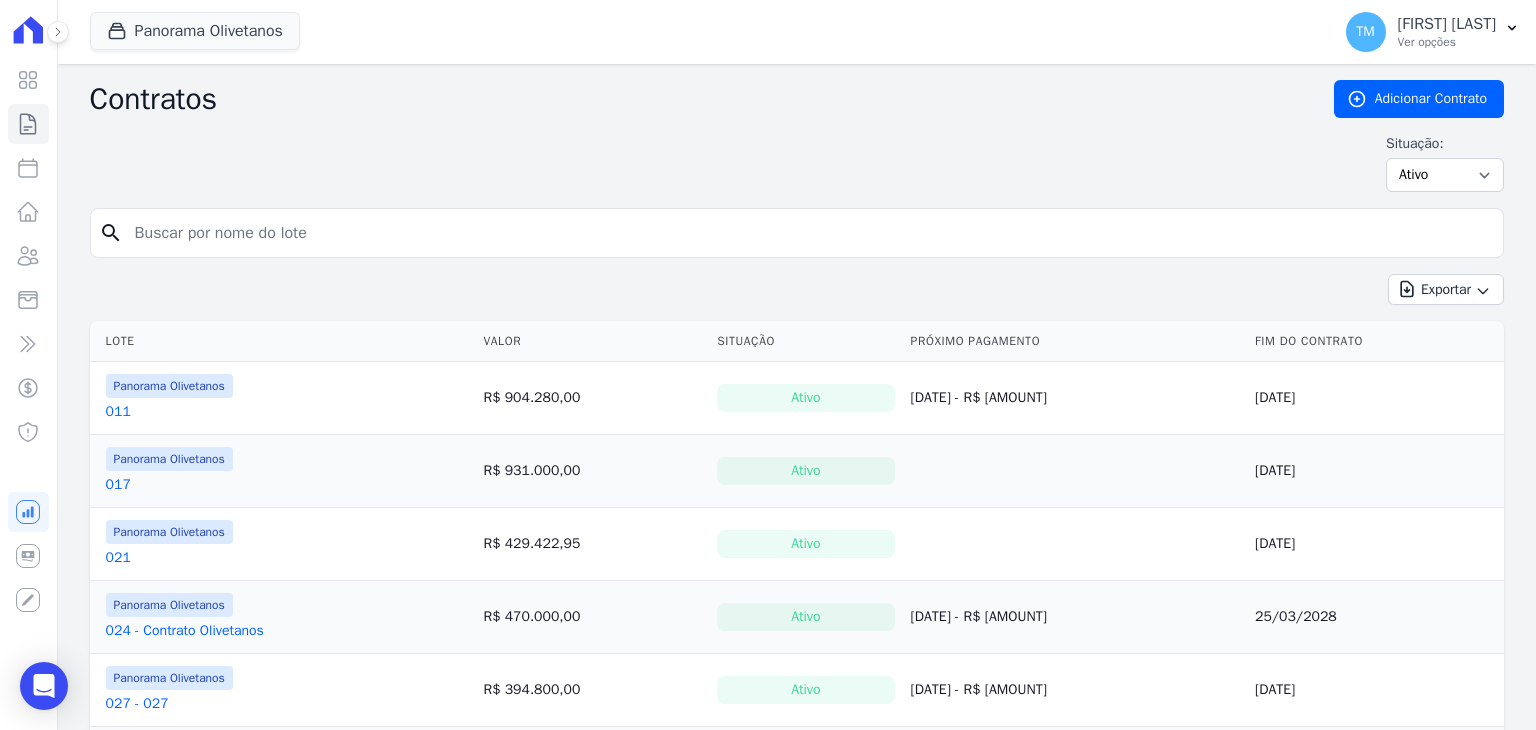 click on "[NUMBER]" at bounding box center [118, 485] 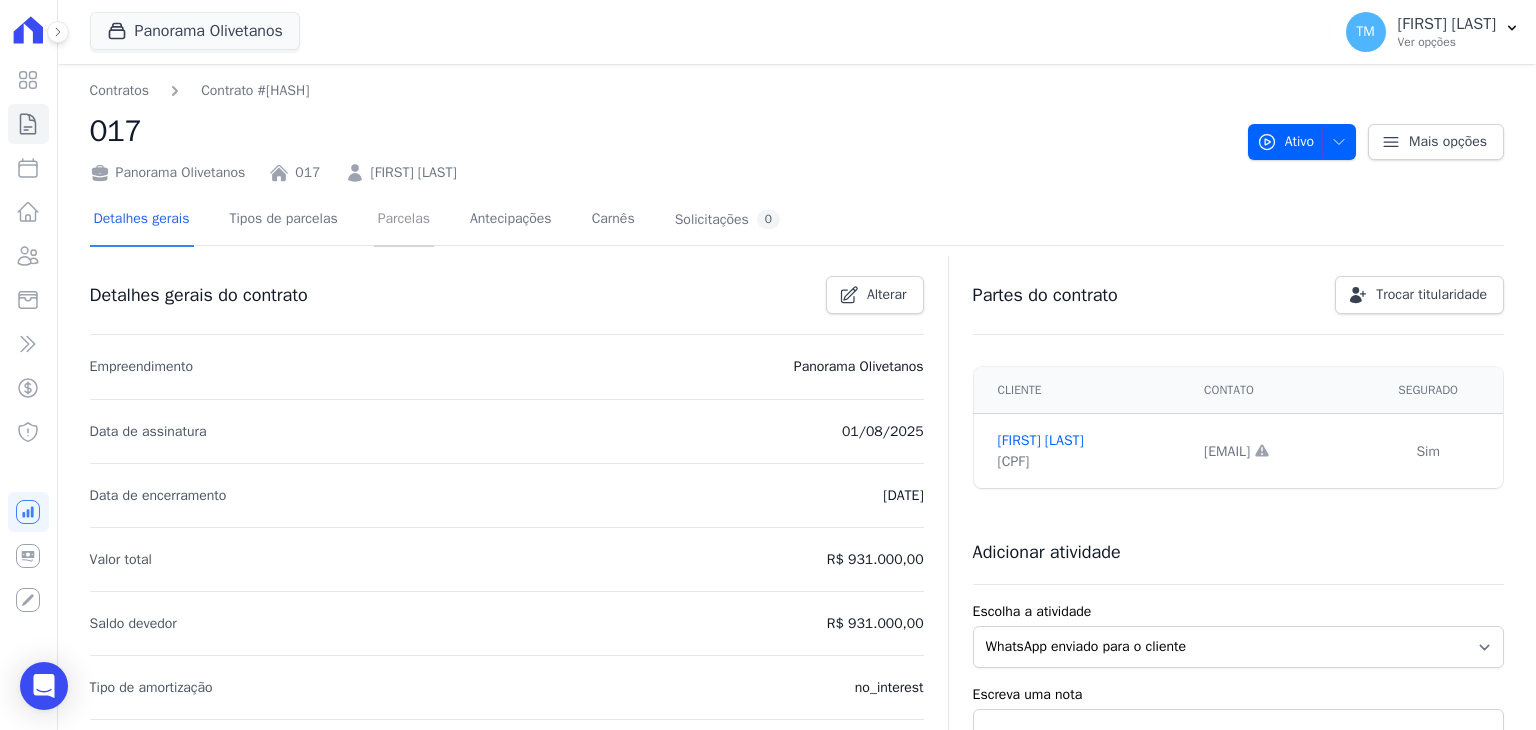 click on "Parcelas" at bounding box center (404, 220) 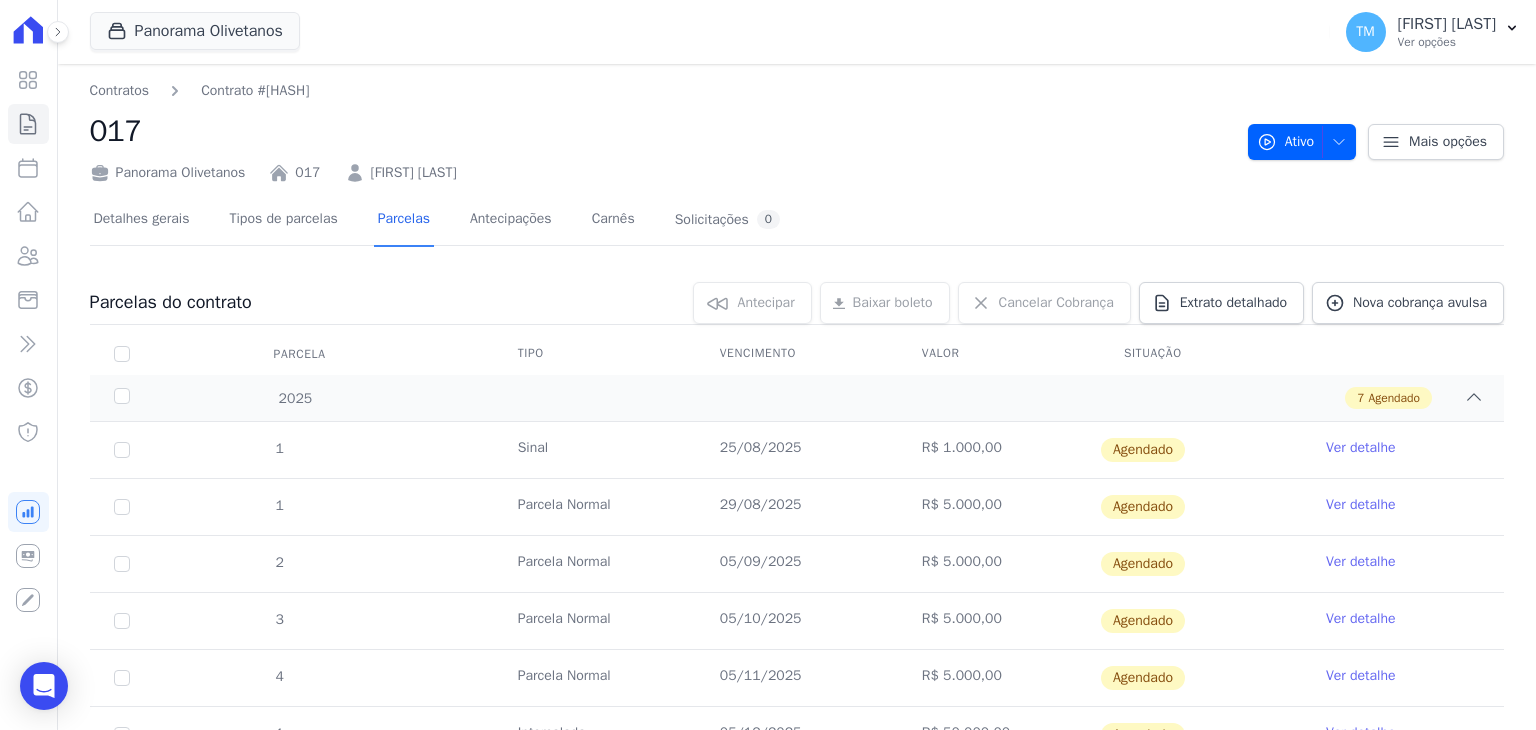 click on "Ver detalhe" at bounding box center (1361, 448) 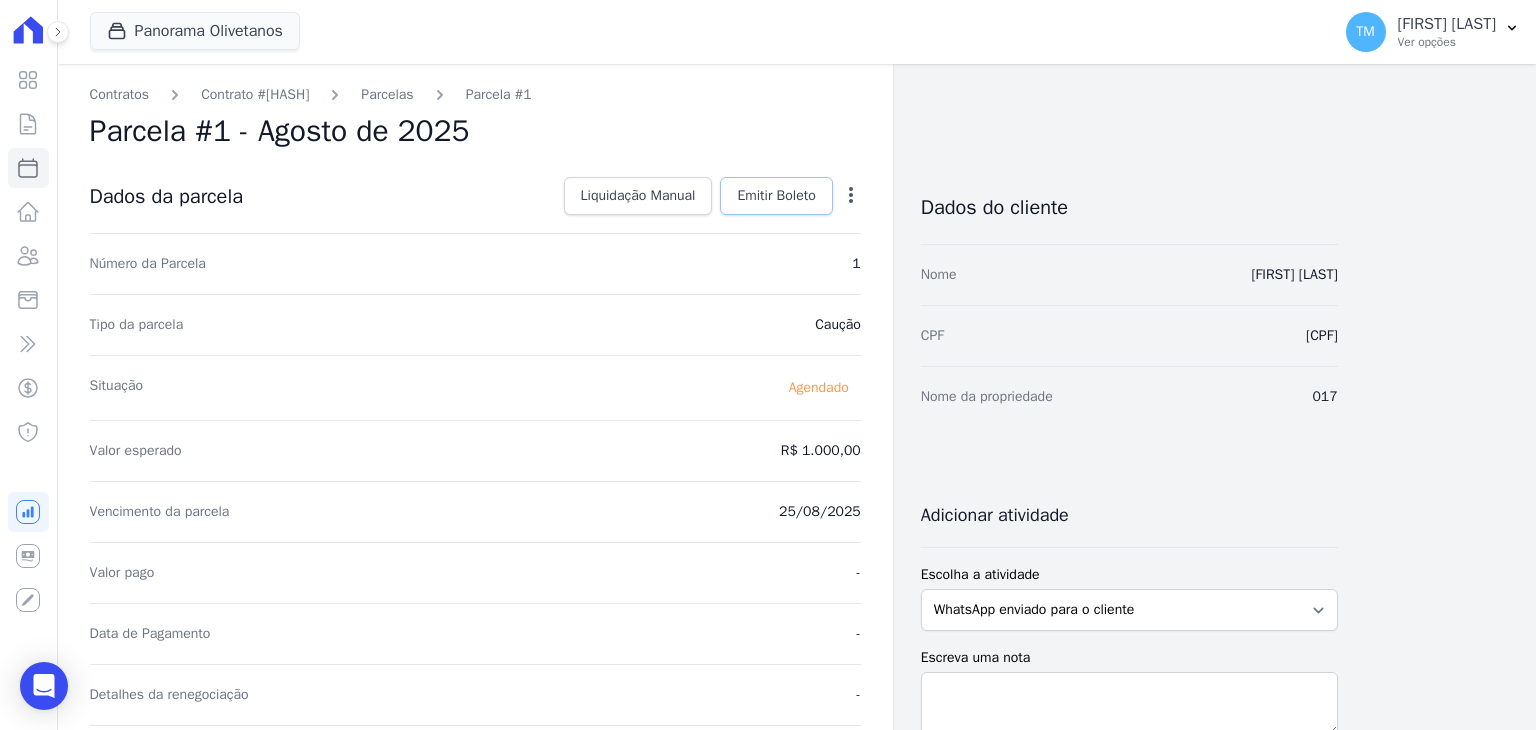 click on "Emitir Boleto" at bounding box center [776, 196] 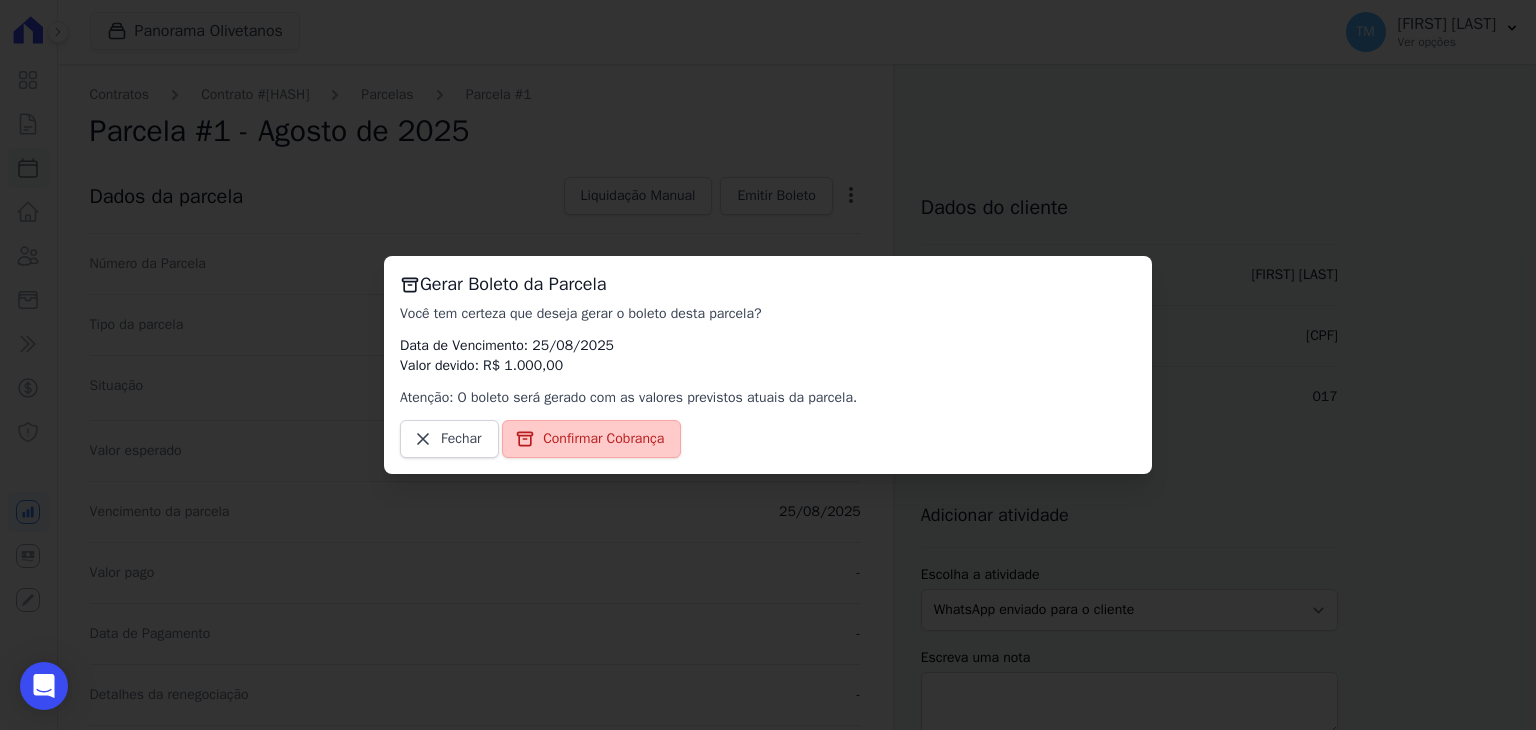 click on "Confirmar Cobrança" at bounding box center [603, 439] 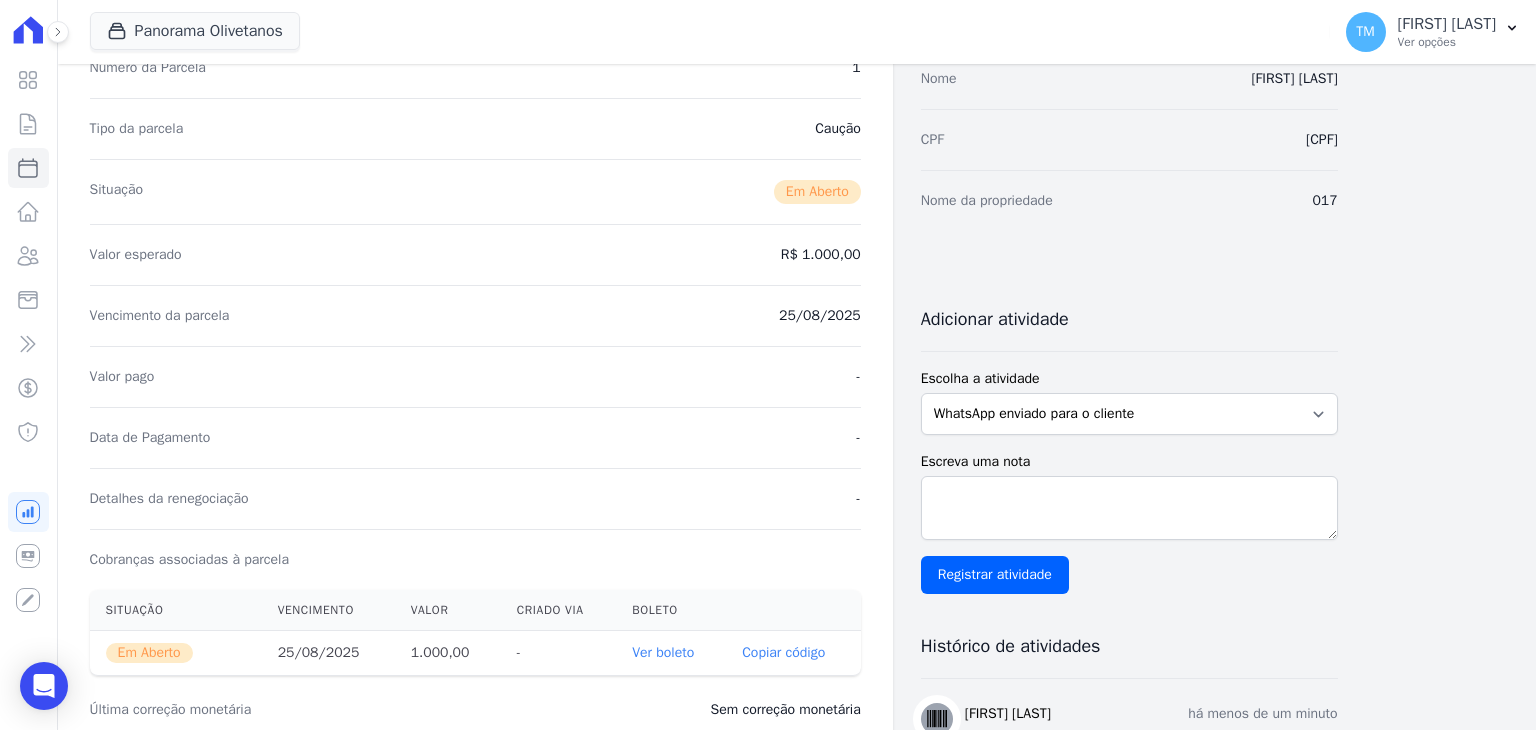 scroll, scrollTop: 200, scrollLeft: 0, axis: vertical 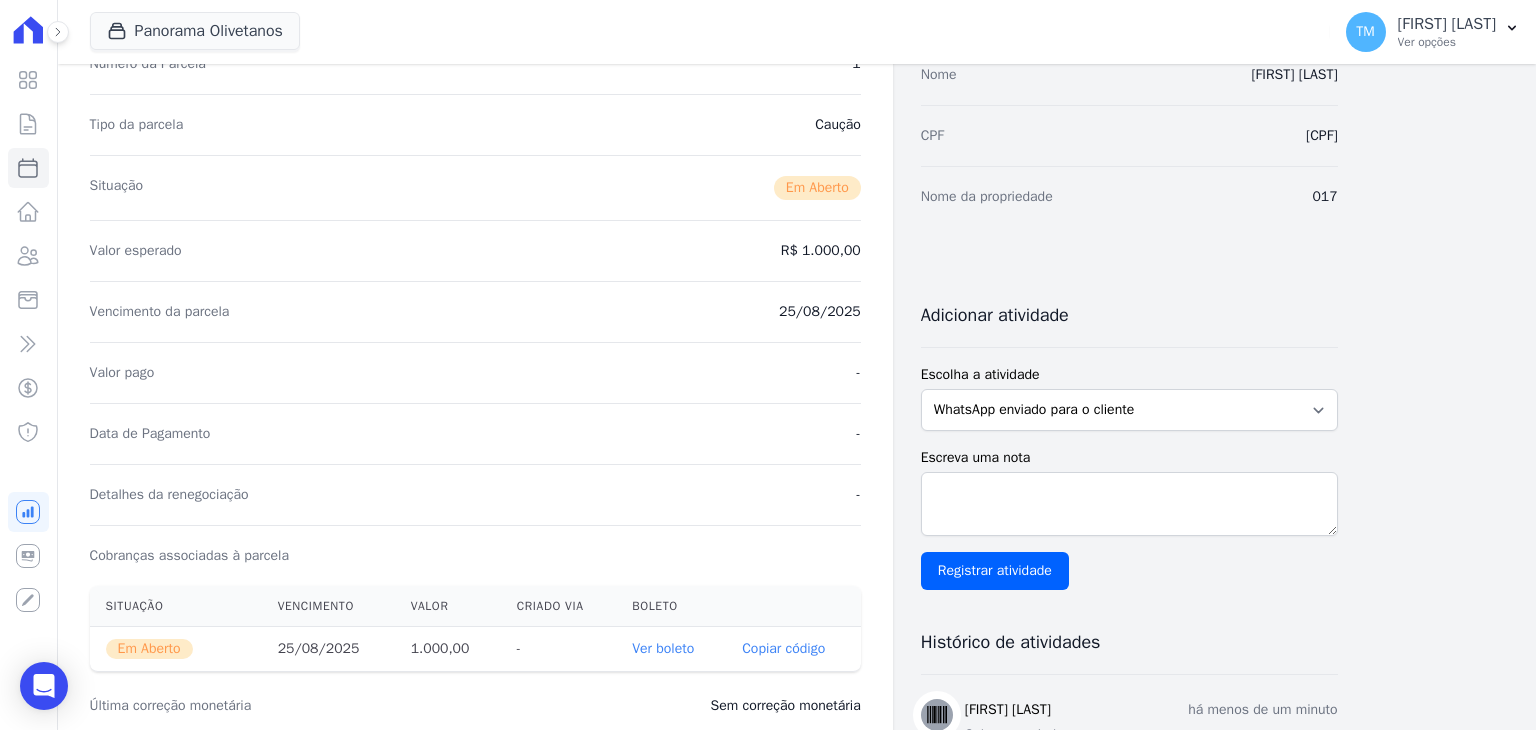 click on "Ver boleto" at bounding box center [663, 648] 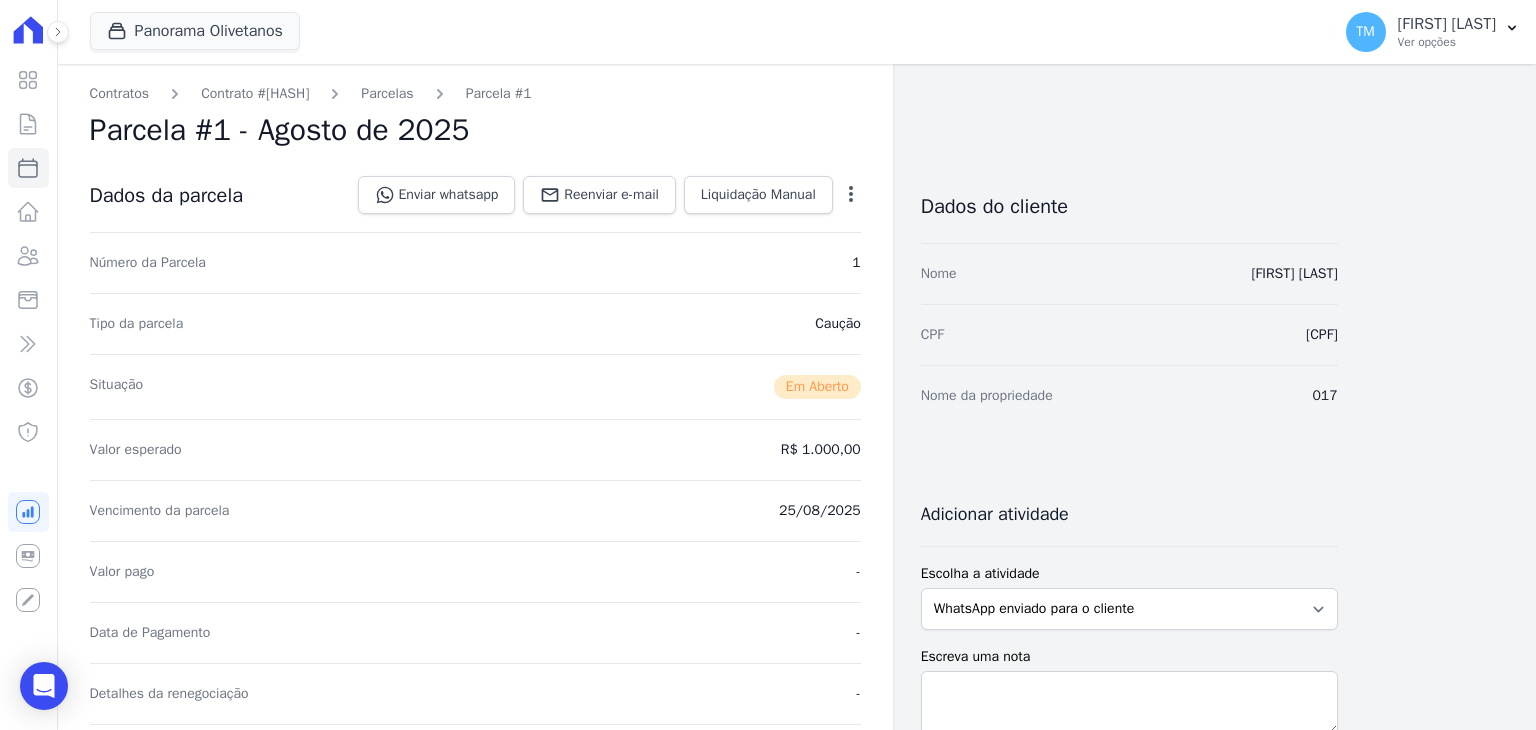 scroll, scrollTop: 0, scrollLeft: 0, axis: both 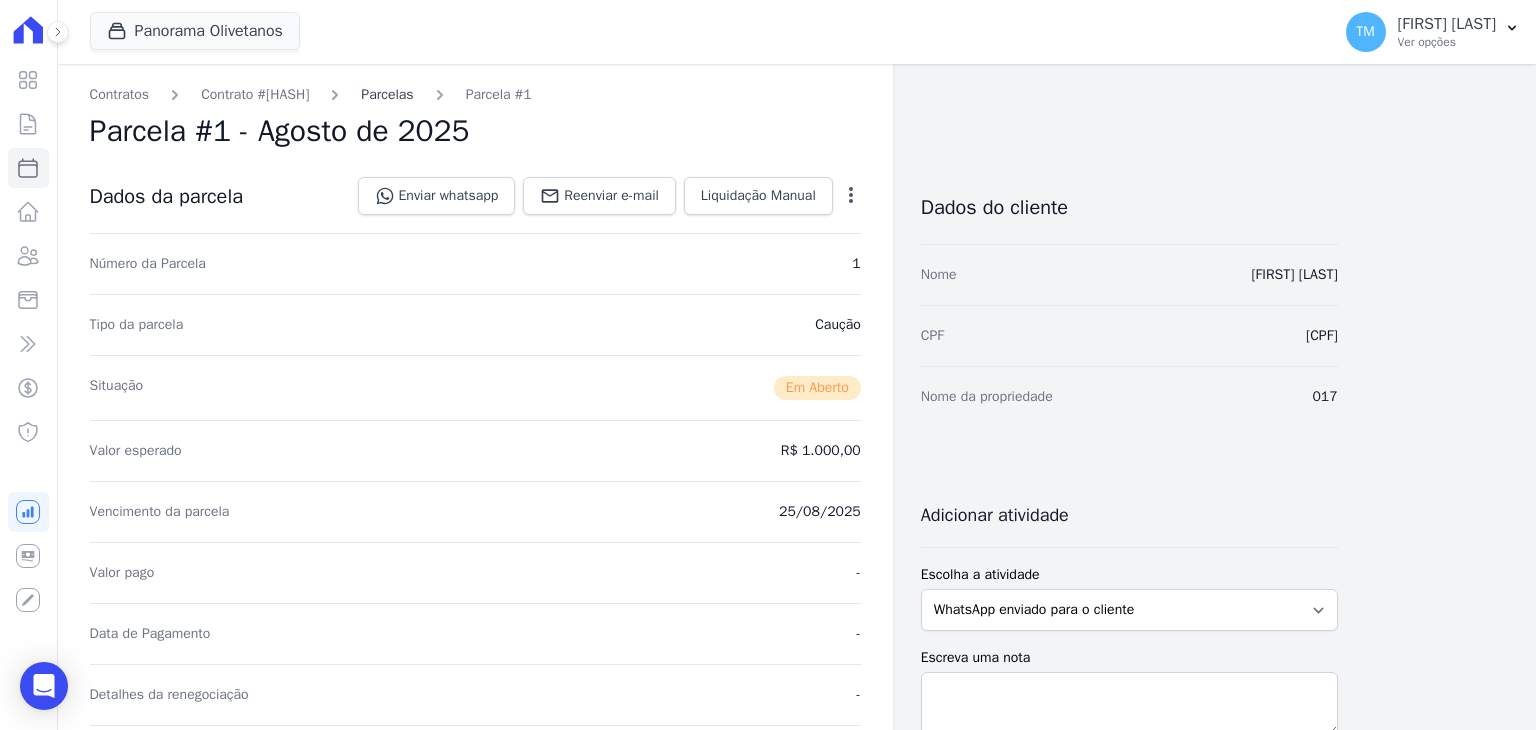 click on "Parcelas" at bounding box center [387, 94] 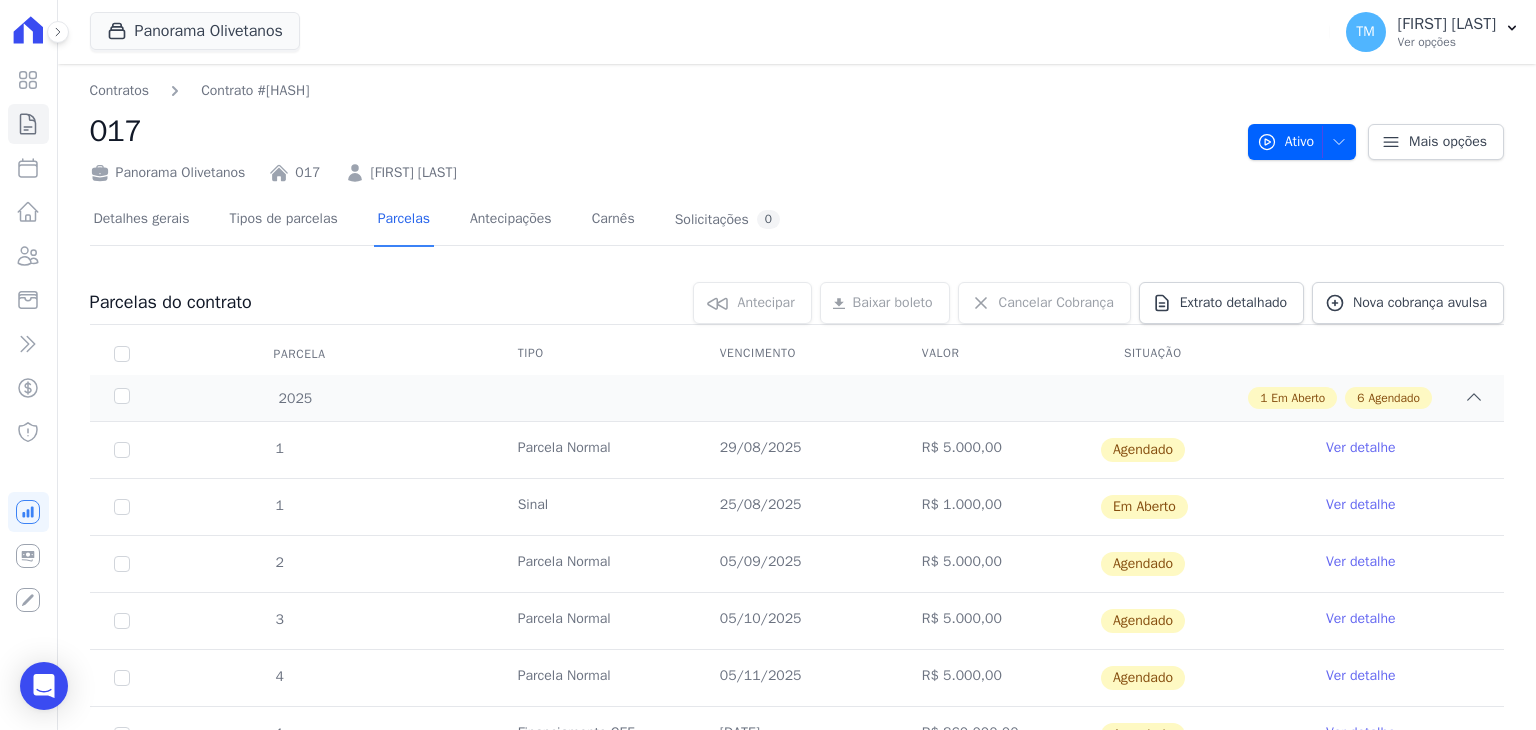 click on "Ver detalhe" at bounding box center [1361, 448] 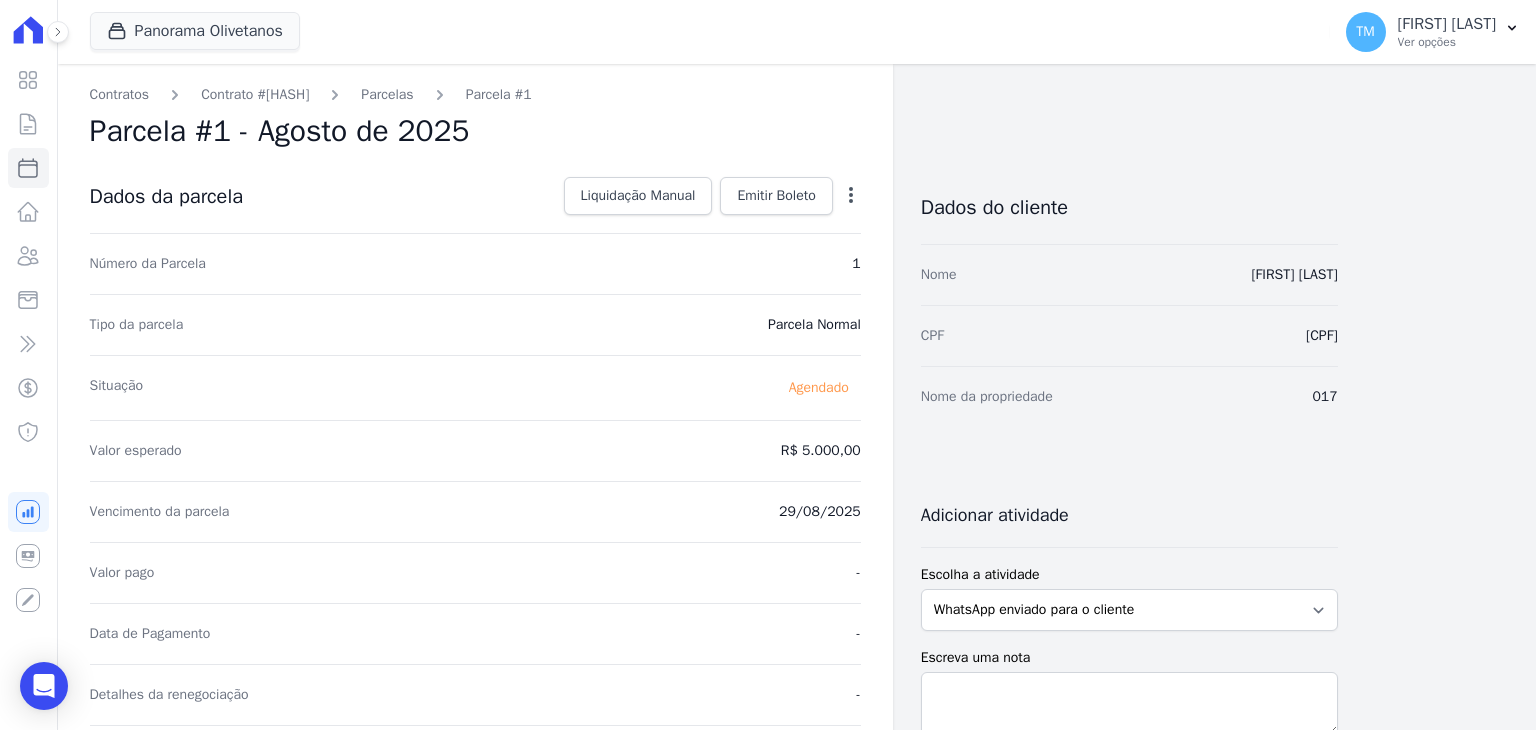 click 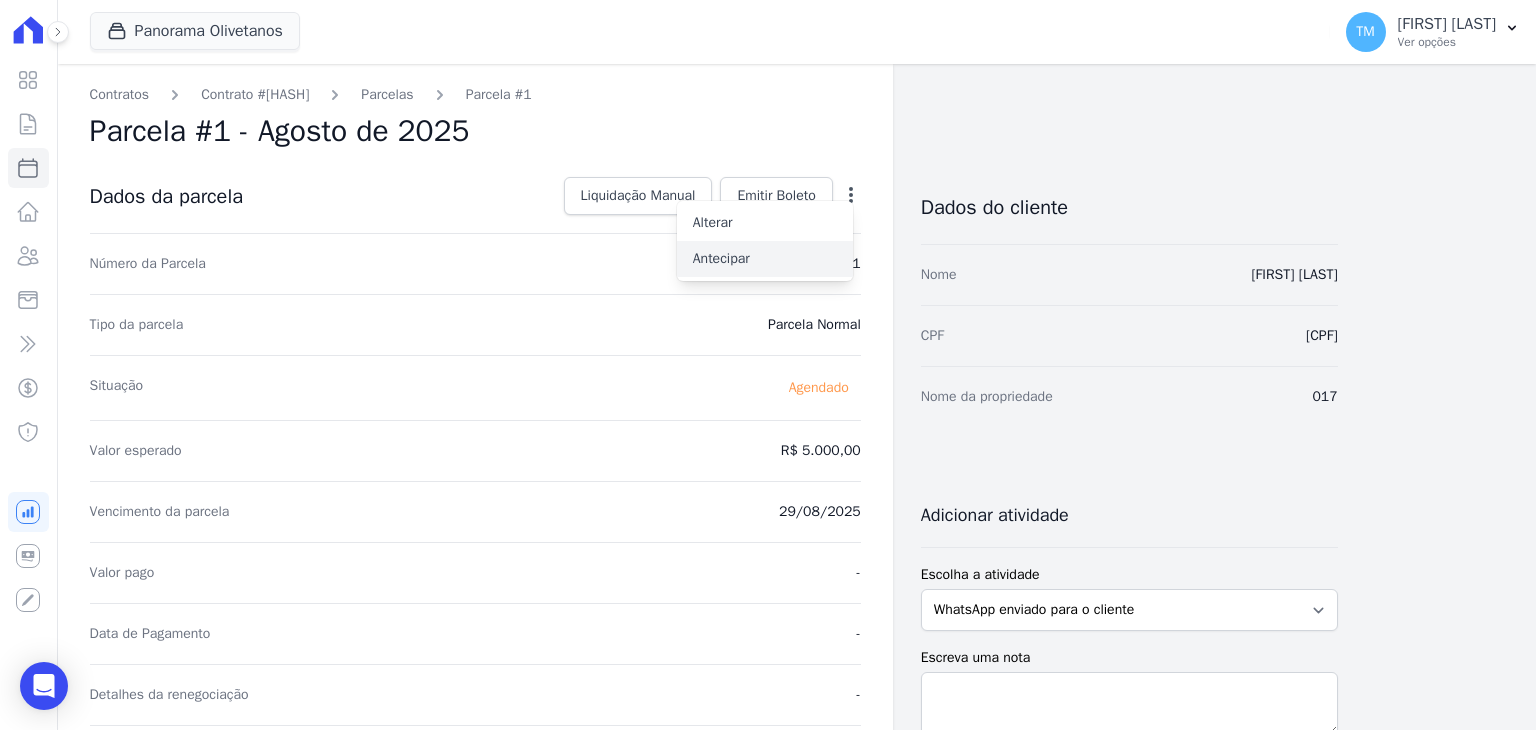 click on "Antecipar" at bounding box center (765, 259) 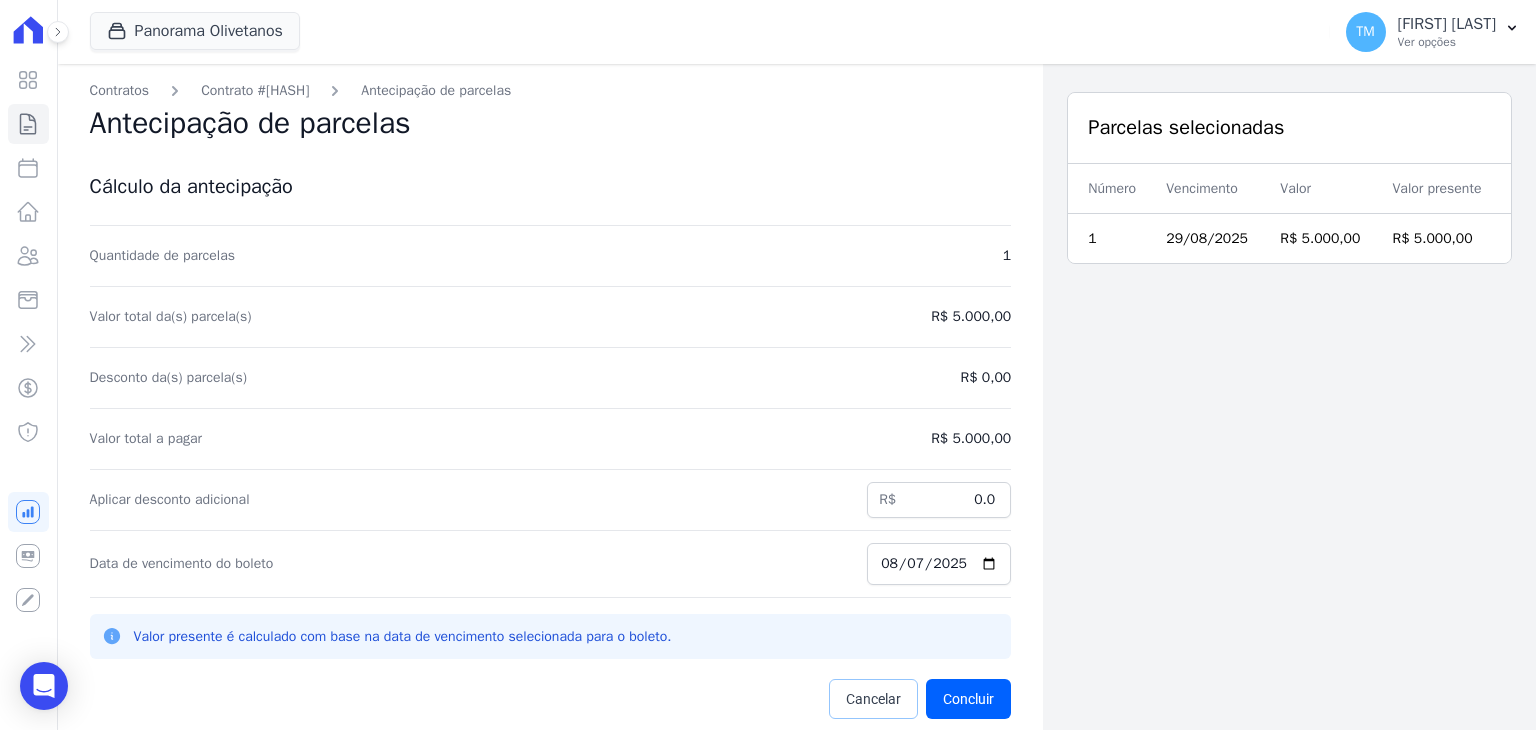 click on "Cancelar" at bounding box center [873, 699] 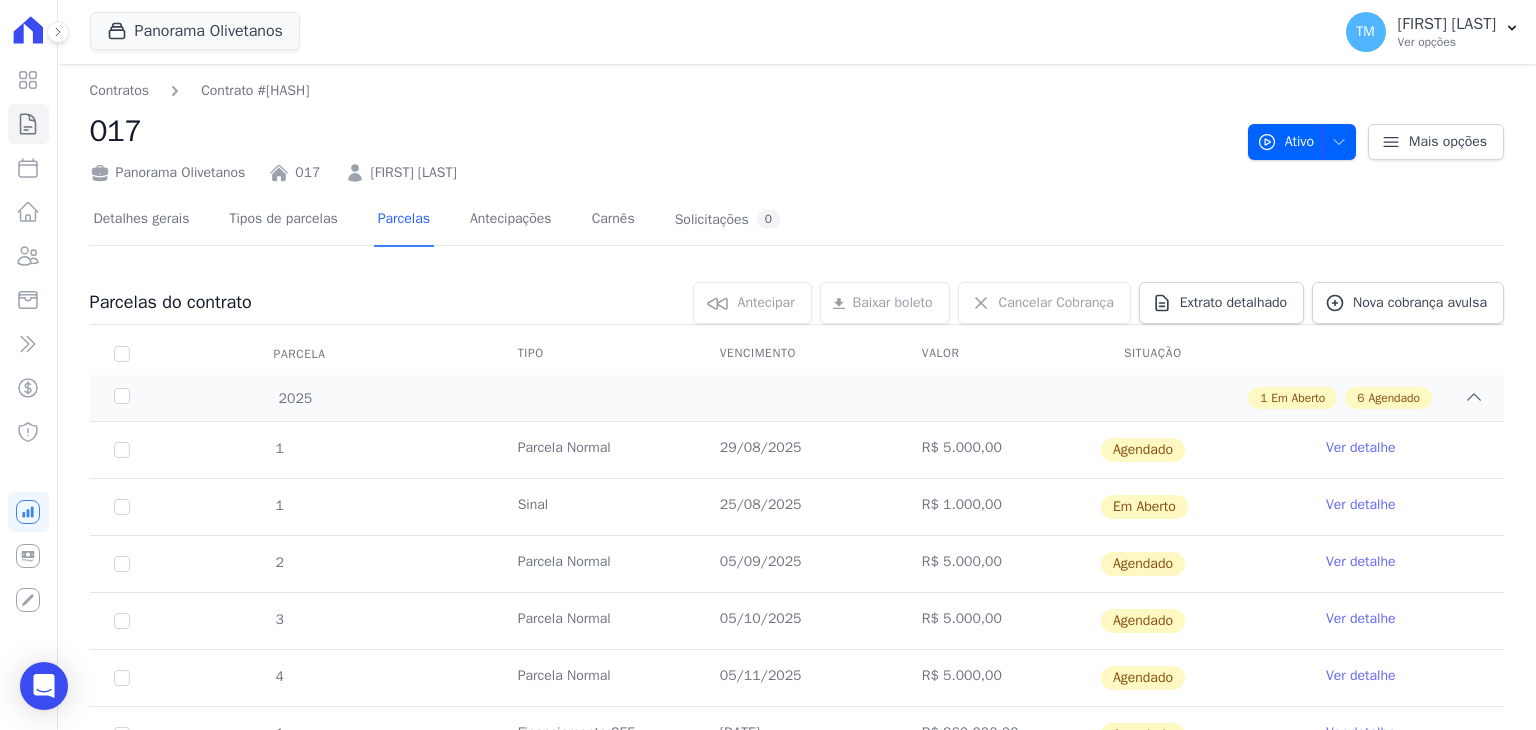 click on "Ver detalhe" at bounding box center [1361, 448] 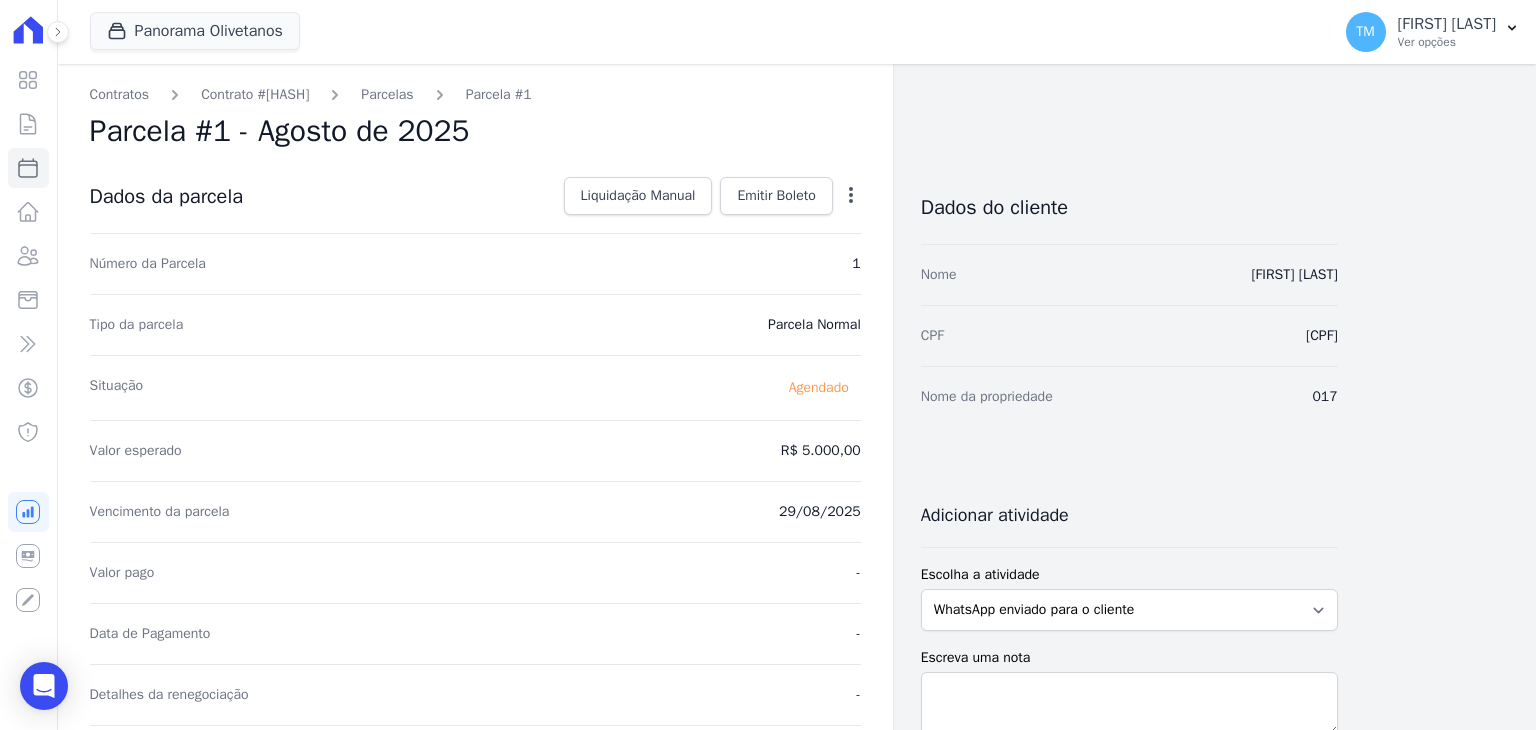 click 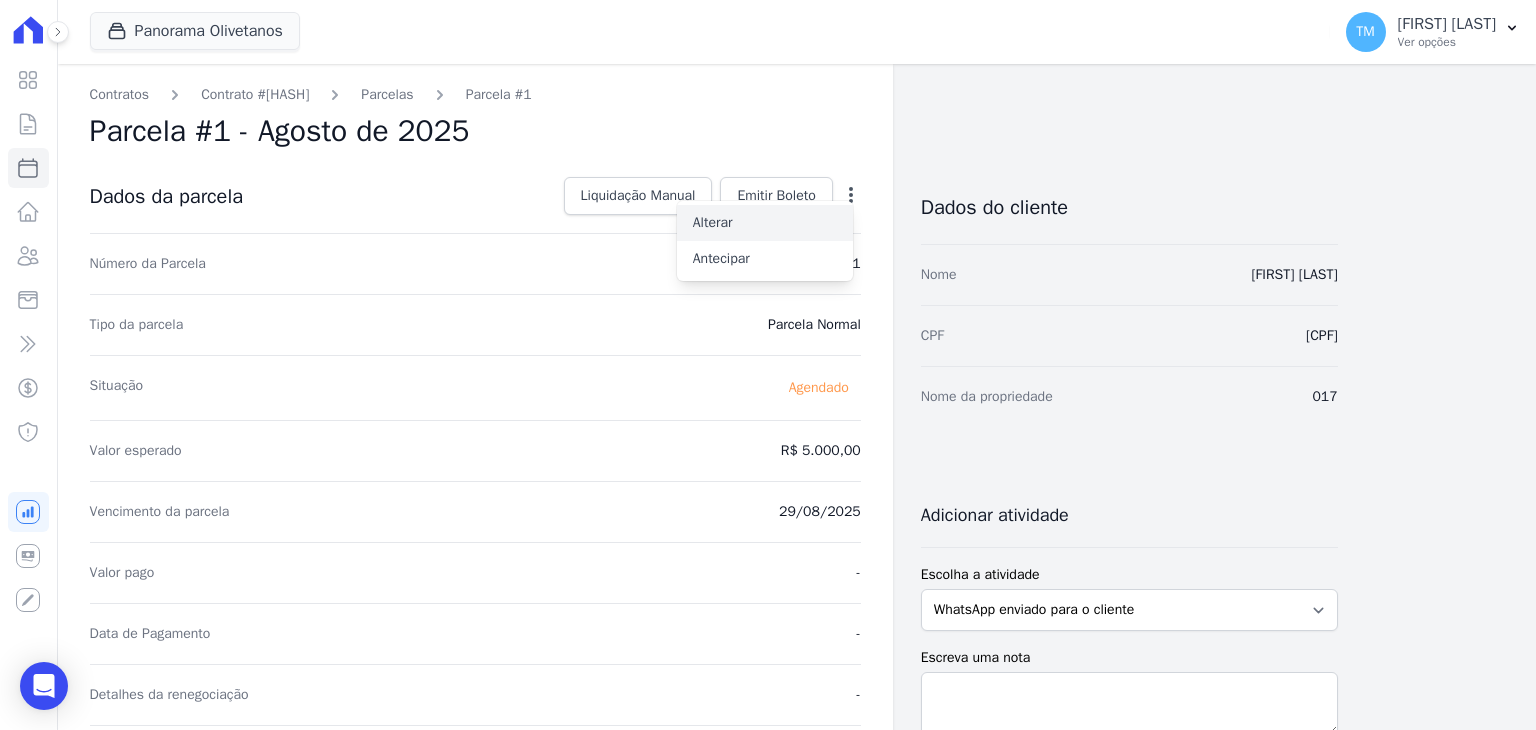 click on "Alterar" at bounding box center [765, 223] 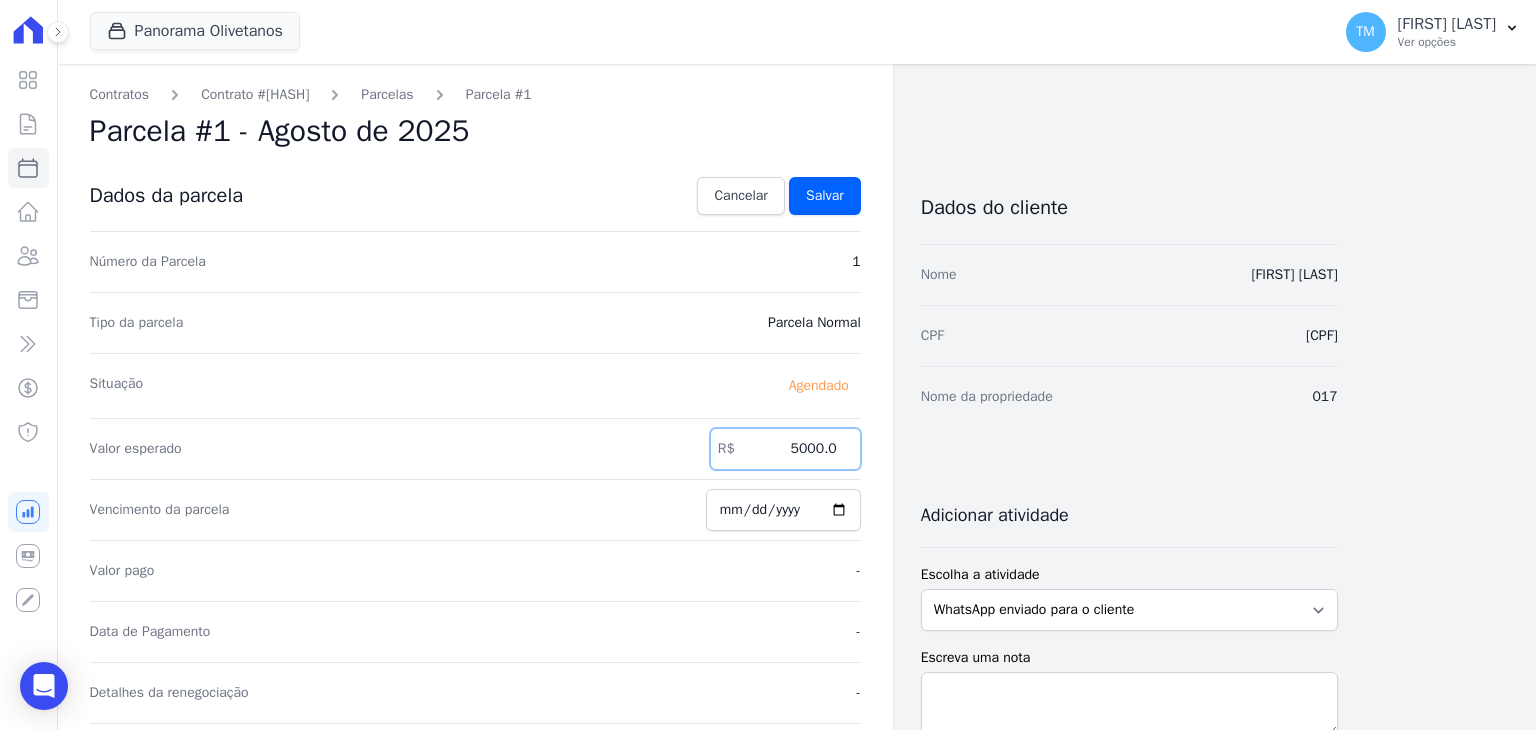 drag, startPoint x: 770, startPoint y: 446, endPoint x: 892, endPoint y: 447, distance: 122.0041 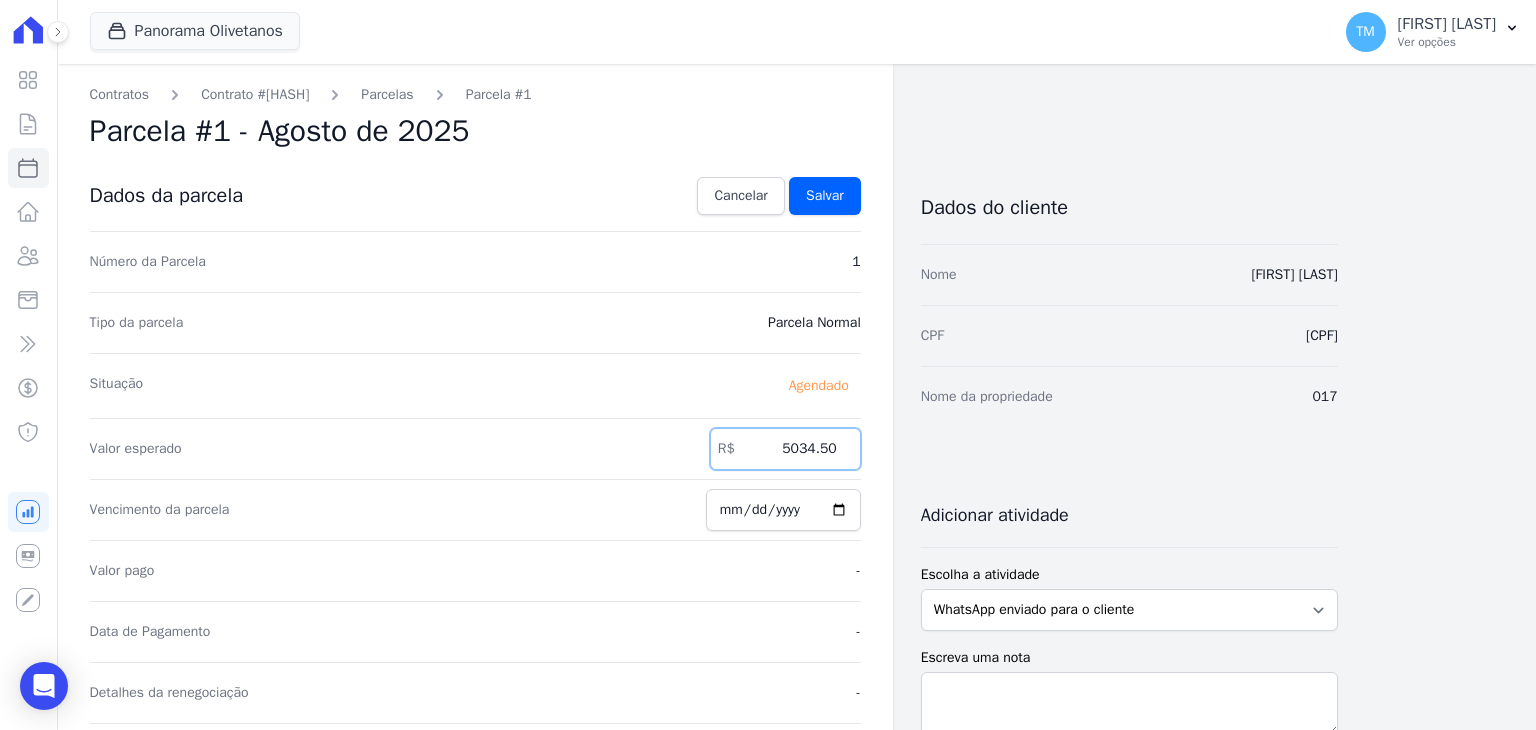type on "5034.50" 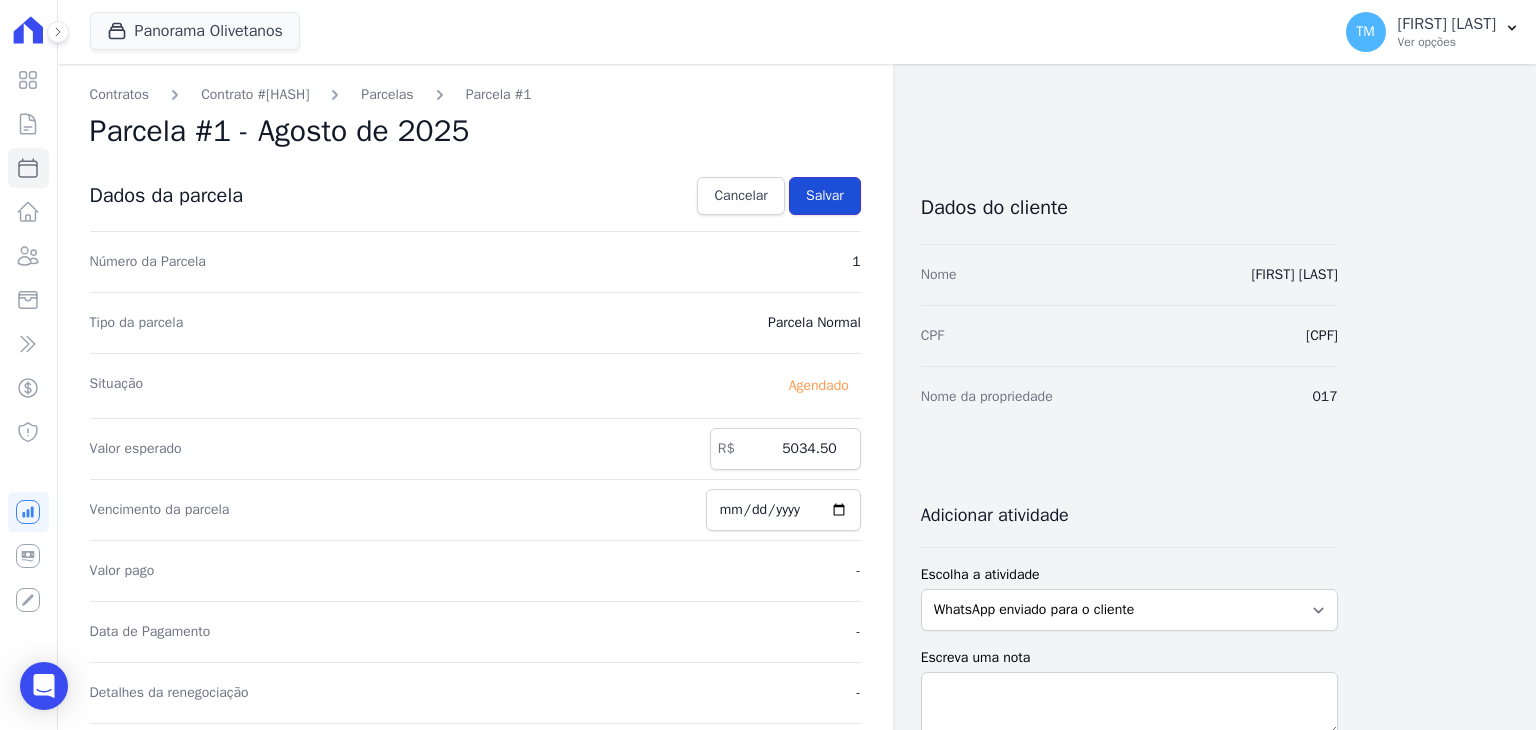 click on "Salvar" at bounding box center [825, 196] 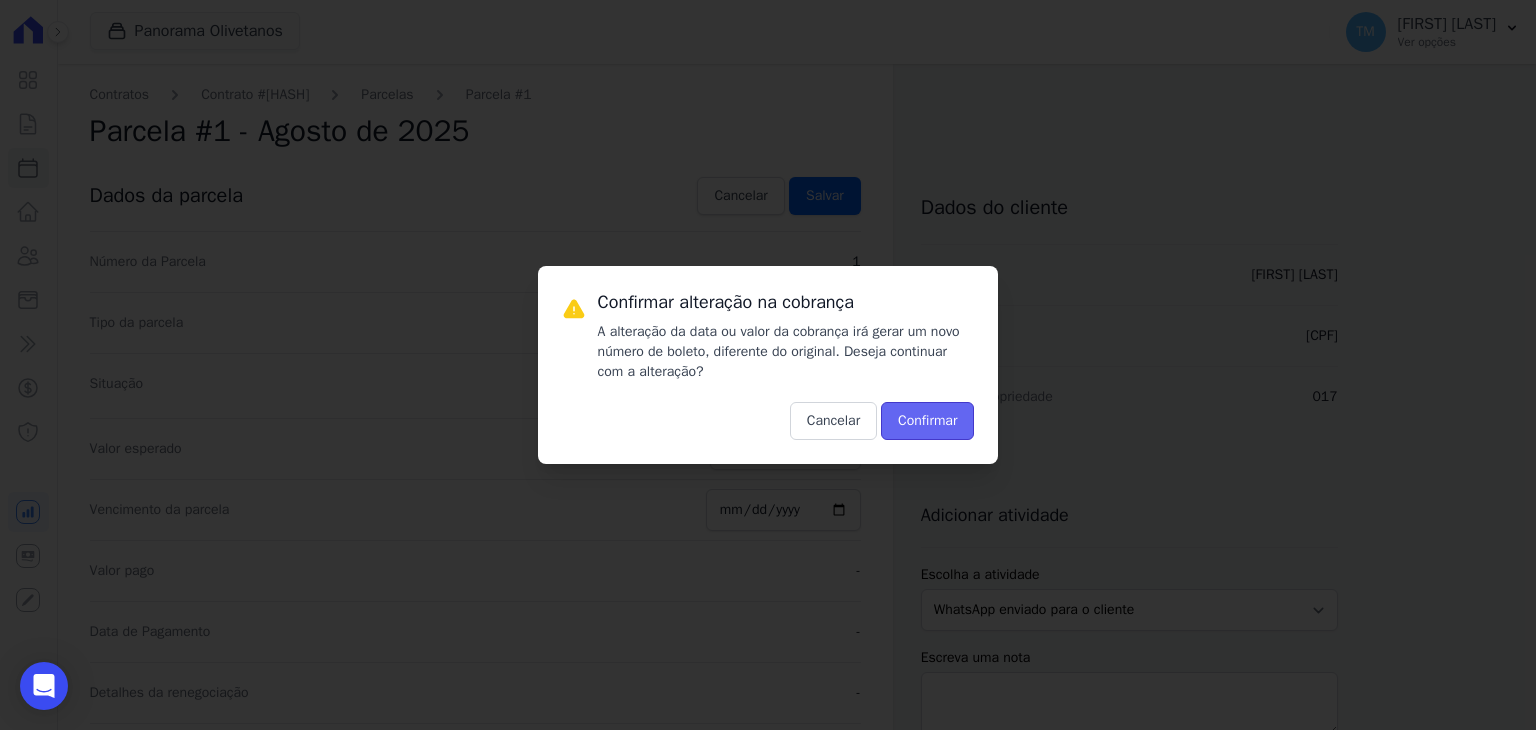 click on "Confirmar" at bounding box center [927, 421] 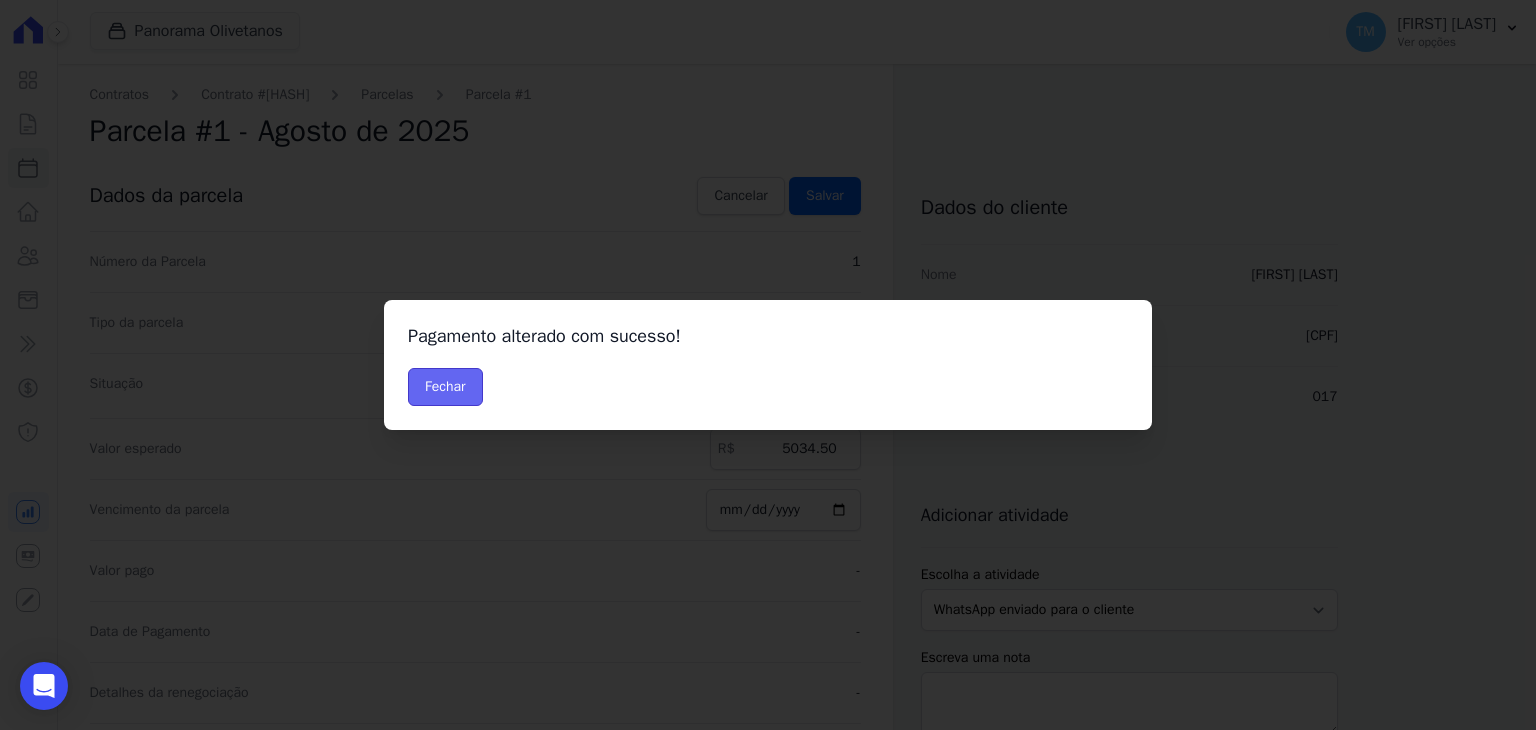 click on "Fechar" at bounding box center [445, 387] 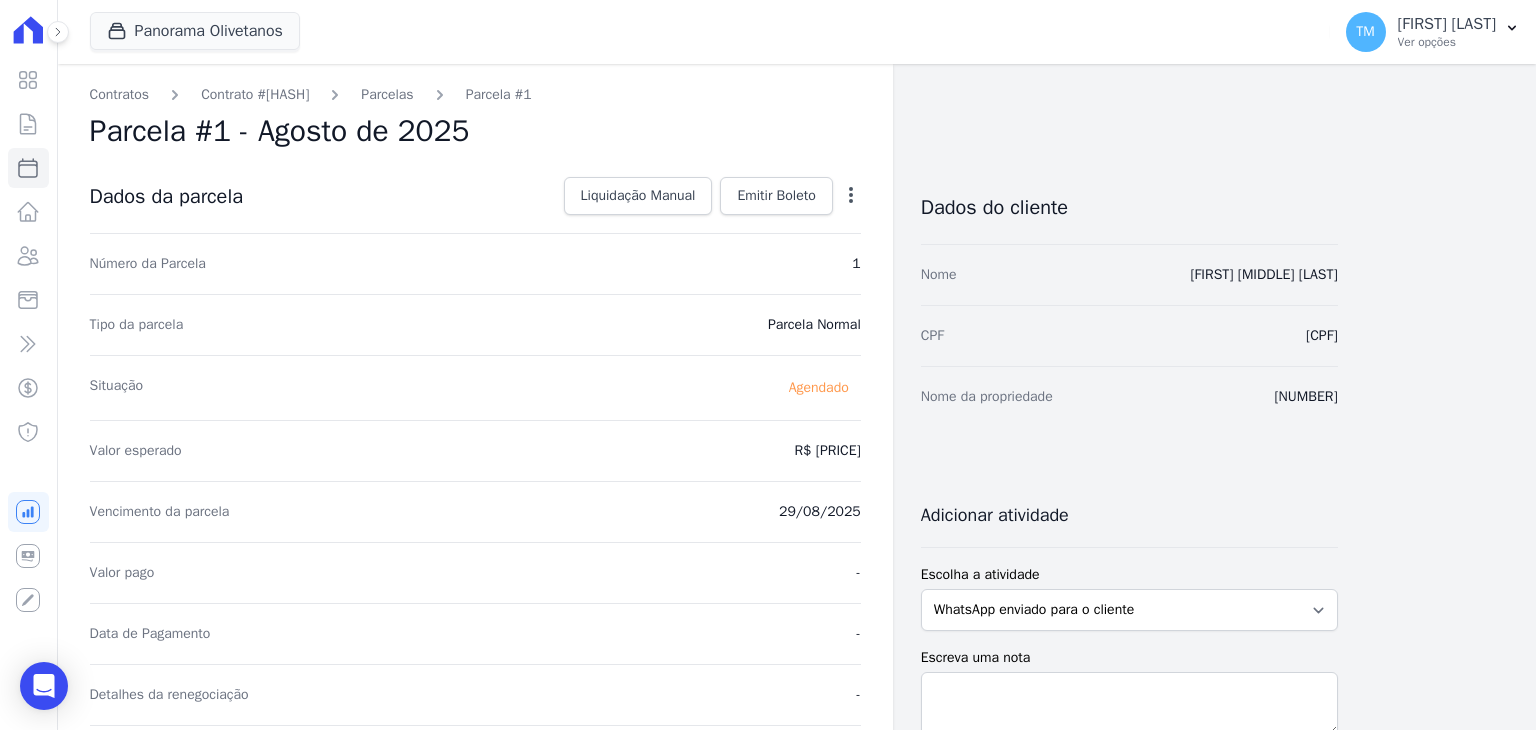 scroll, scrollTop: 0, scrollLeft: 0, axis: both 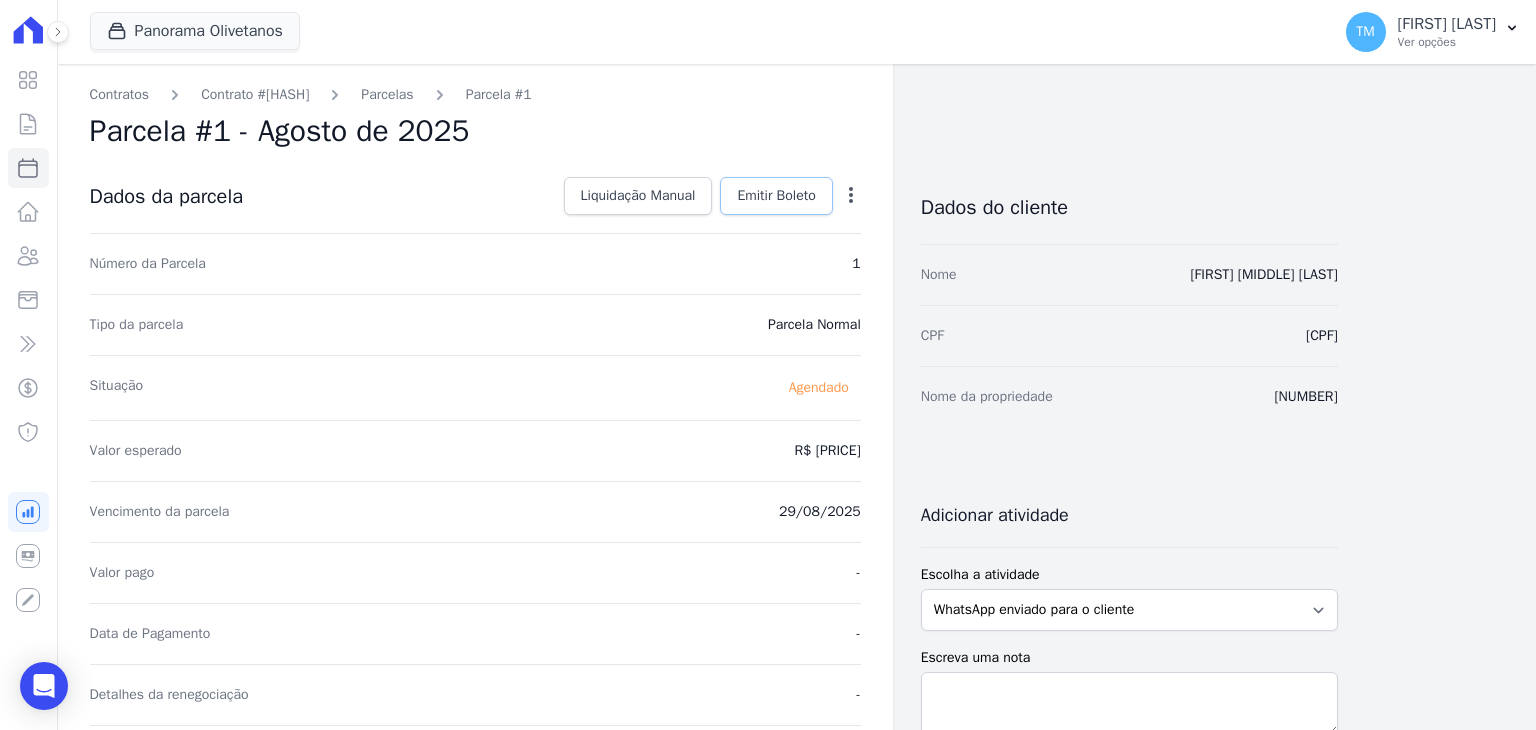 click on "Emitir Boleto" at bounding box center (776, 196) 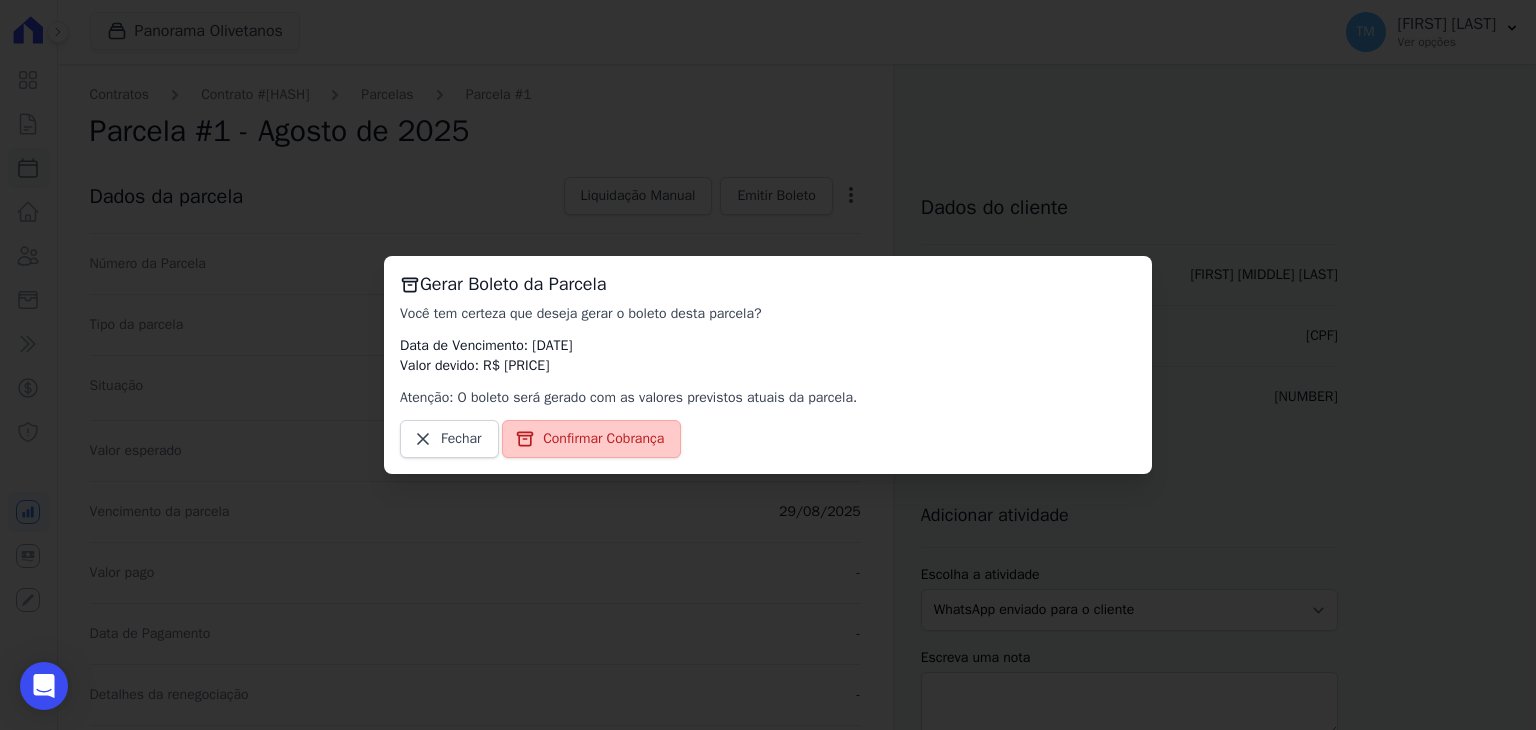 click on "Confirmar Cobrança" at bounding box center [603, 439] 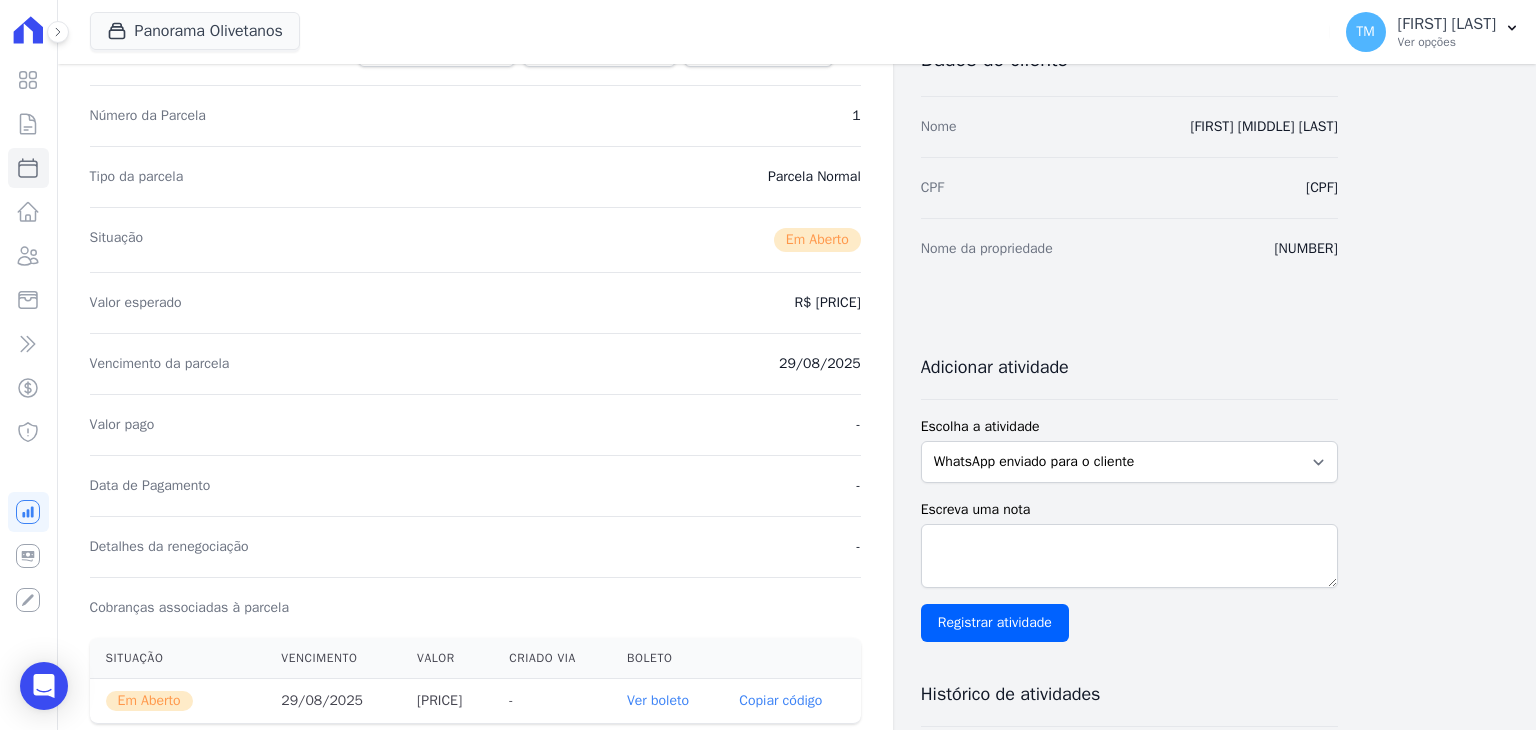 scroll, scrollTop: 200, scrollLeft: 0, axis: vertical 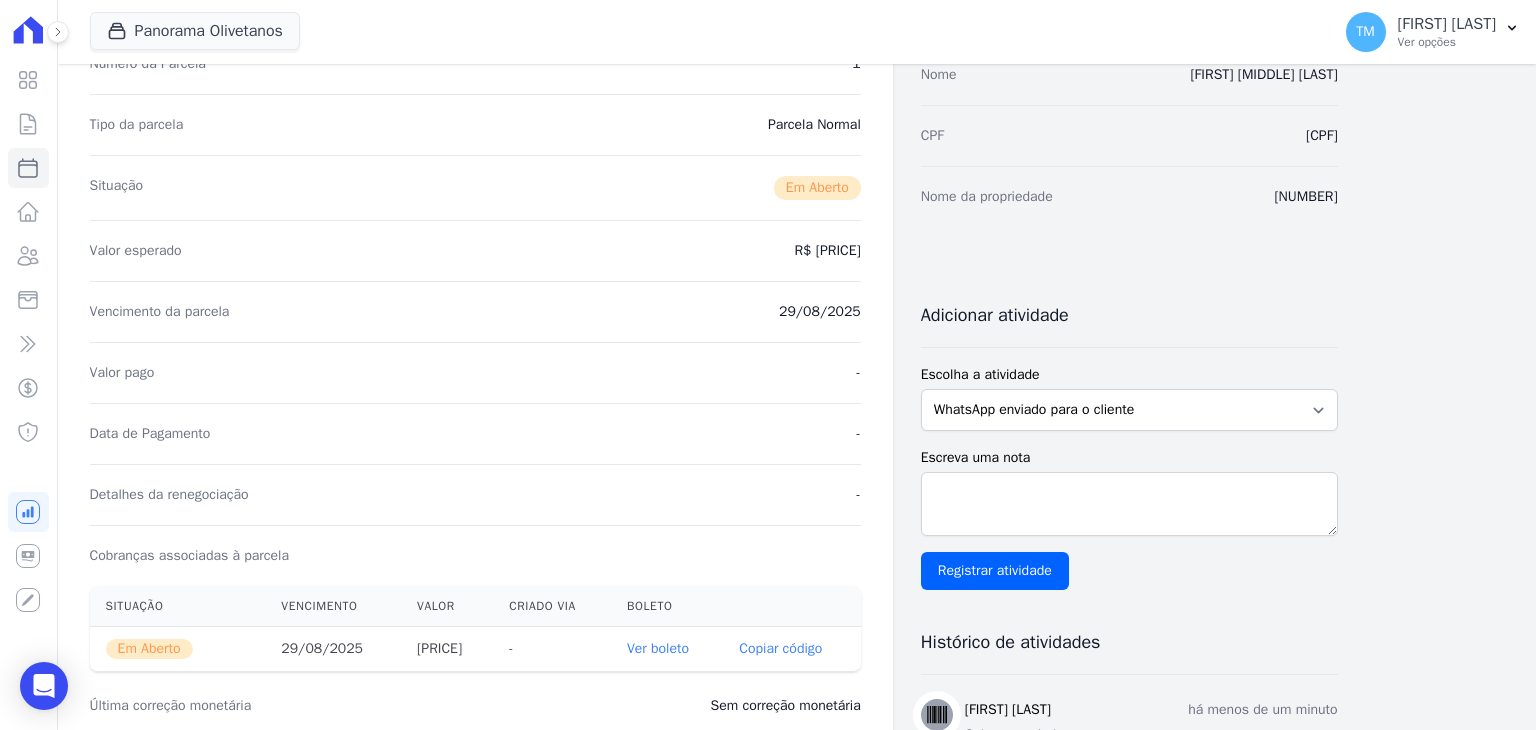 click on "Ver boleto" at bounding box center [658, 648] 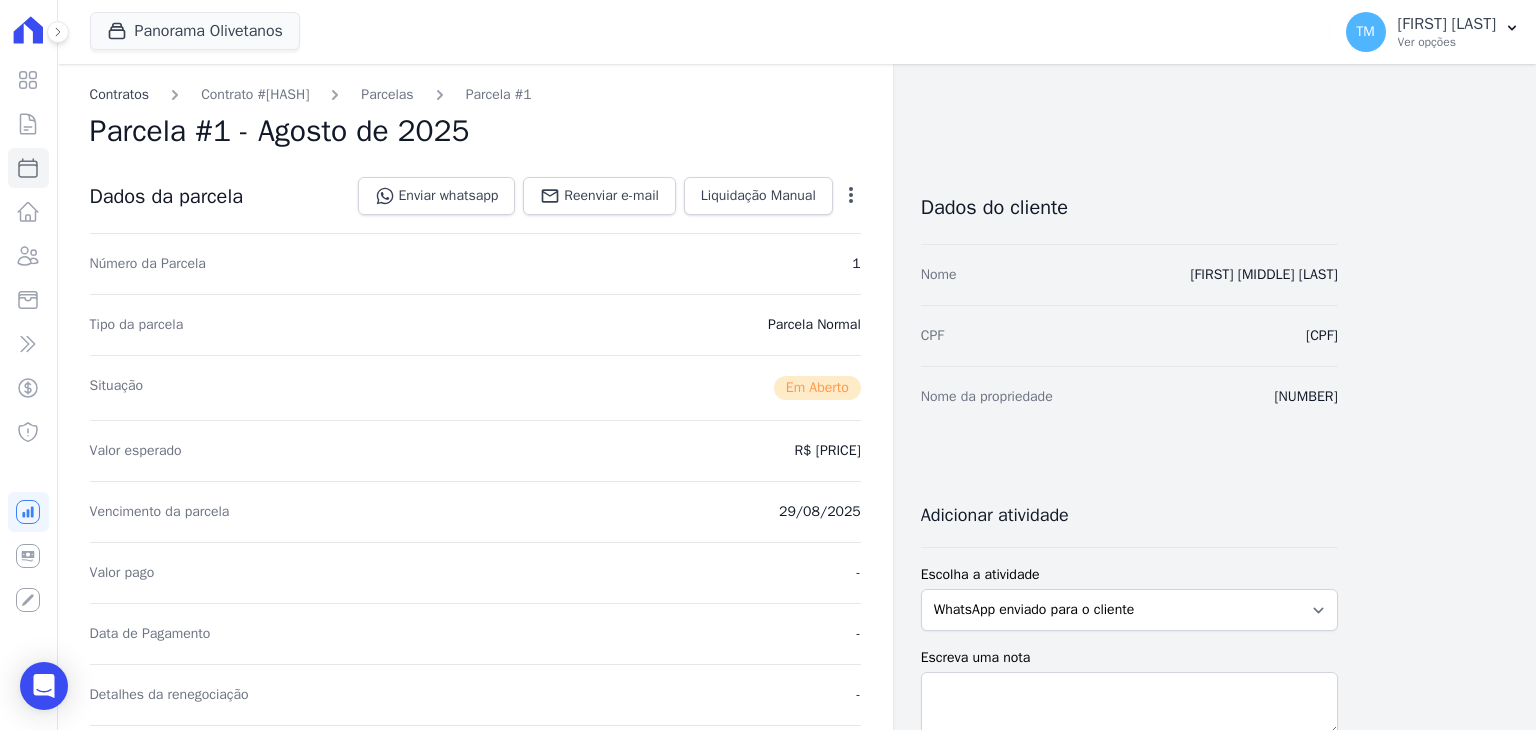 click on "Contratos" at bounding box center [120, 94] 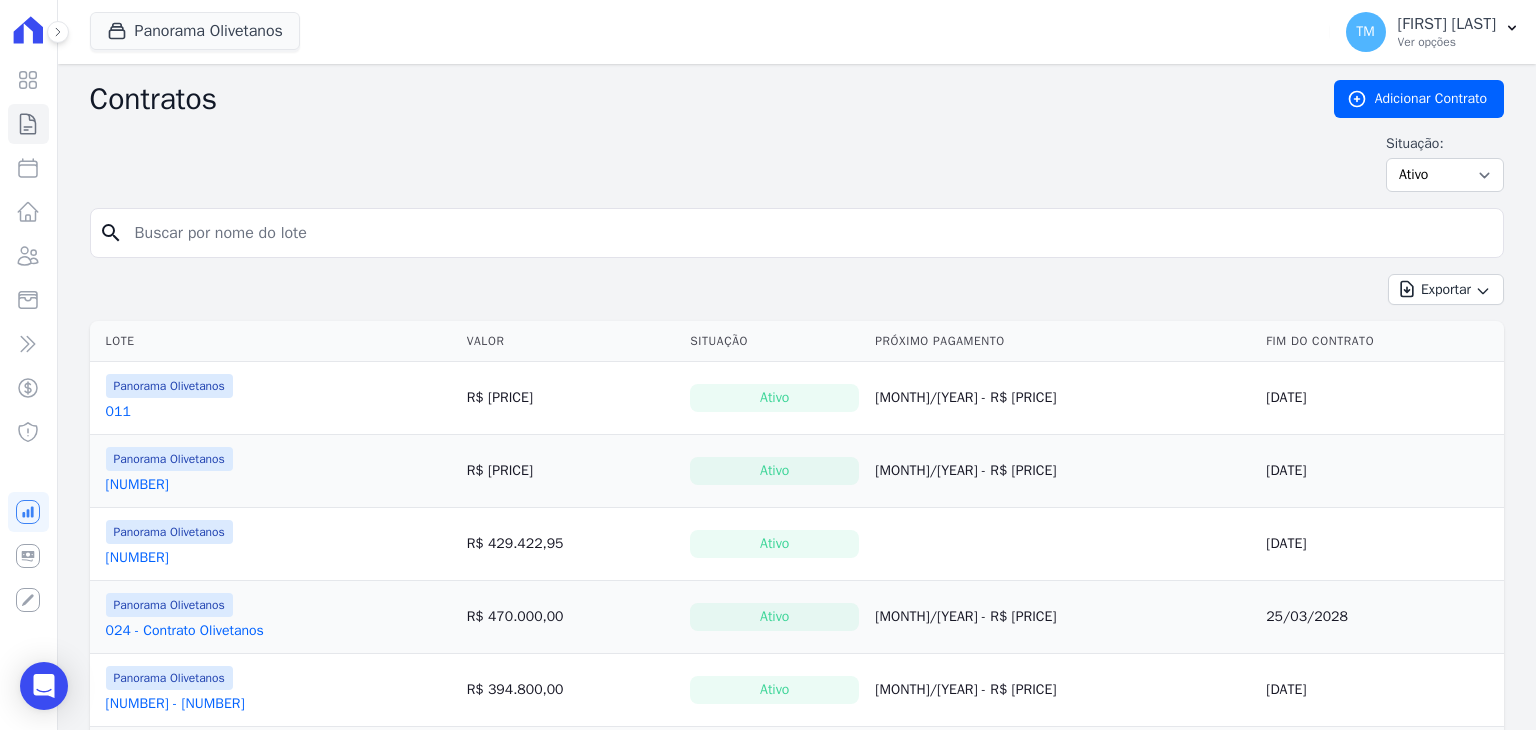 click at bounding box center [809, 233] 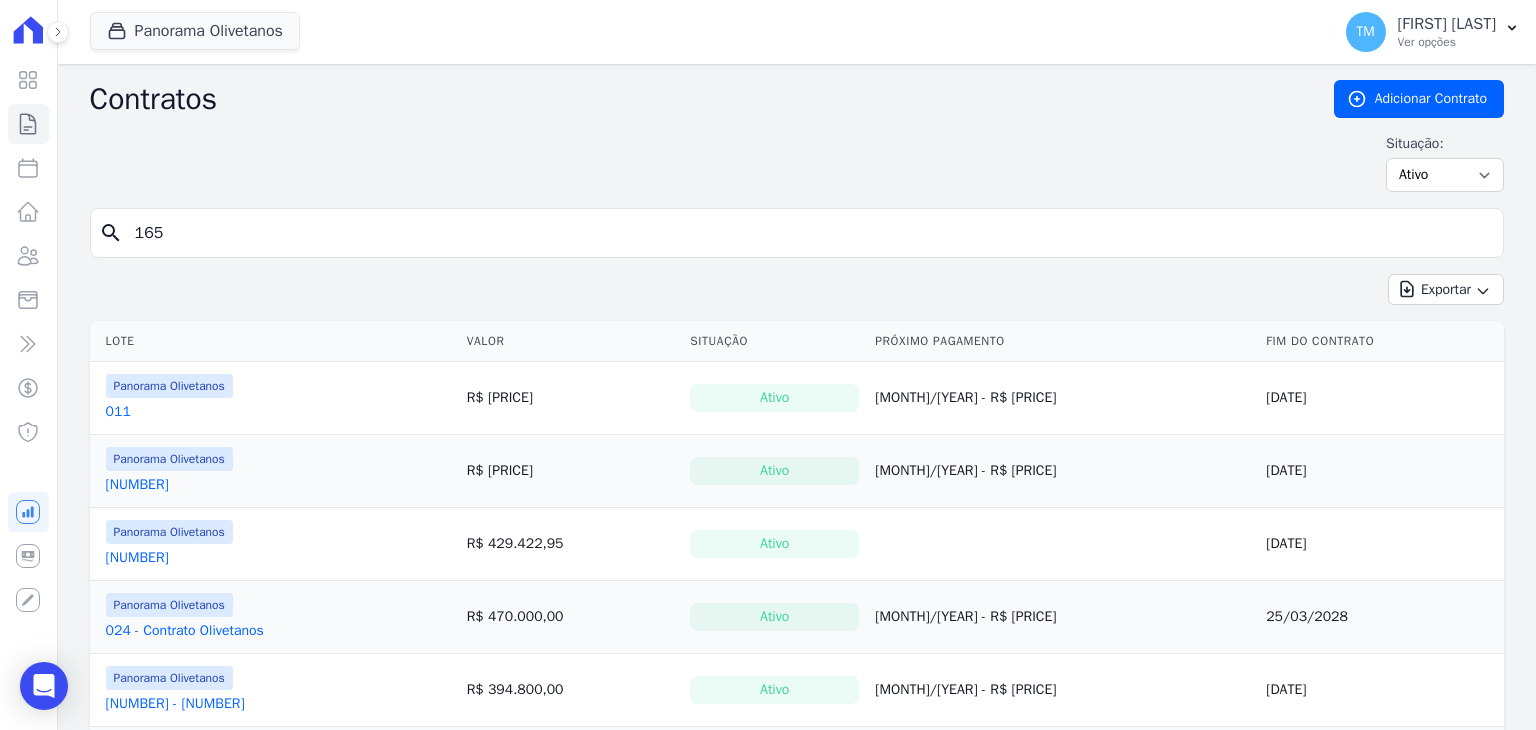 type on "165" 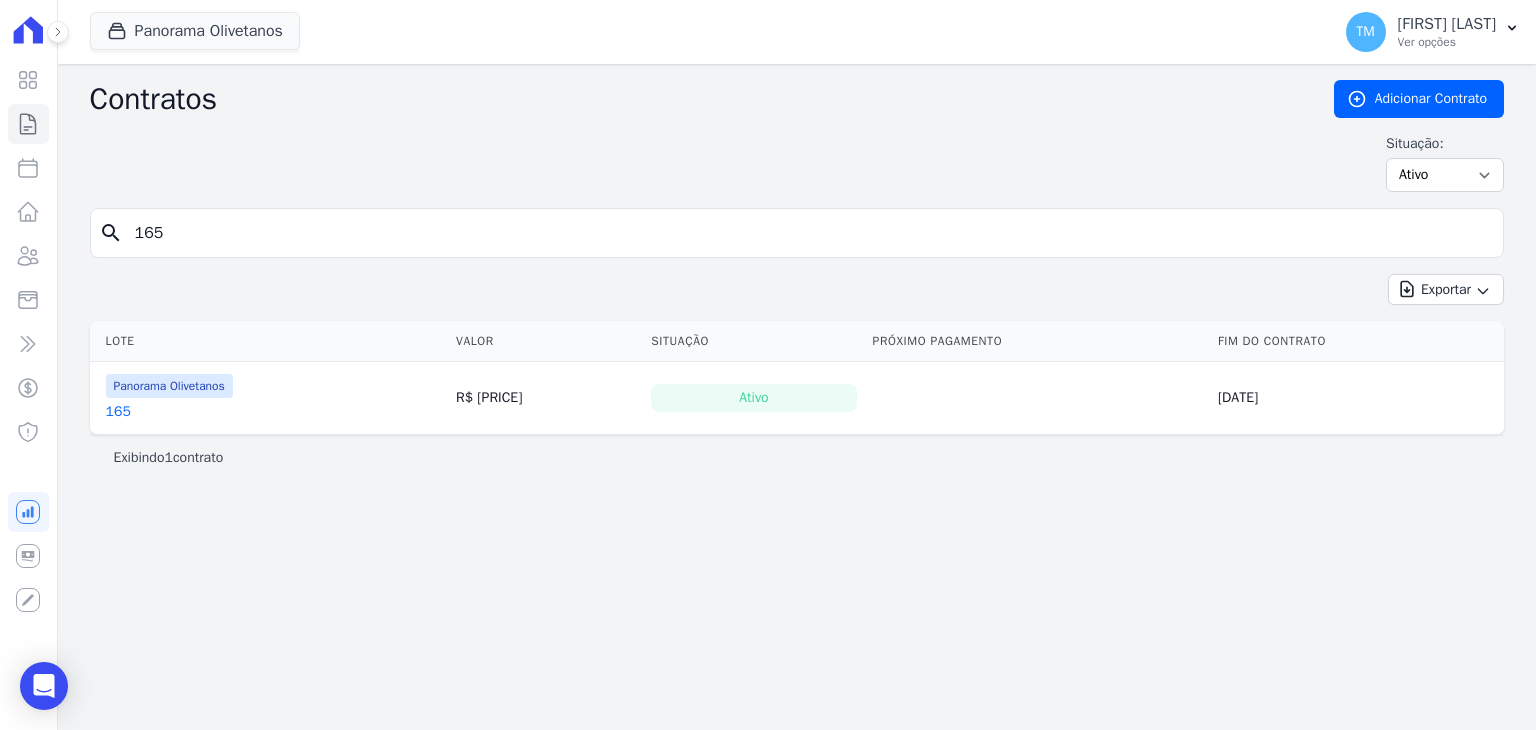 click on "165" at bounding box center (118, 412) 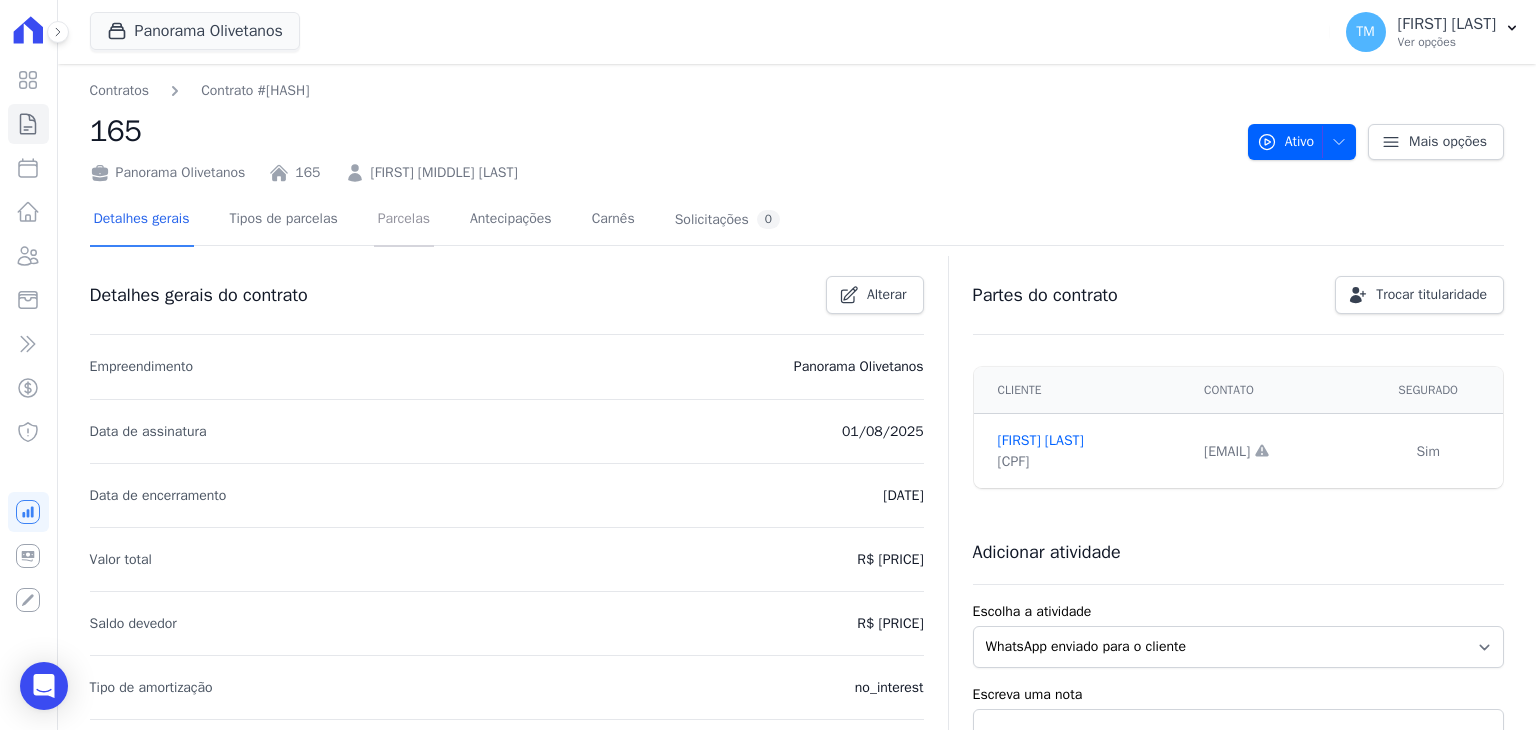 click on "Parcelas" at bounding box center [404, 220] 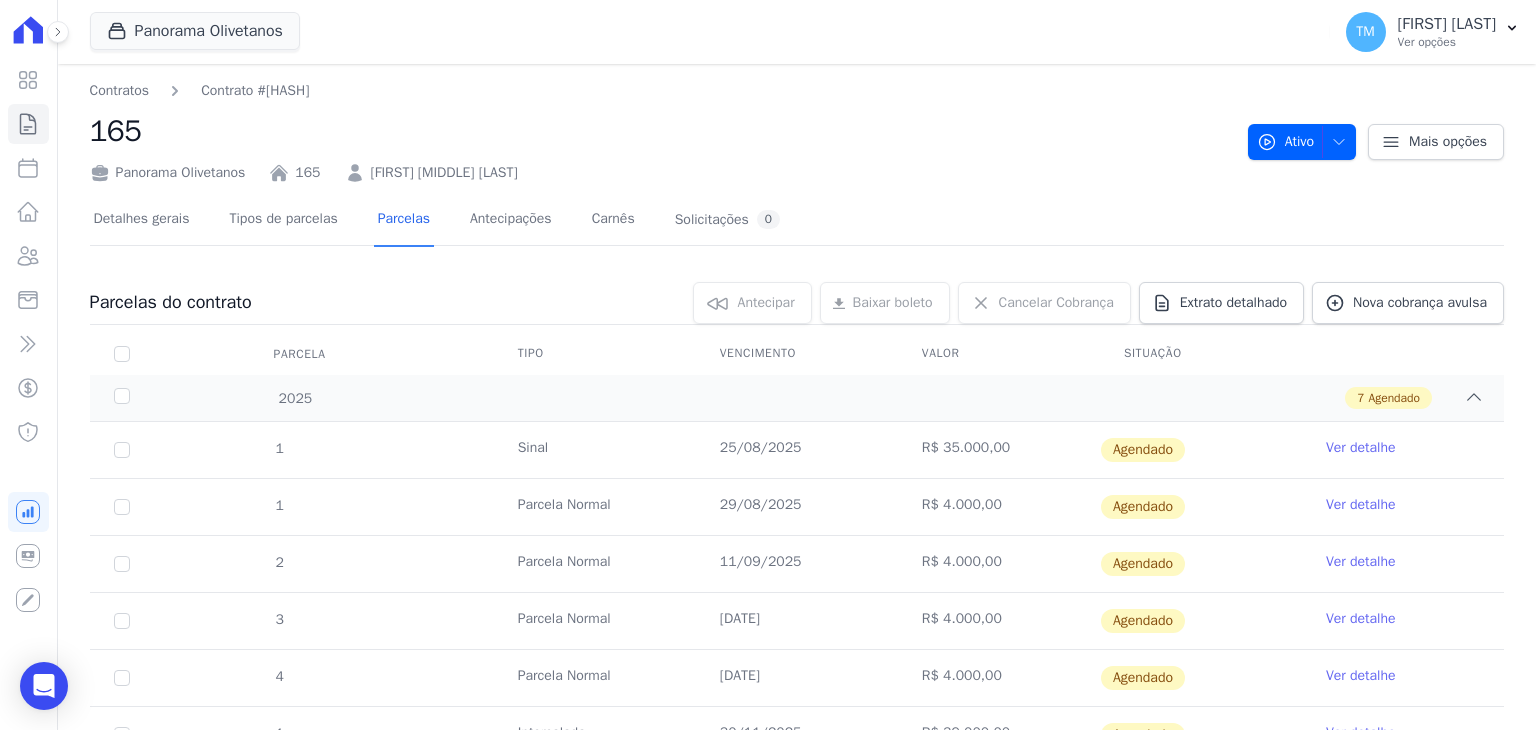 click on "Ver detalhe" at bounding box center (1361, 448) 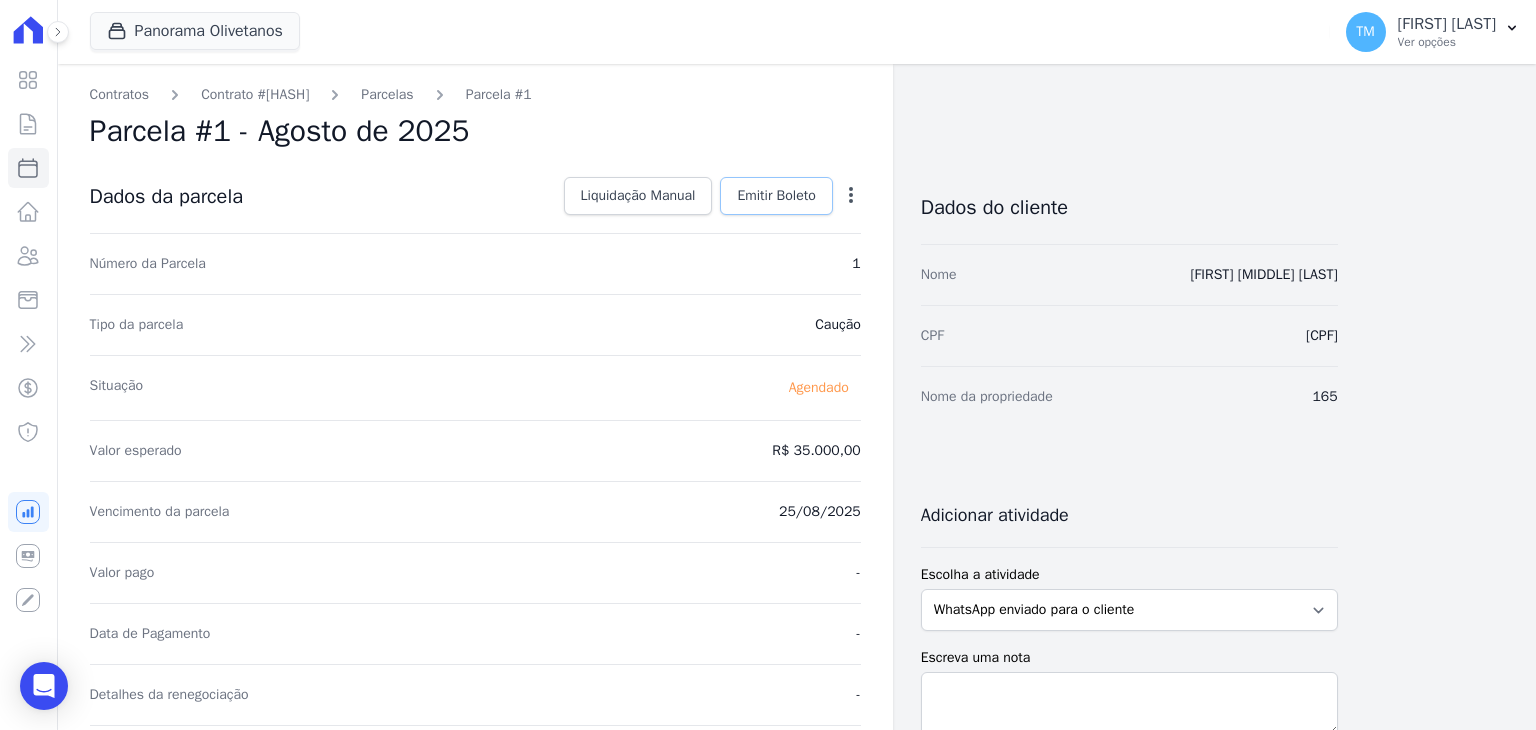 click on "Emitir Boleto" at bounding box center (776, 196) 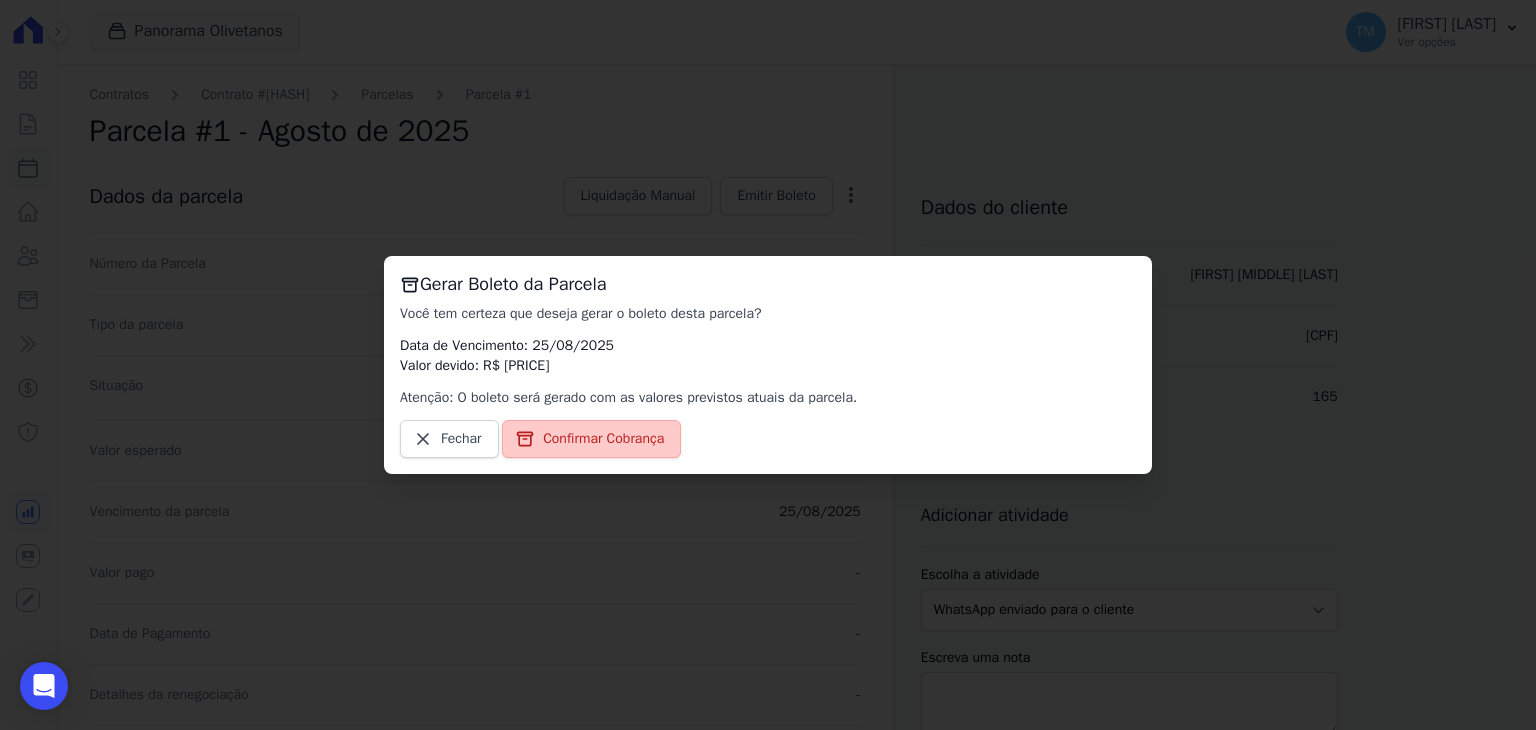 click on "Confirmar Cobrança" at bounding box center (603, 439) 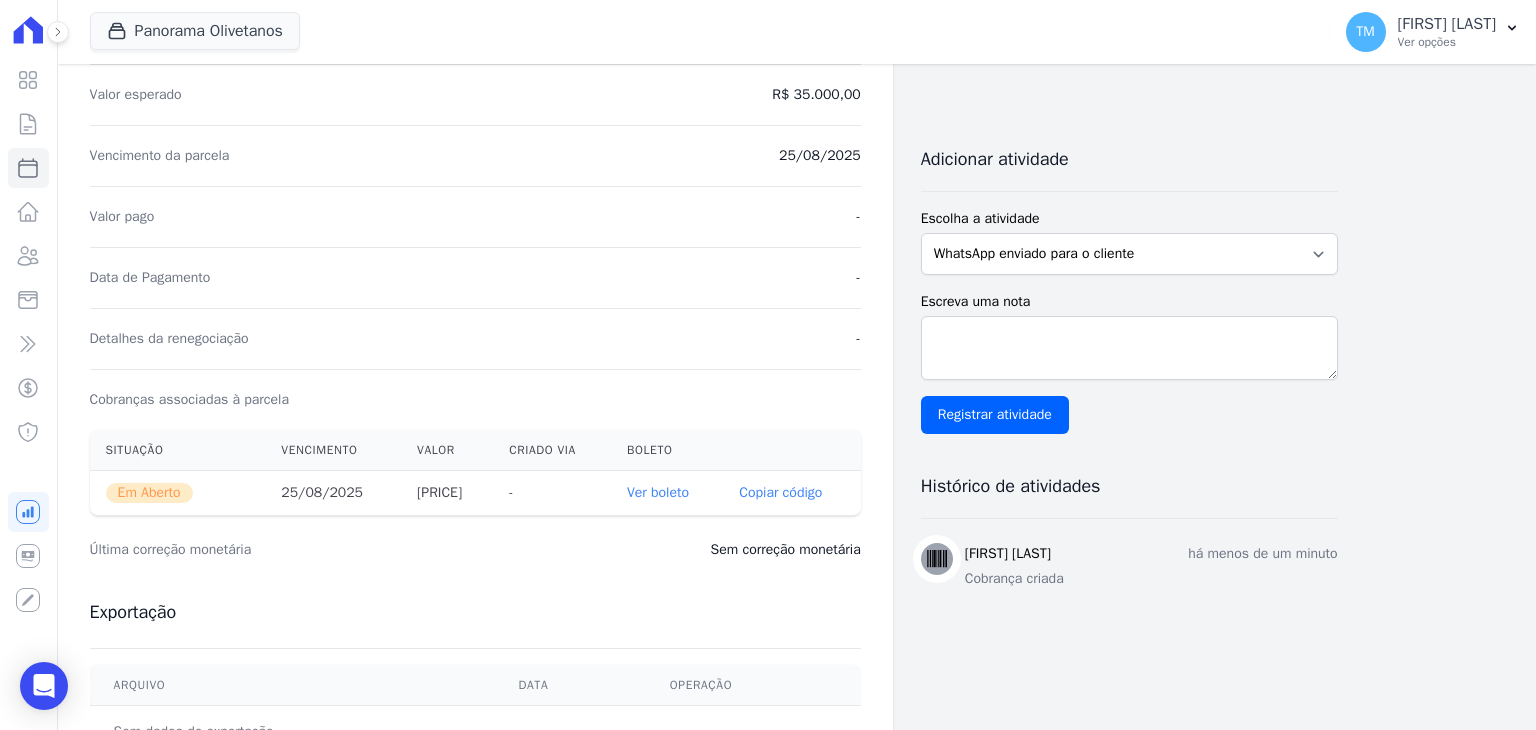 scroll, scrollTop: 400, scrollLeft: 0, axis: vertical 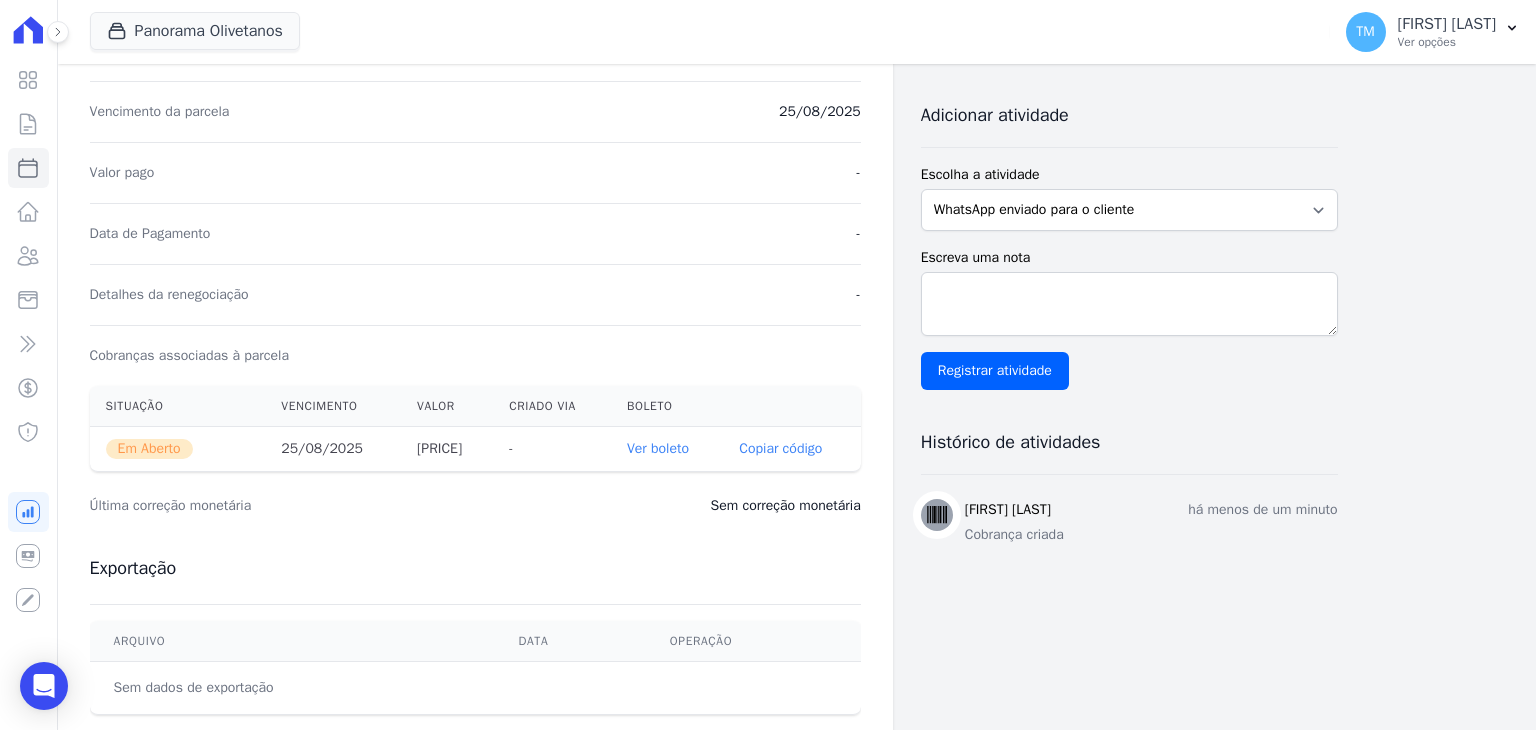 click on "Ver boleto" at bounding box center [658, 448] 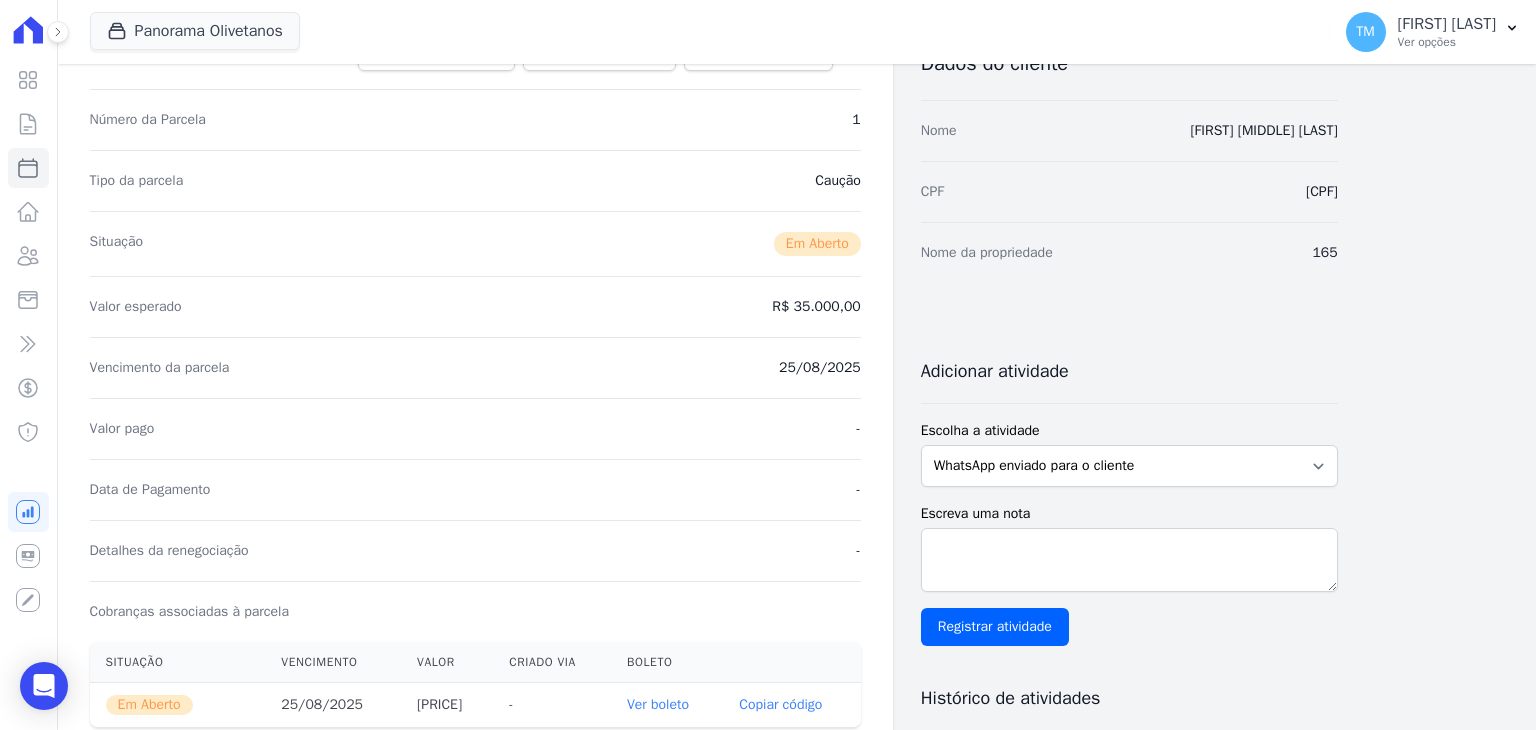 scroll, scrollTop: 0, scrollLeft: 0, axis: both 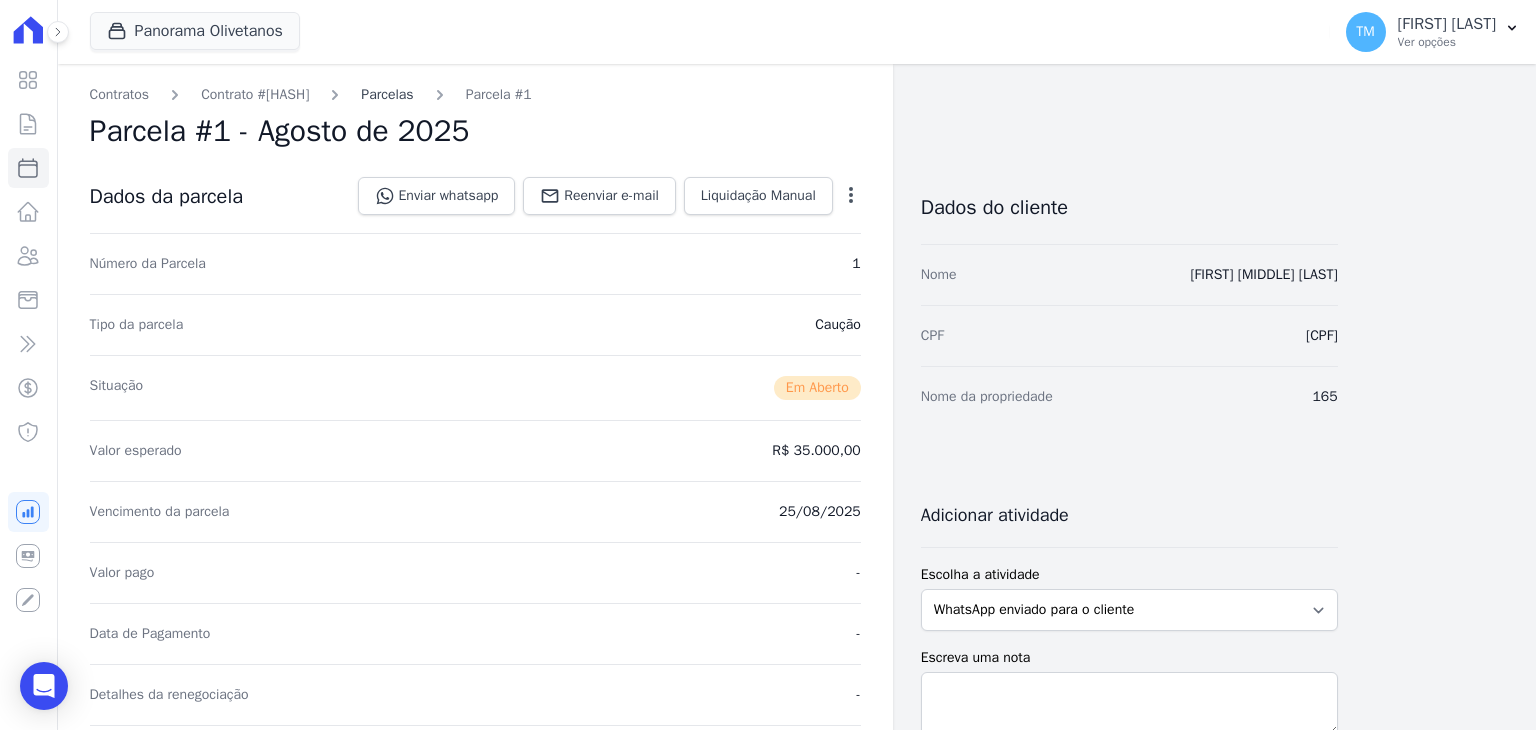 click on "Parcelas" at bounding box center (387, 94) 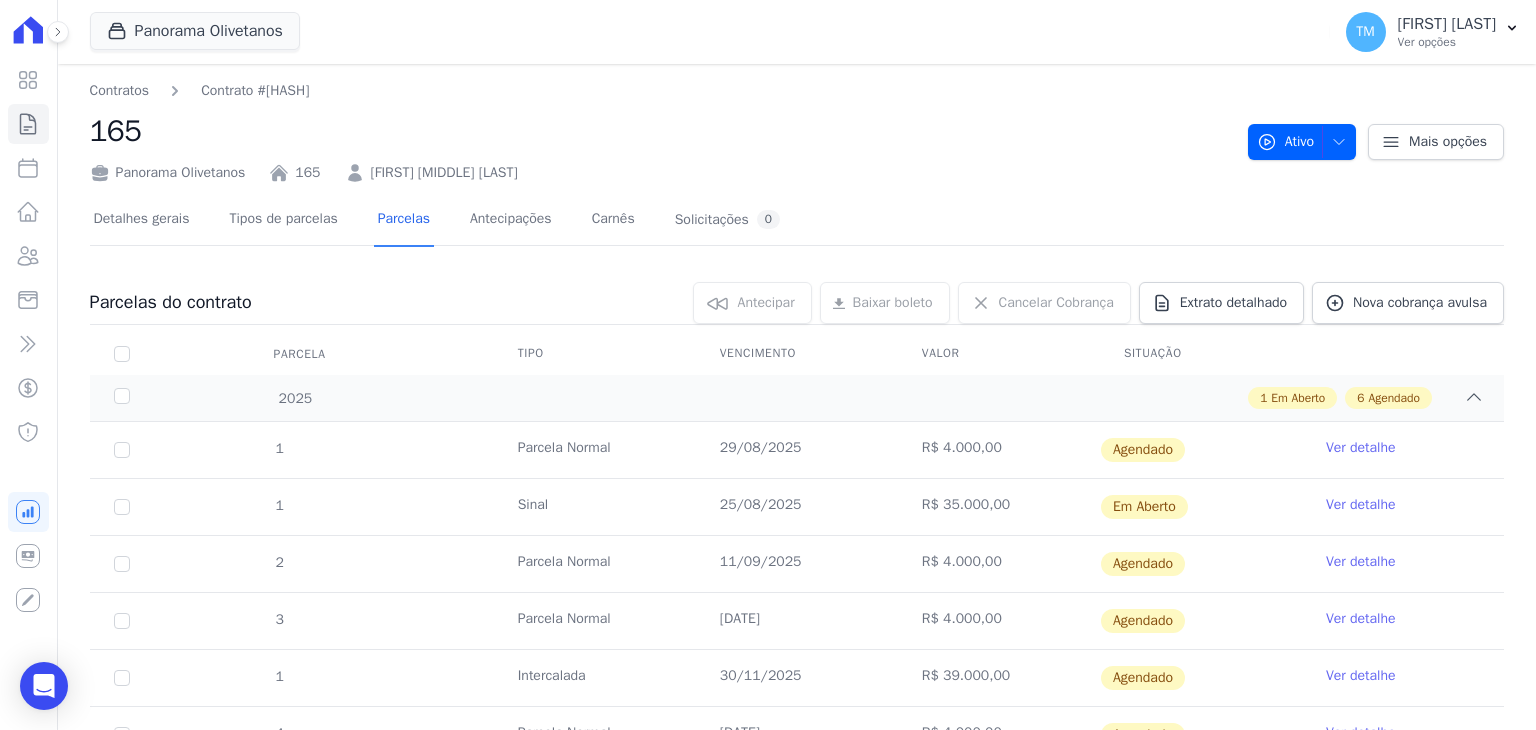 click on "Ver detalhe" at bounding box center (1403, 450) 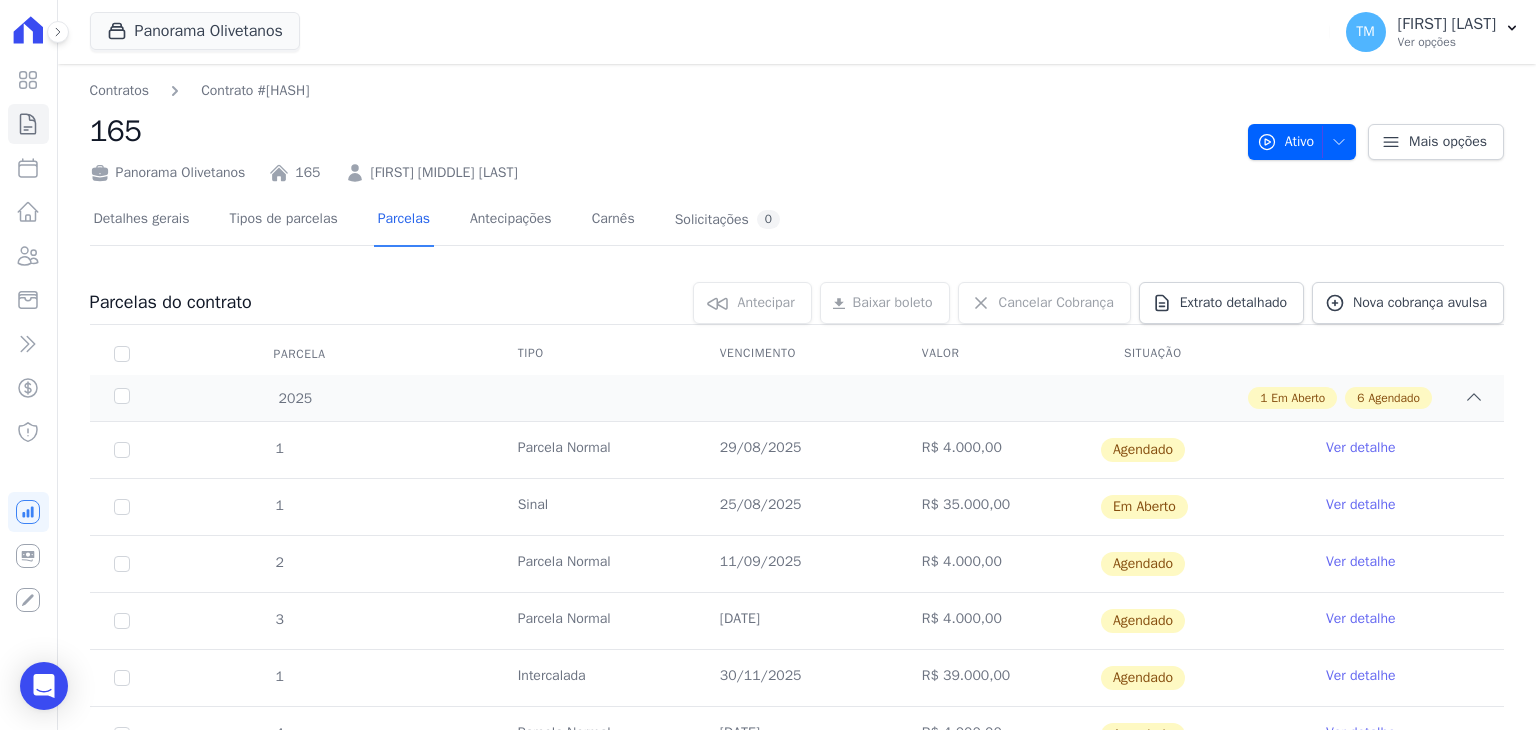 click on "Ver detalhe" at bounding box center (1361, 448) 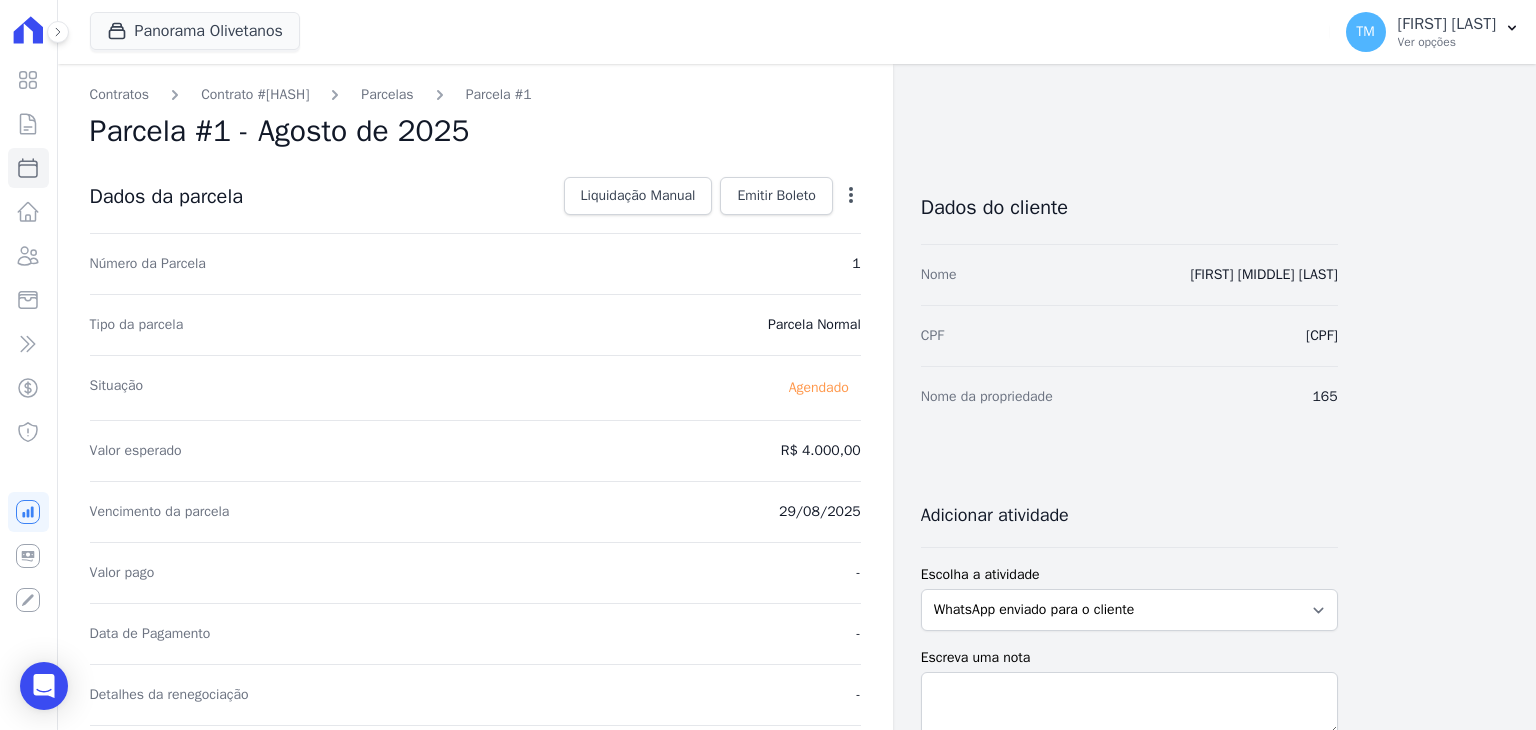 click 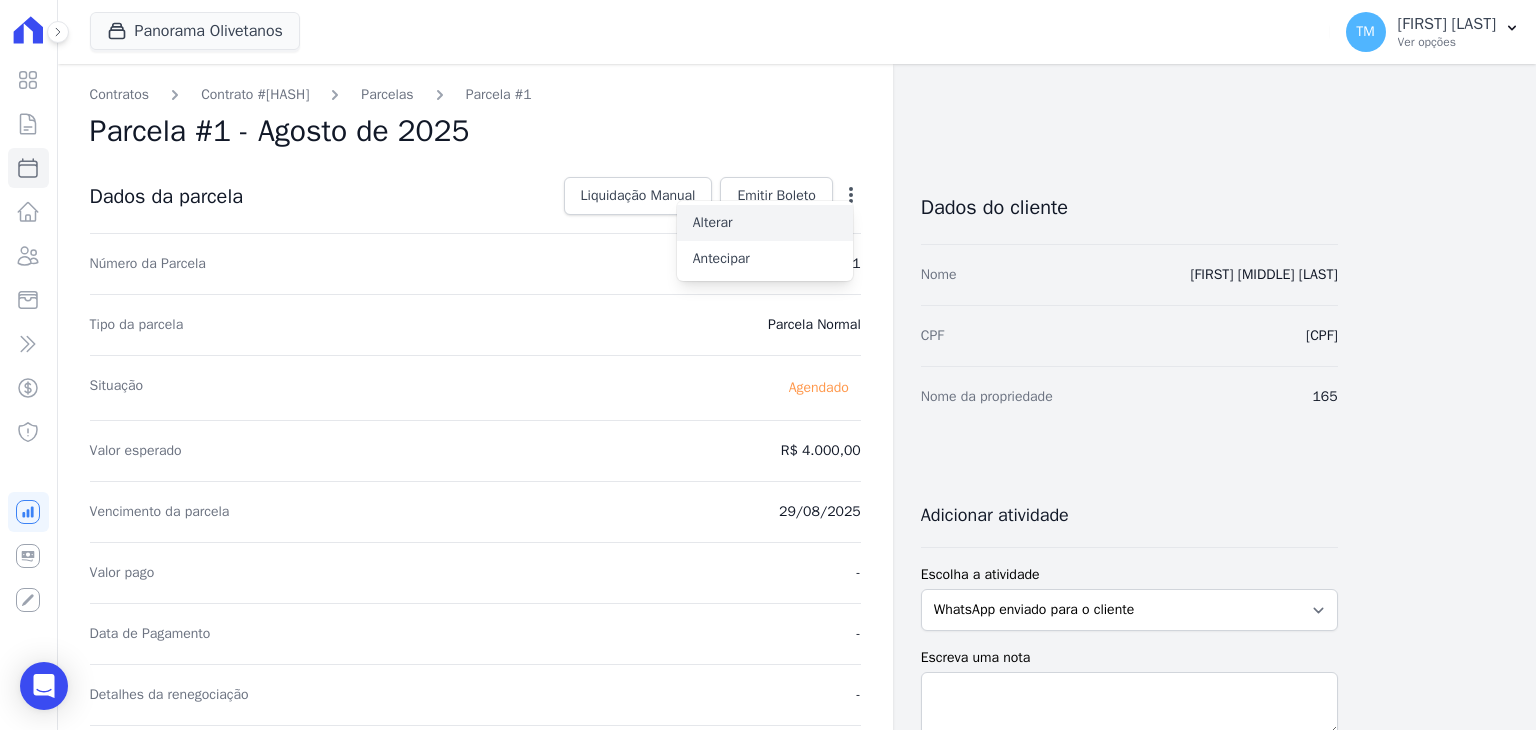 click on "Alterar" at bounding box center (765, 223) 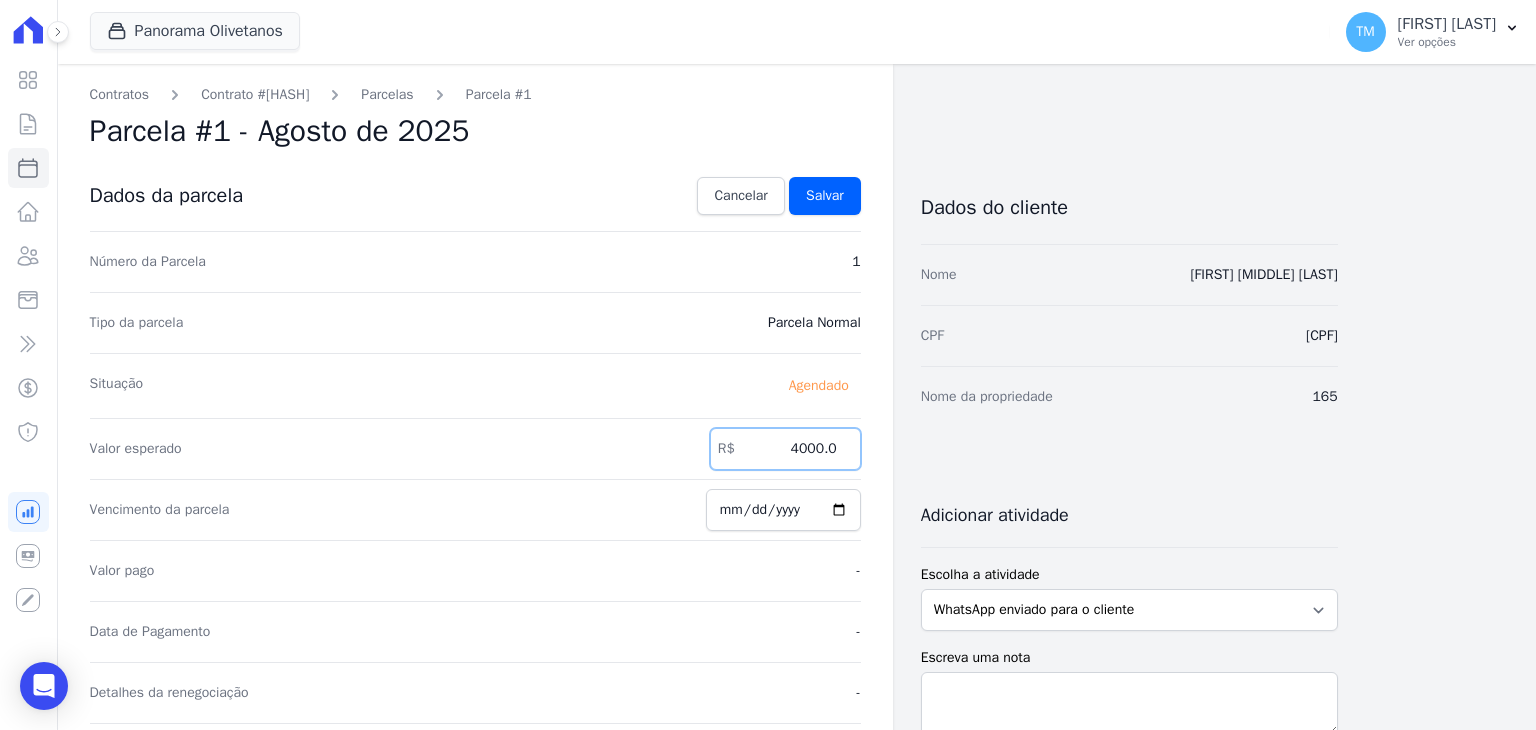 drag, startPoint x: 776, startPoint y: 448, endPoint x: 769, endPoint y: 197, distance: 251.0976 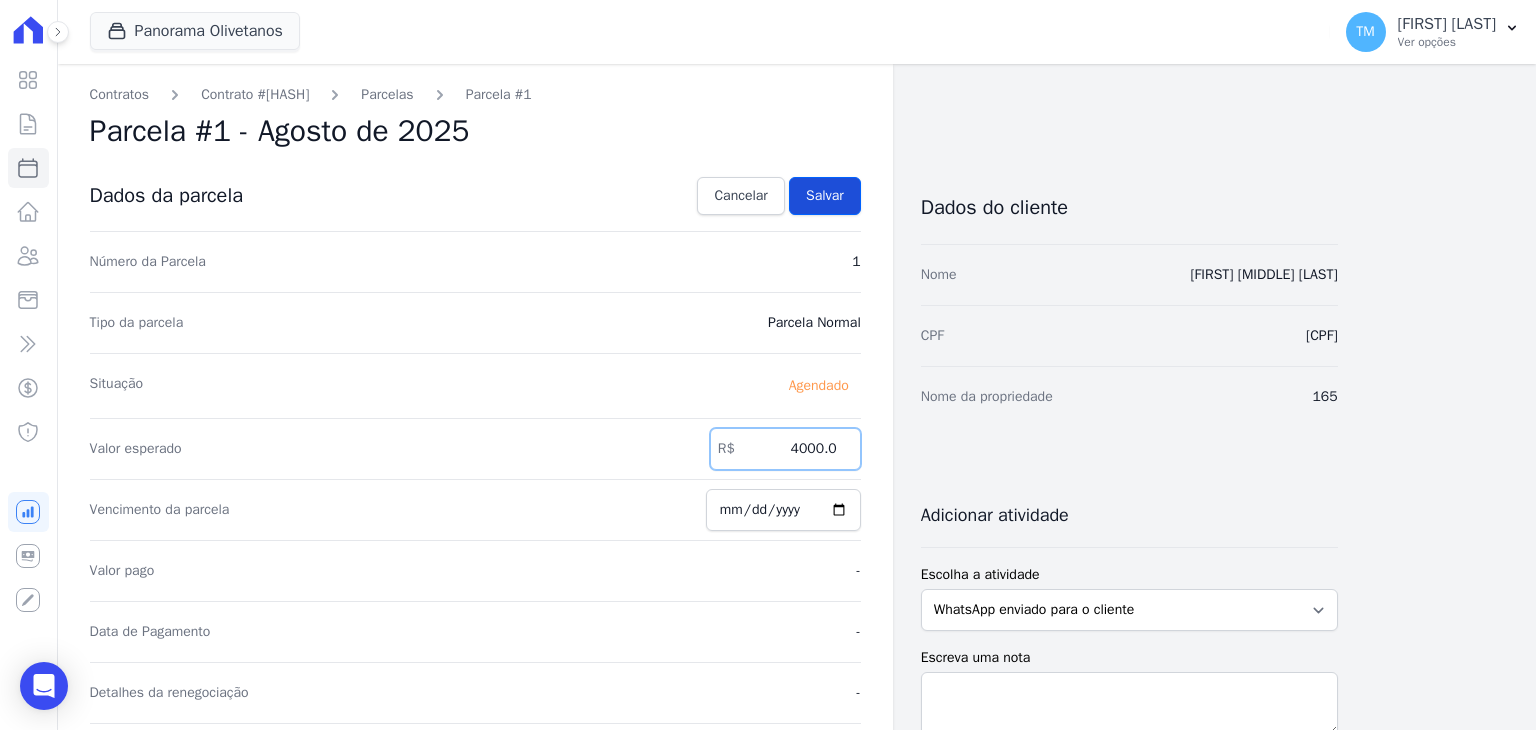 type on "4027.60" 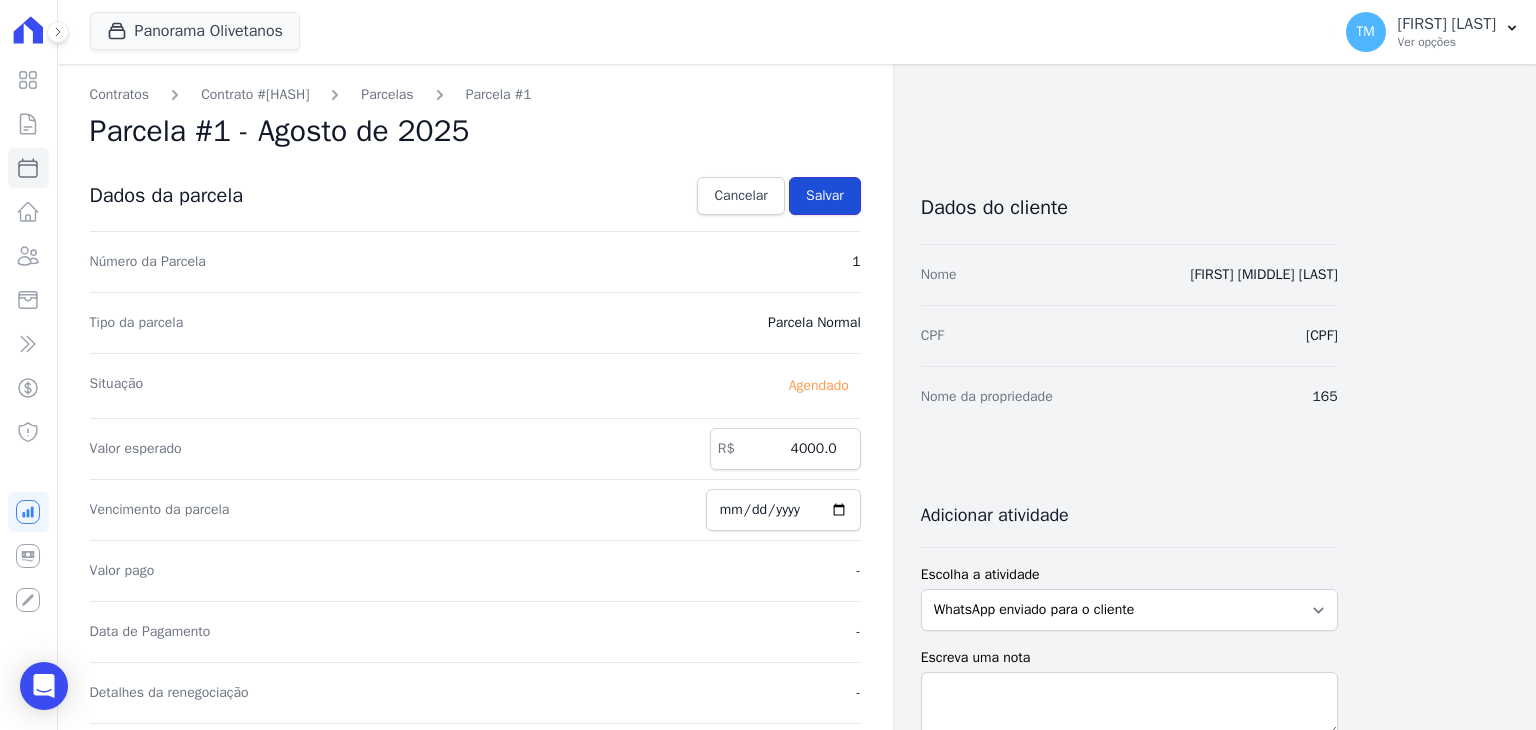 click on "Salvar" at bounding box center (825, 196) 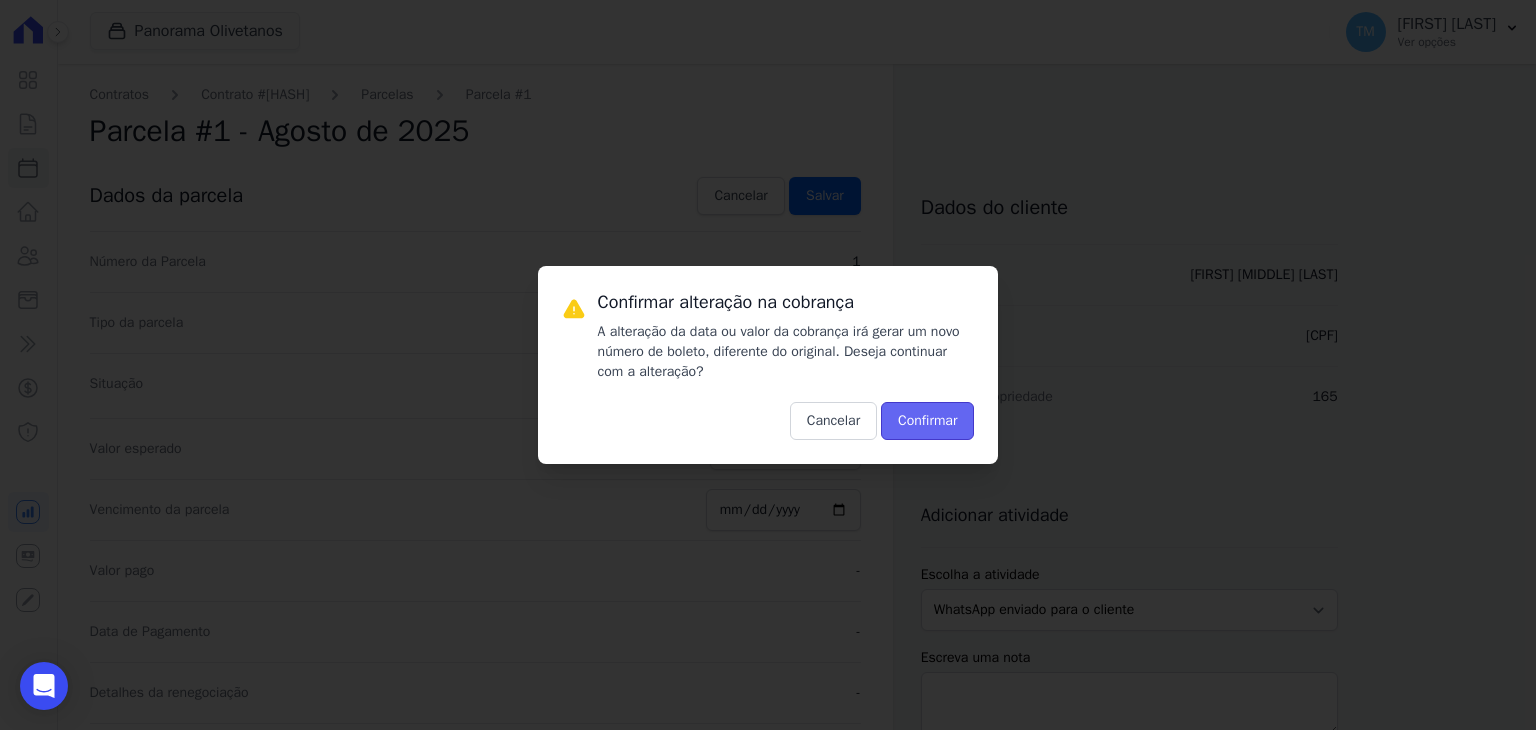 click on "Confirmar" at bounding box center [927, 421] 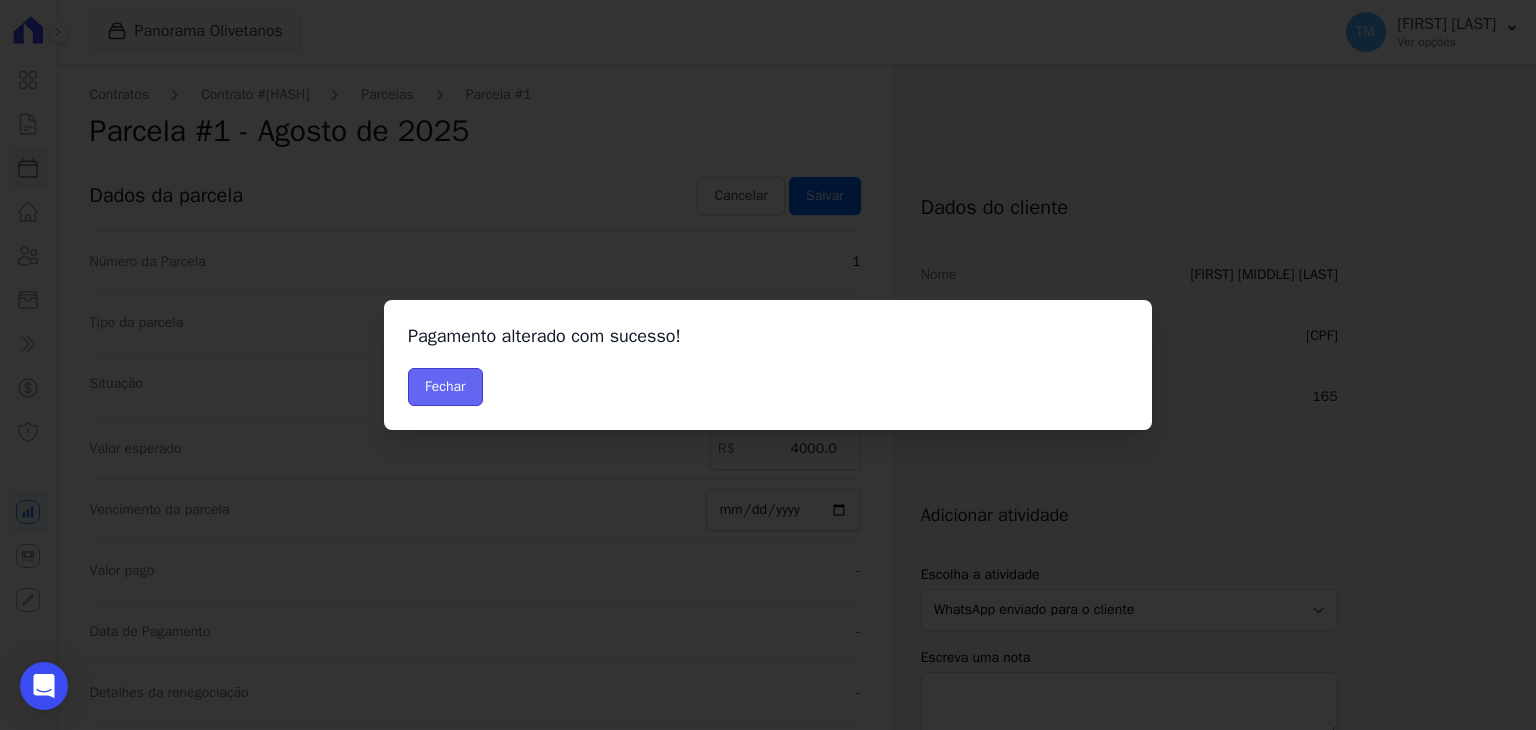click on "Fechar" at bounding box center (445, 387) 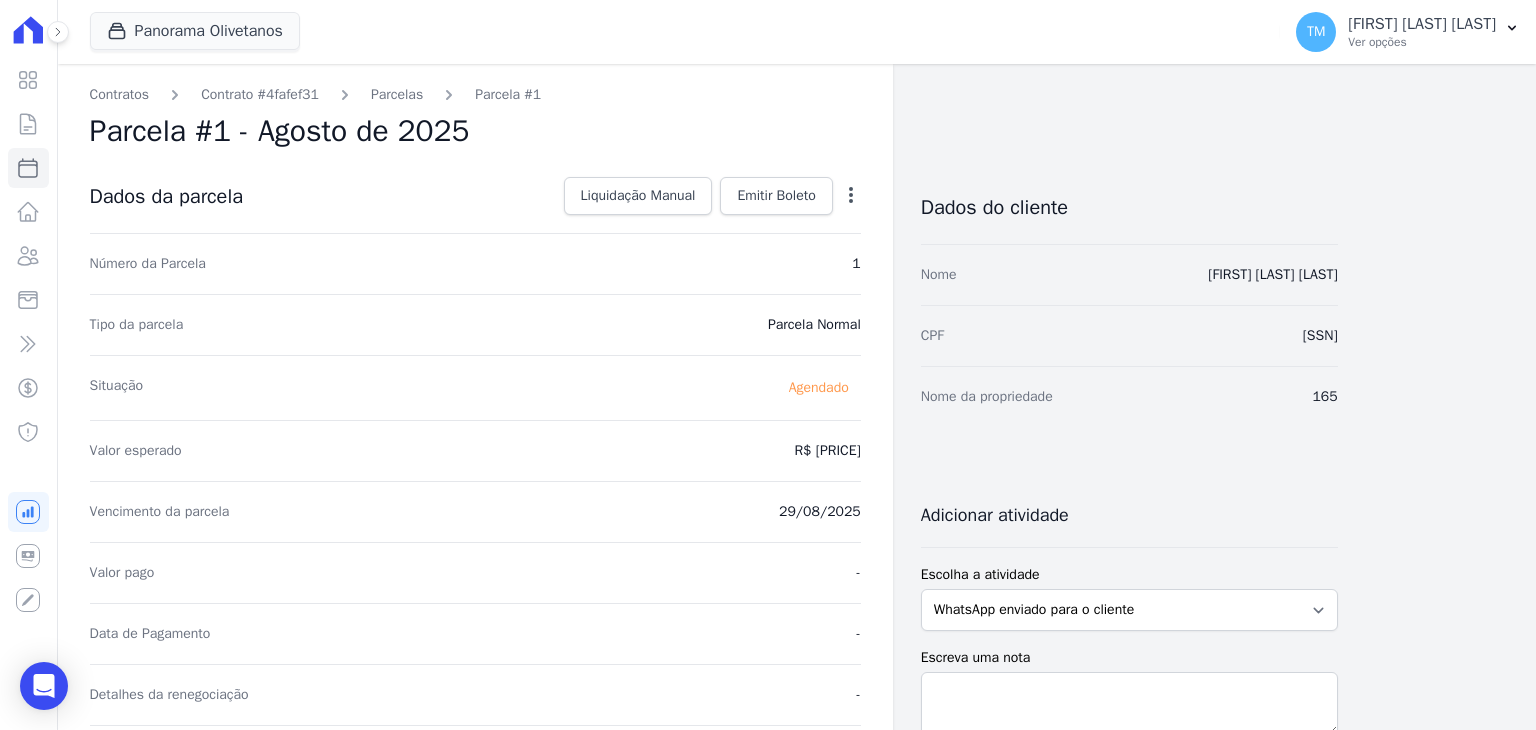 scroll, scrollTop: 0, scrollLeft: 0, axis: both 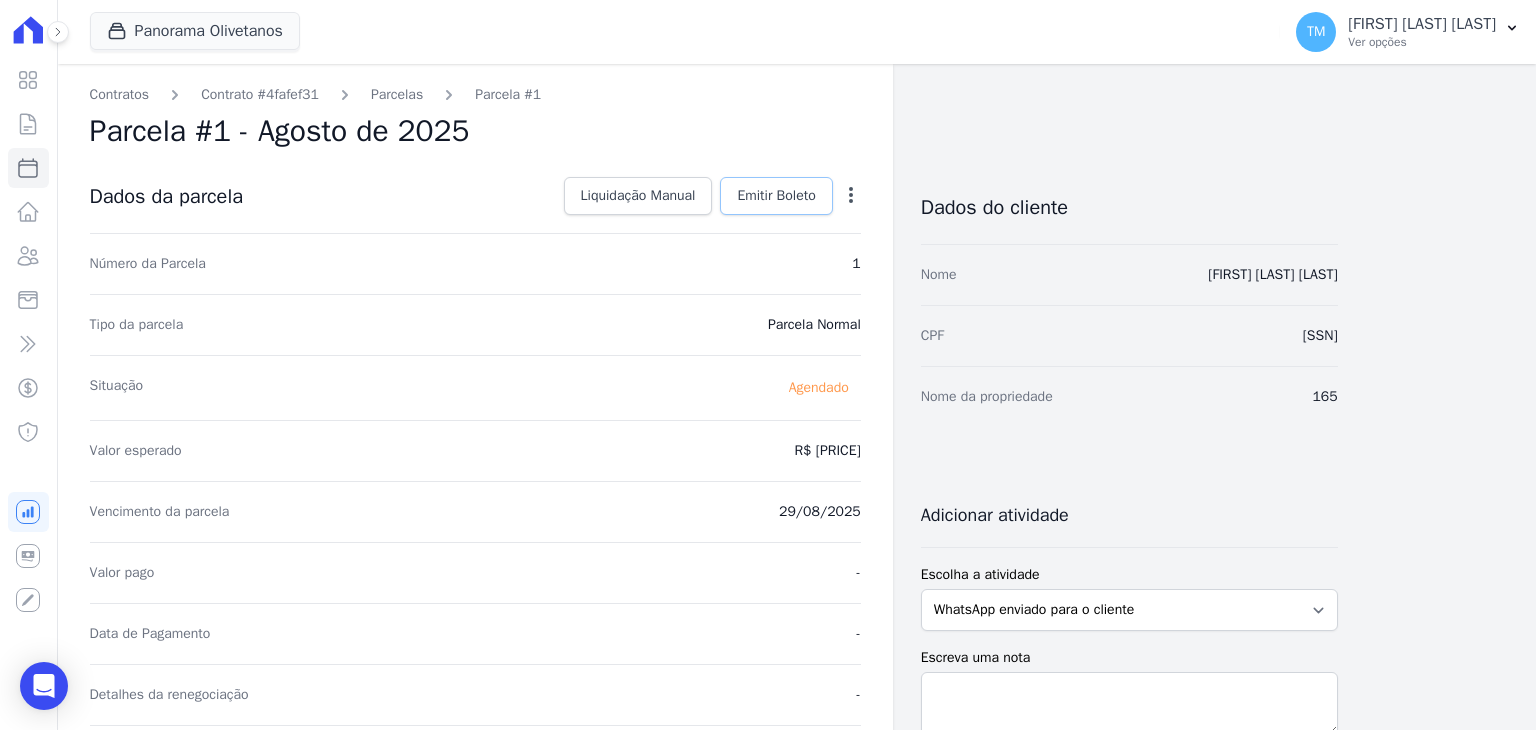 click on "Emitir Boleto" at bounding box center (776, 196) 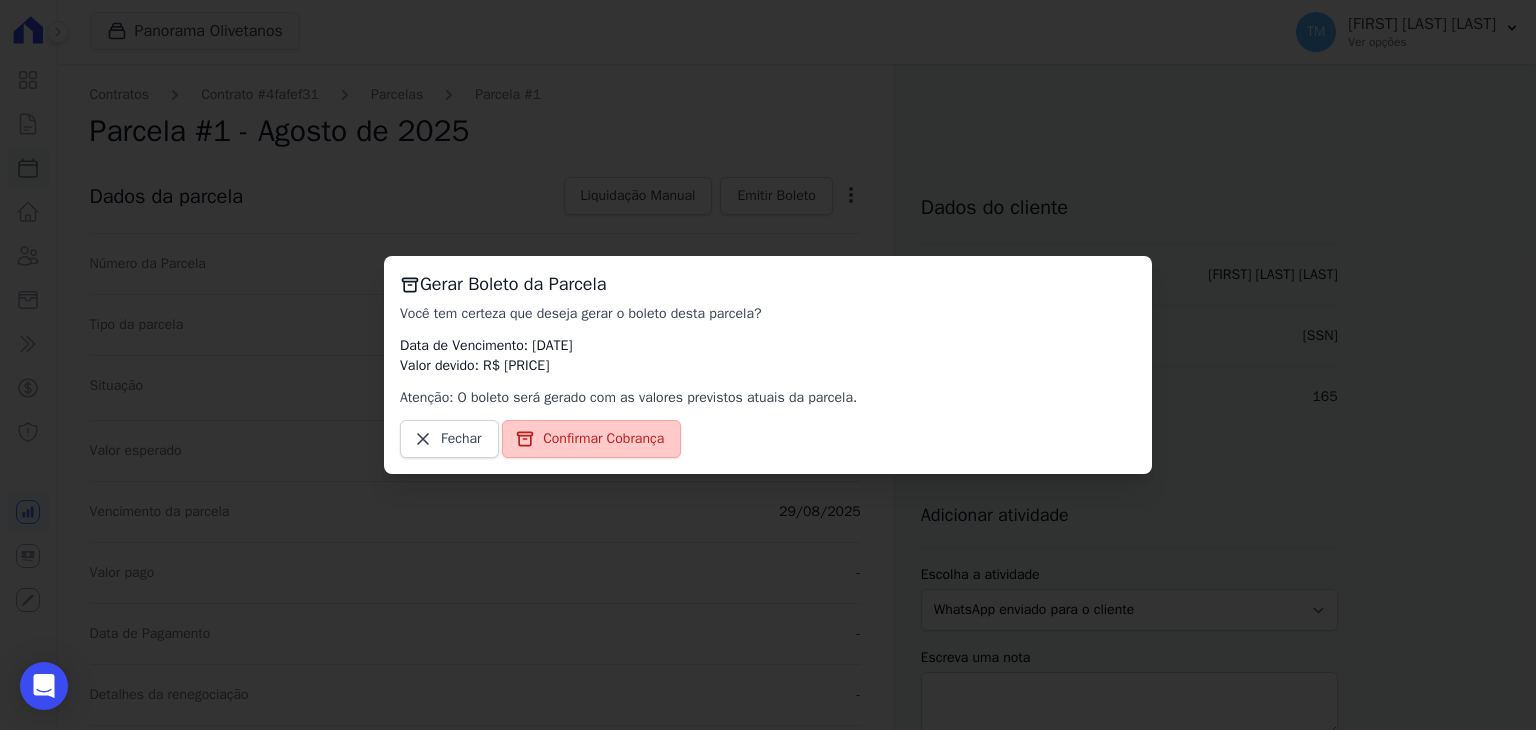 click on "Confirmar Cobrança" at bounding box center [603, 439] 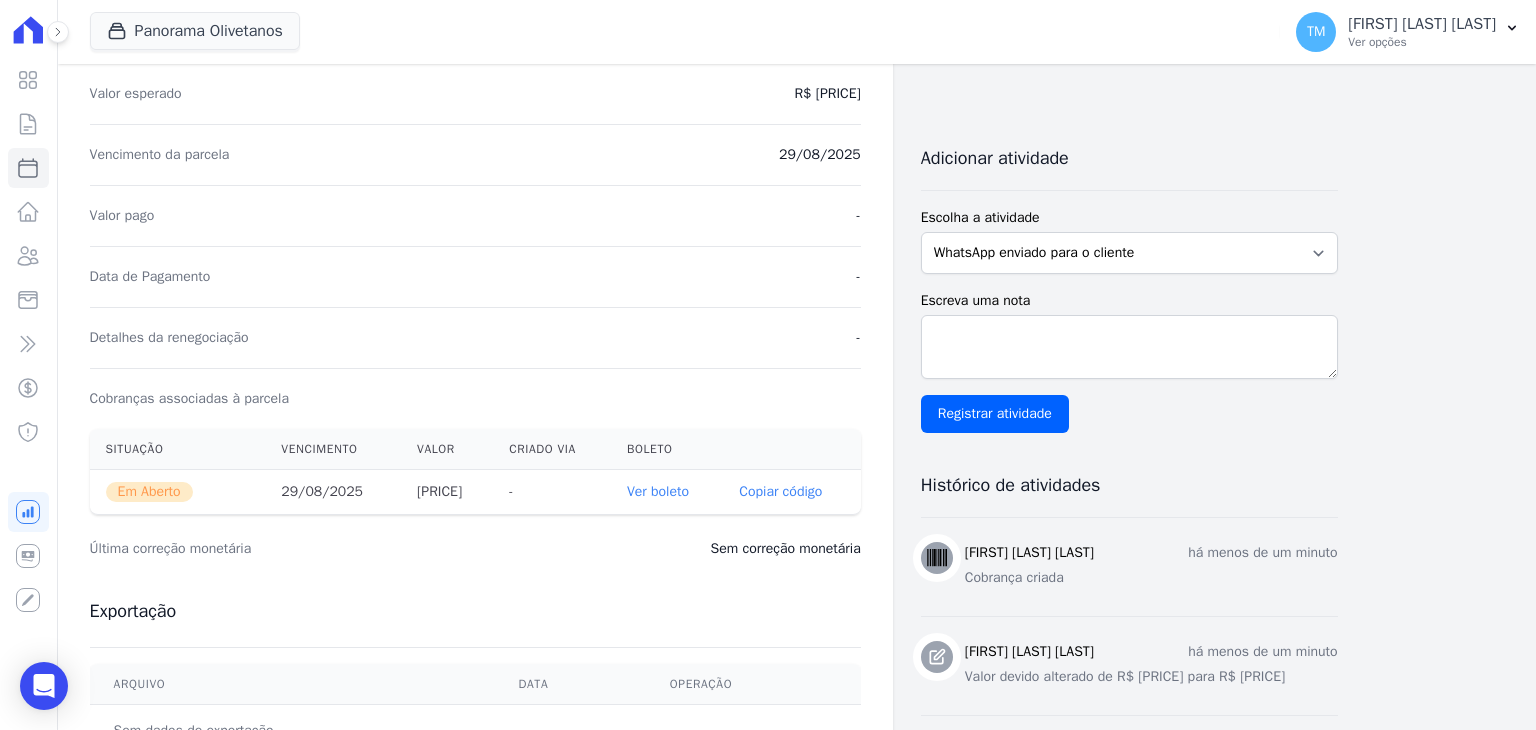 scroll, scrollTop: 400, scrollLeft: 0, axis: vertical 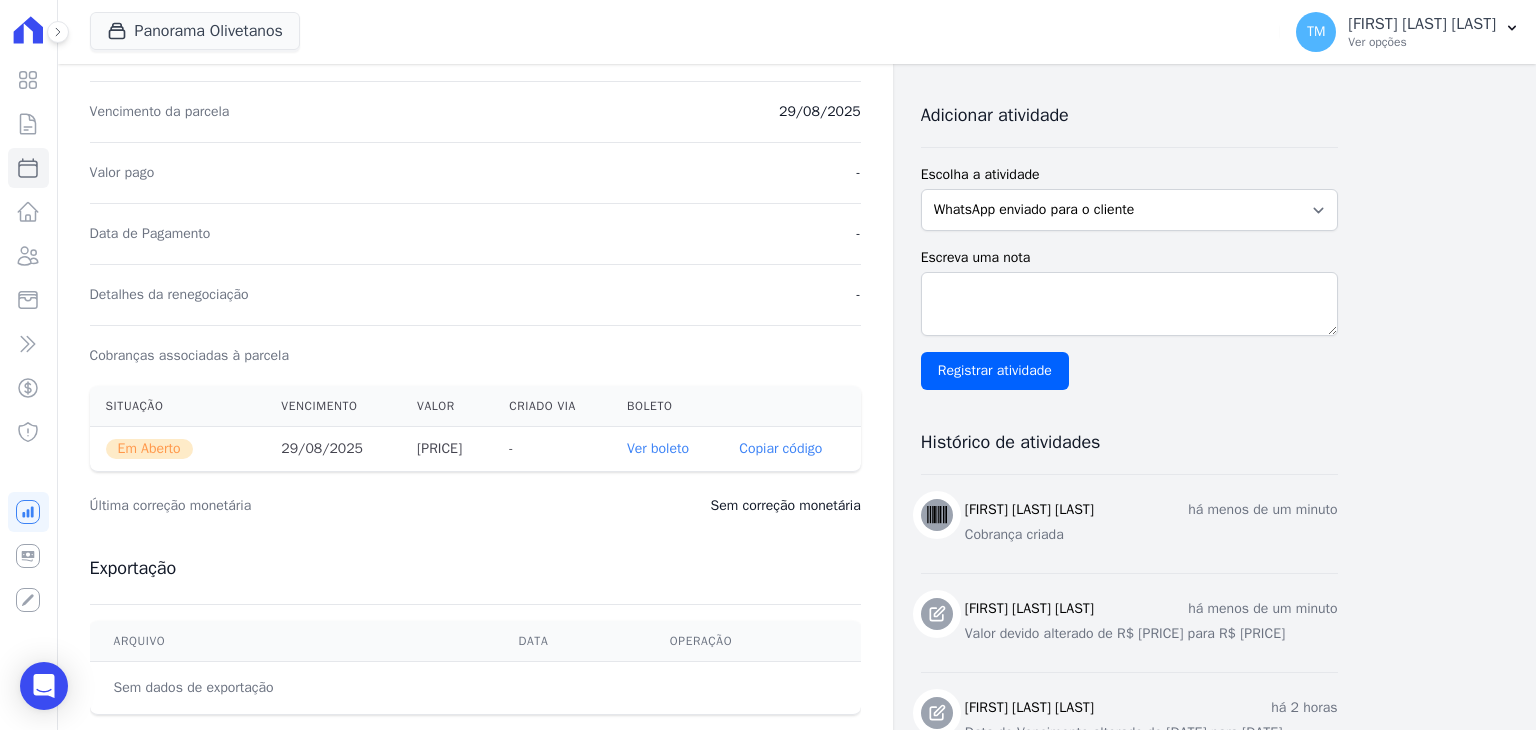 click on "Ver boleto" at bounding box center (658, 448) 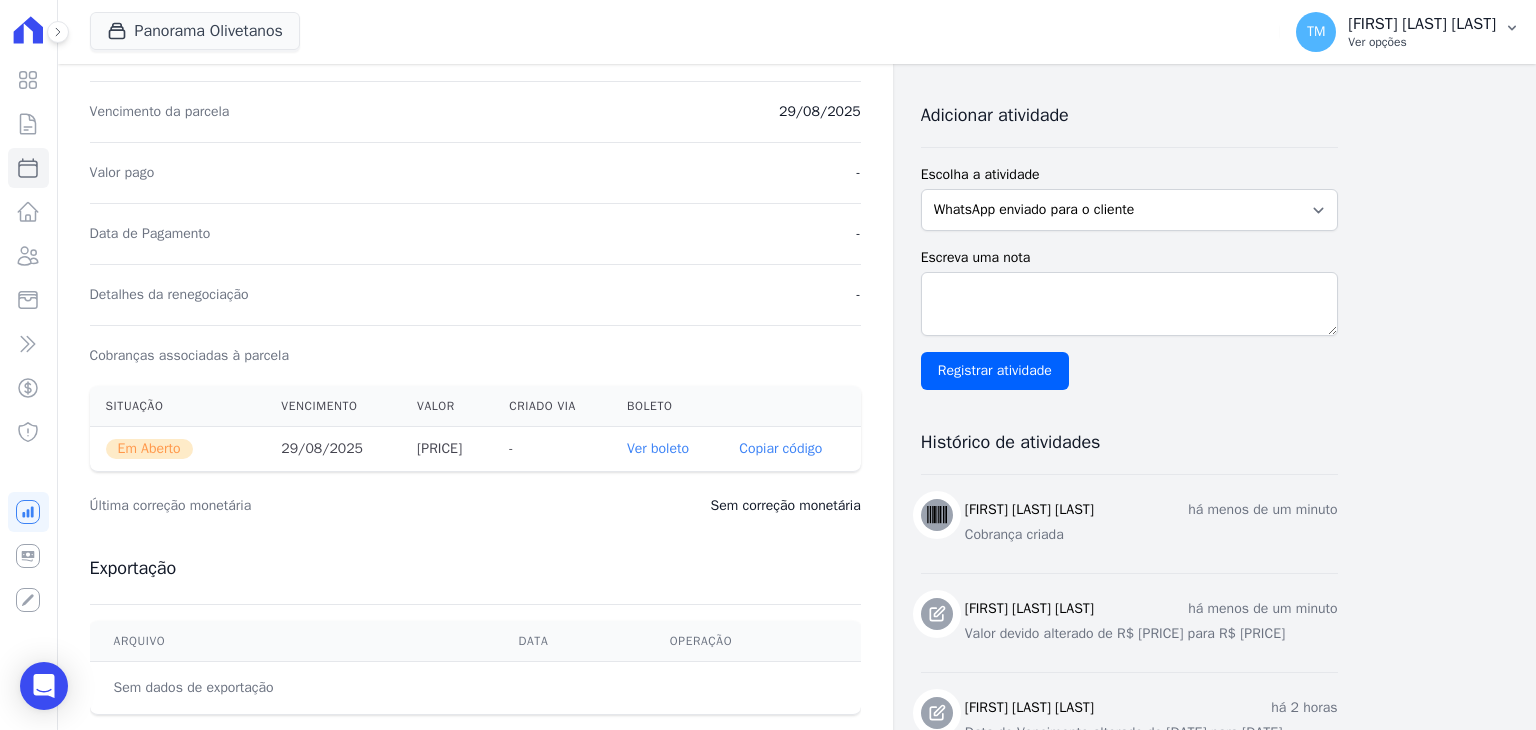 click on "Ver opções" at bounding box center (1422, 42) 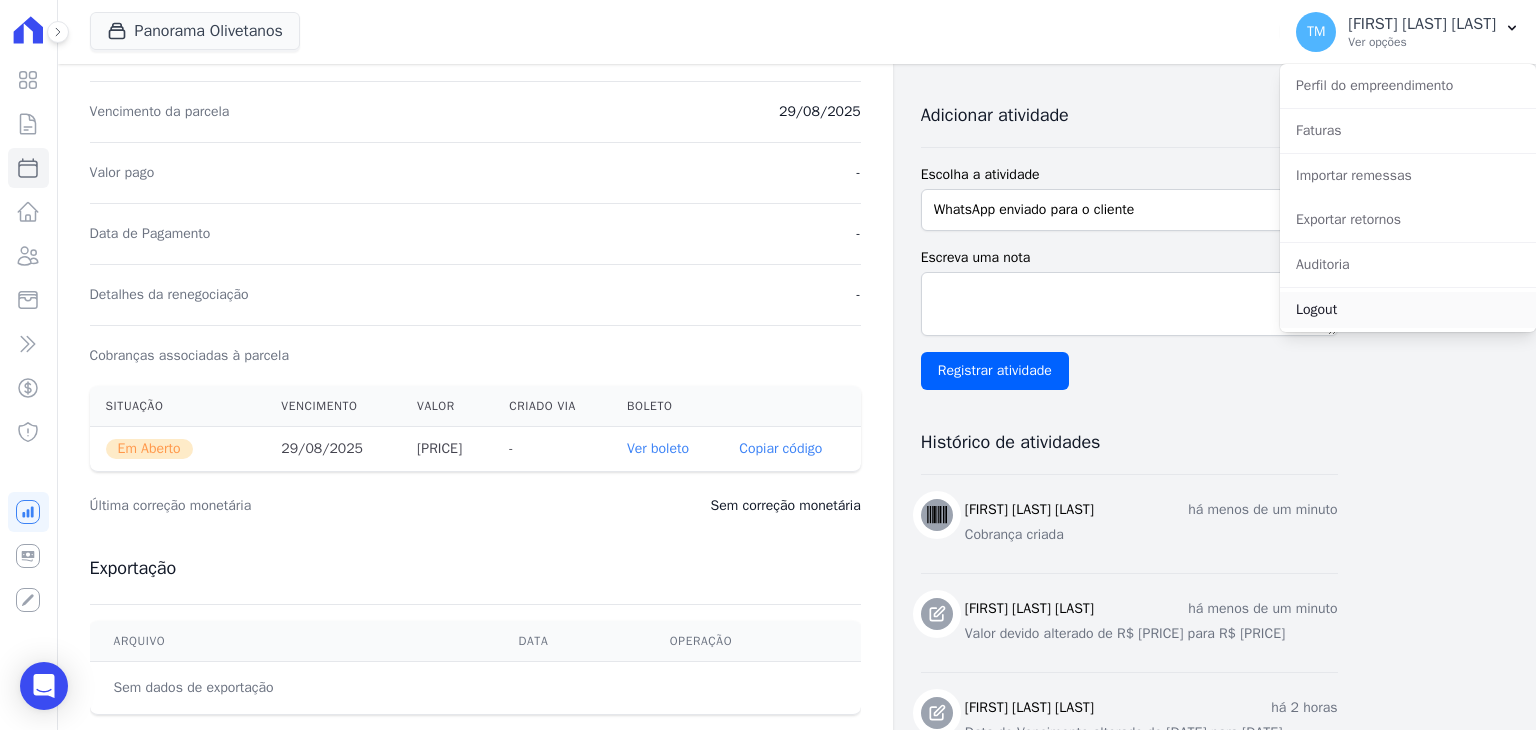 click on "Logout" at bounding box center (1408, 310) 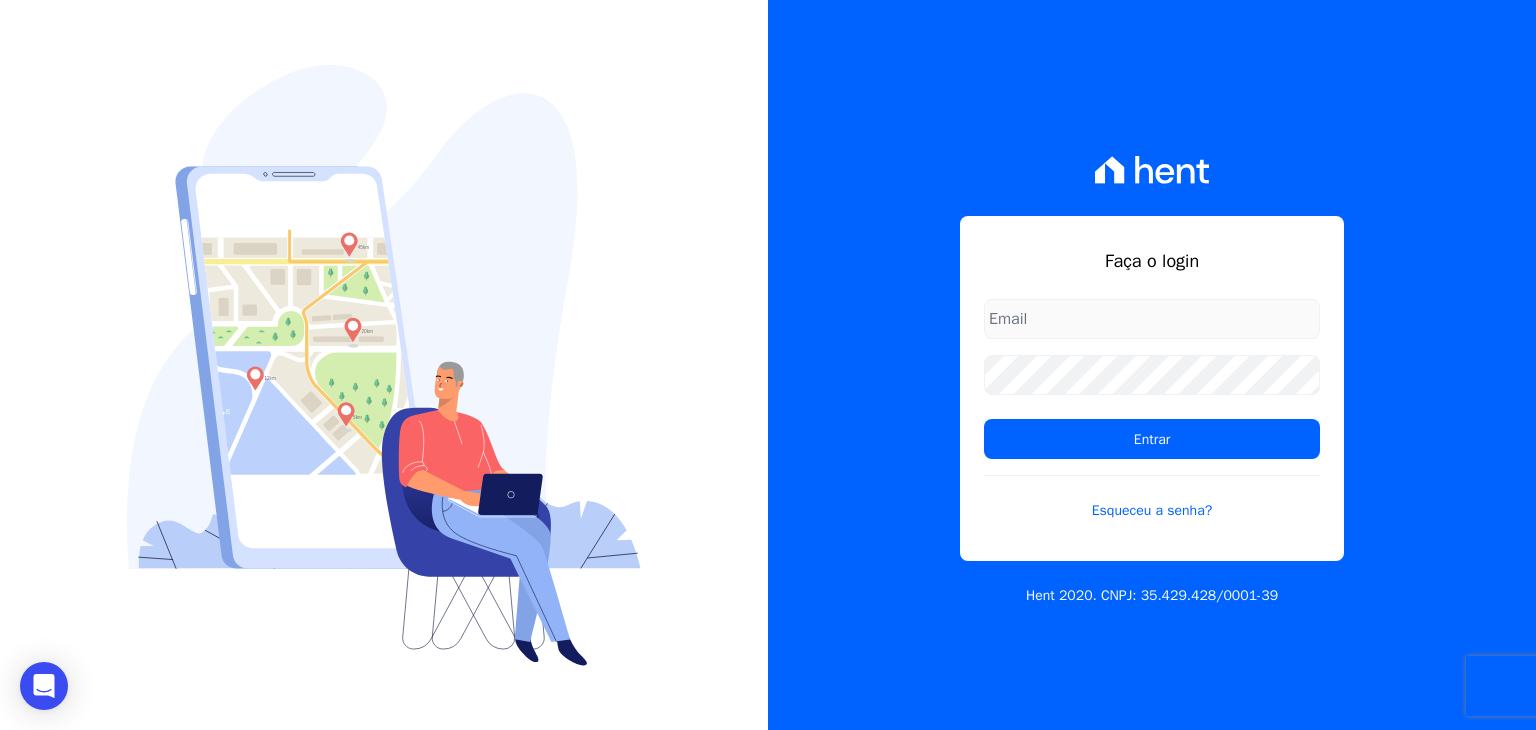 type on "taina.mendes@swarealty.com" 